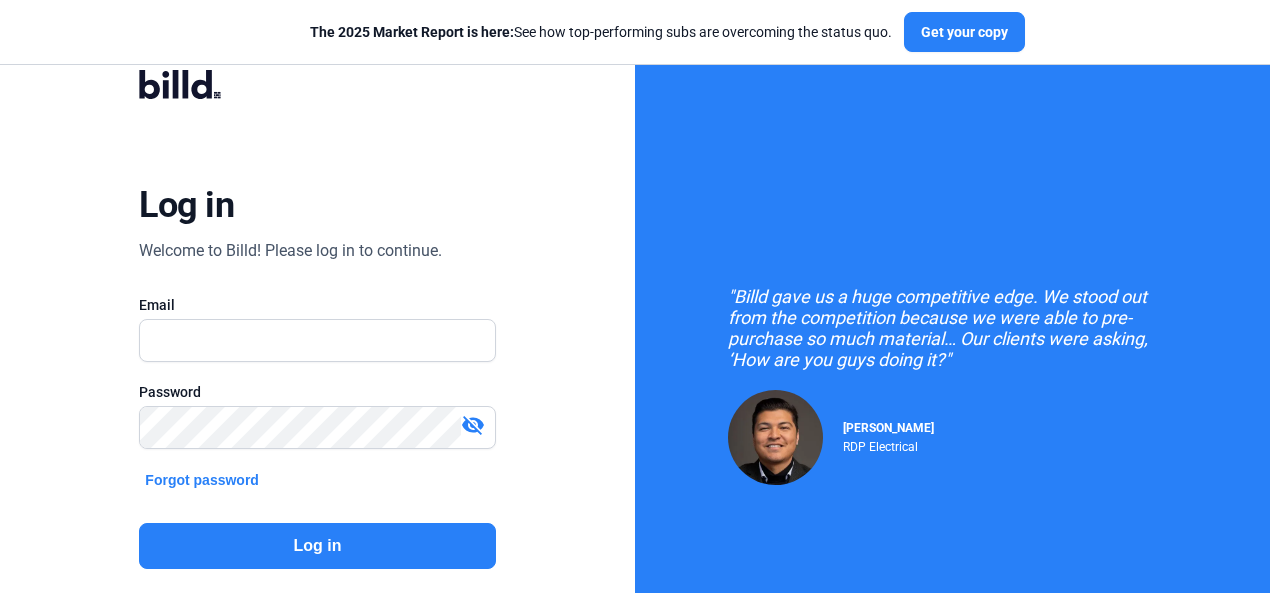 scroll, scrollTop: 0, scrollLeft: 0, axis: both 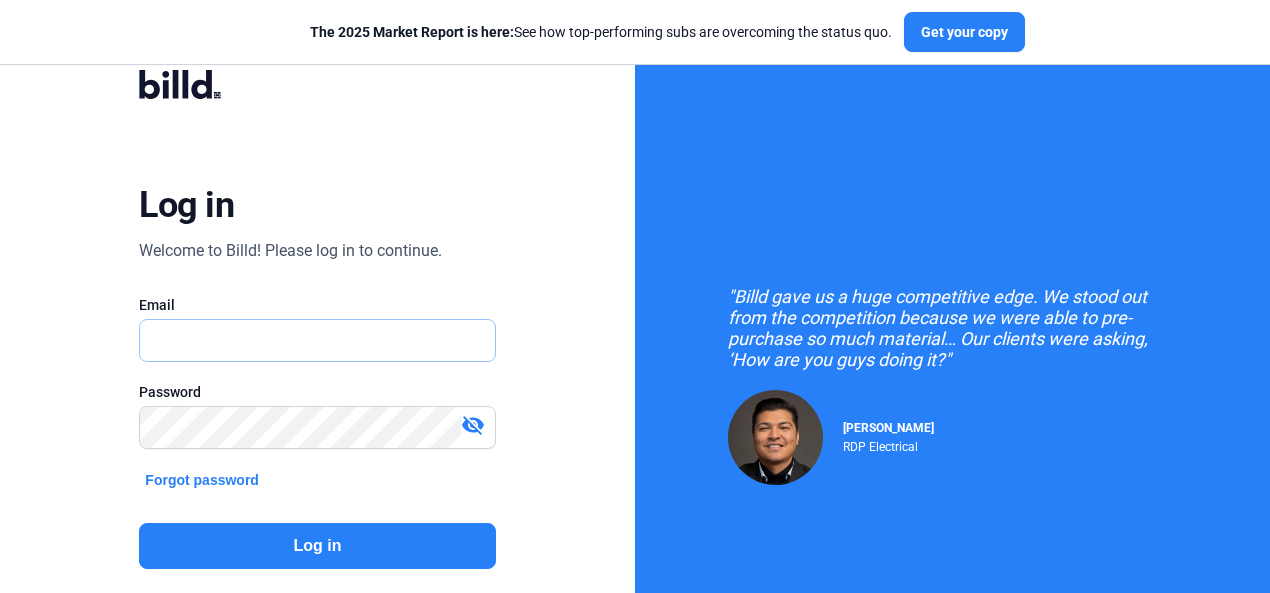 type on "[PERSON_NAME][EMAIL_ADDRESS][DOMAIN_NAME]" 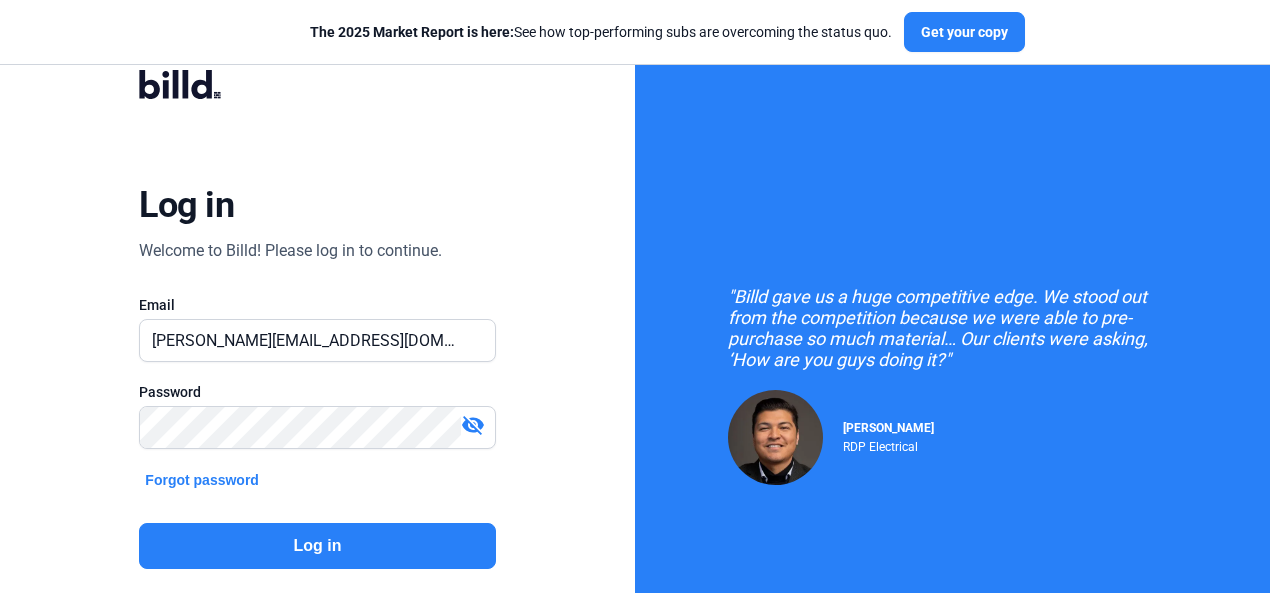 click on "Log in" 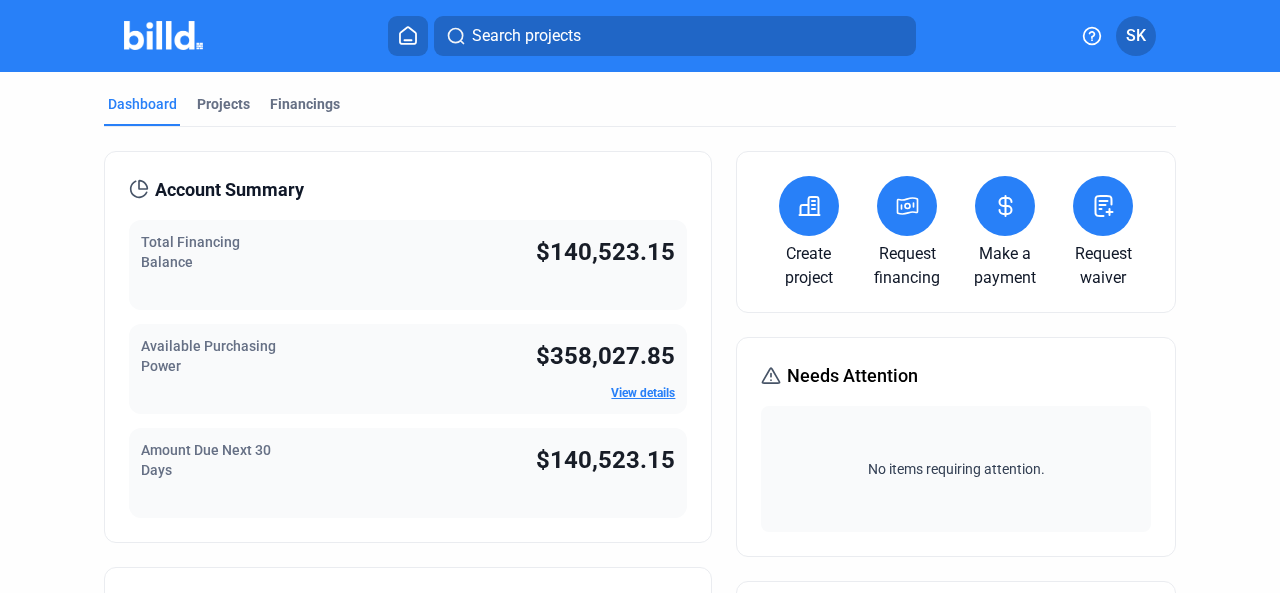 click on "SK" 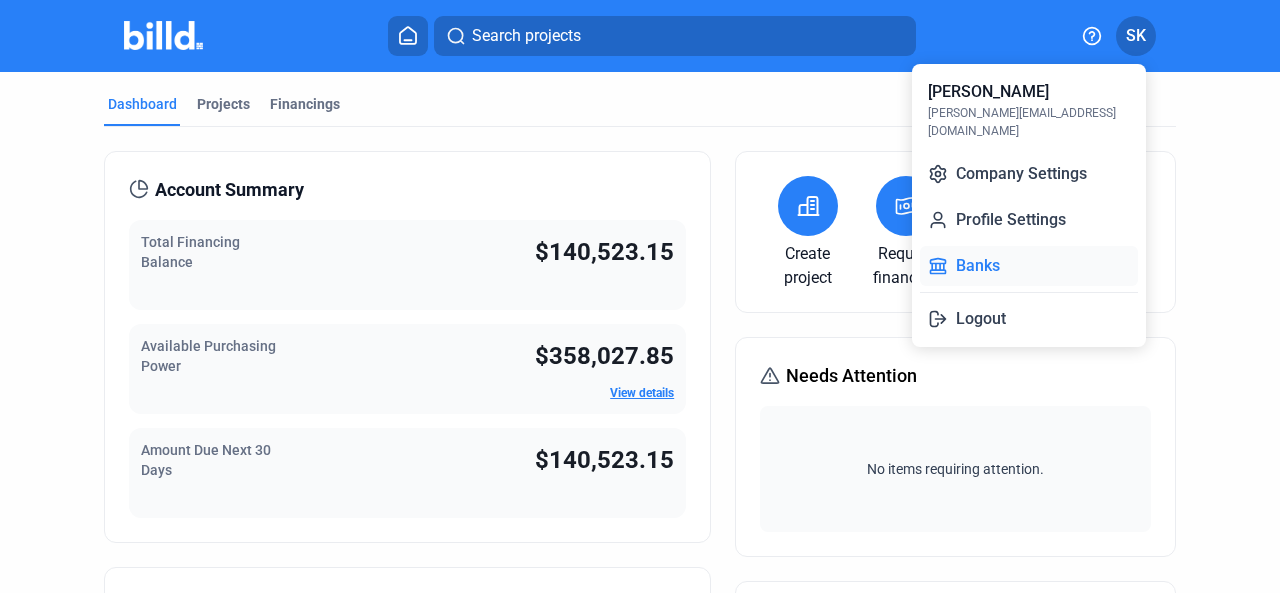 click on "Banks" at bounding box center (1029, 266) 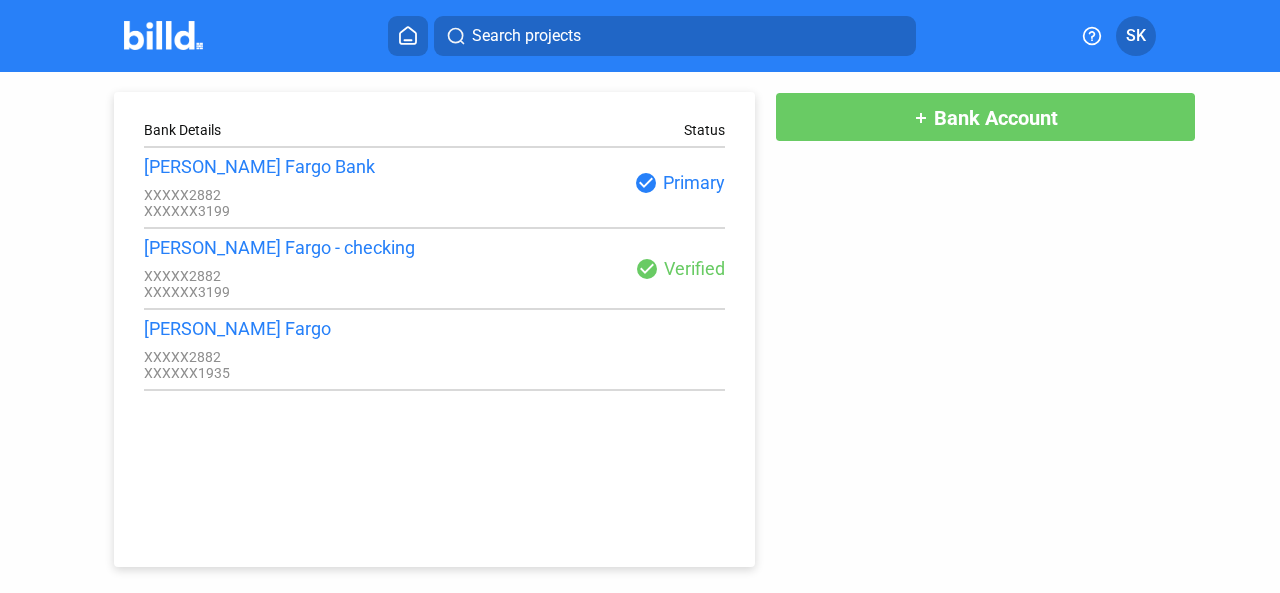 click 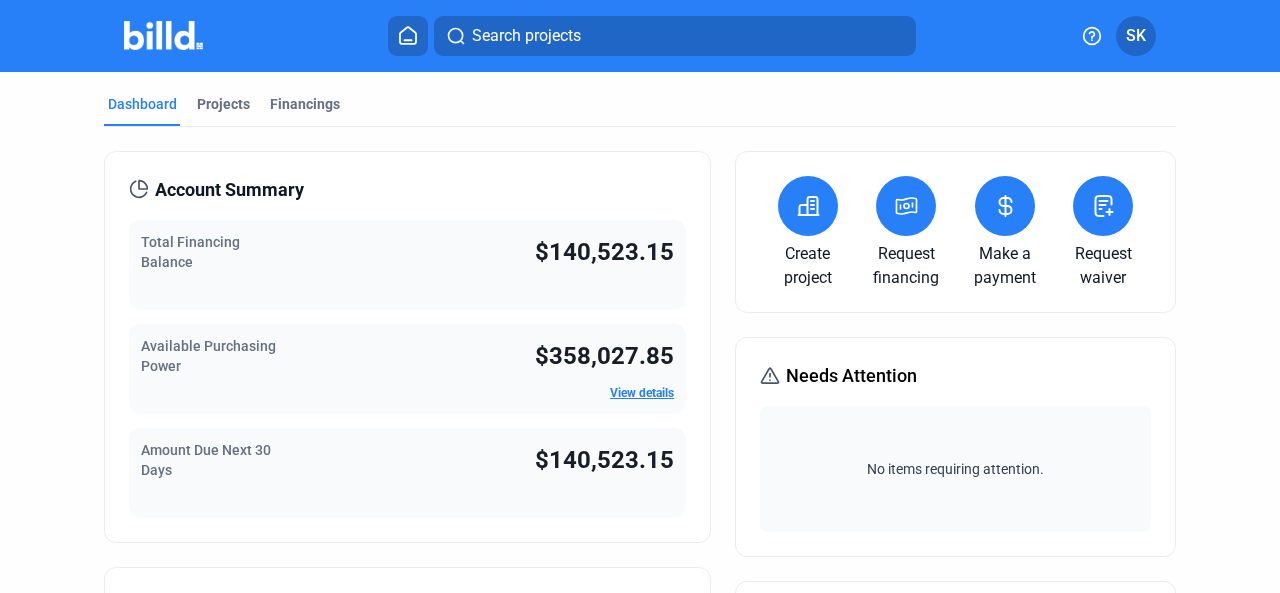 click on "View details" at bounding box center [642, 393] 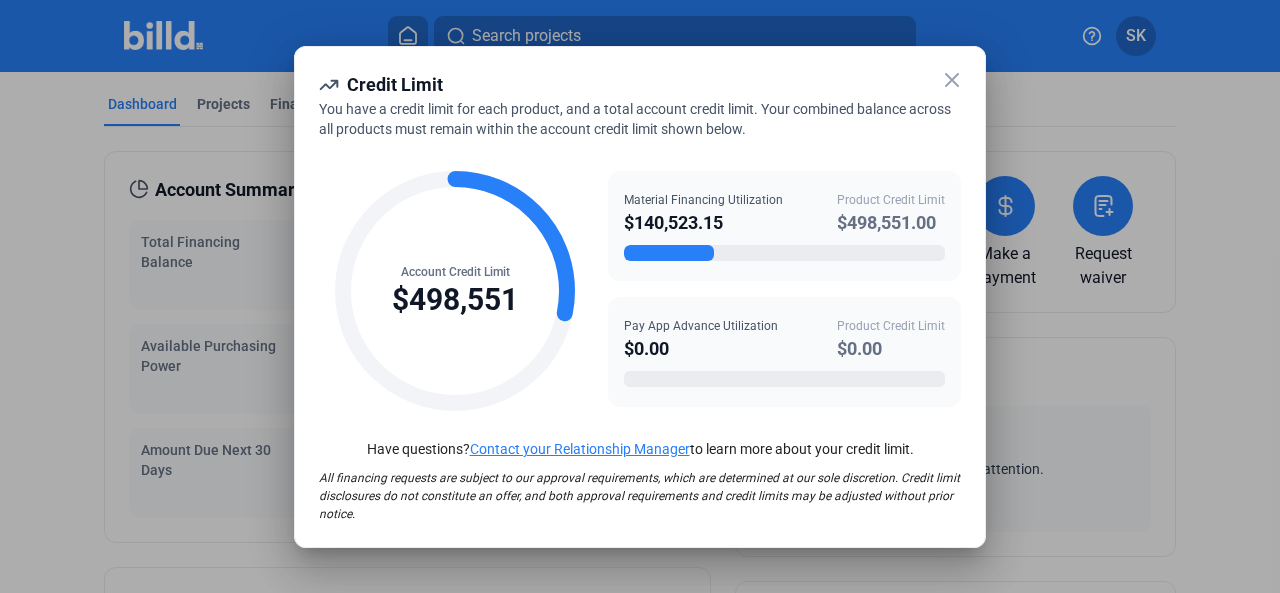 click 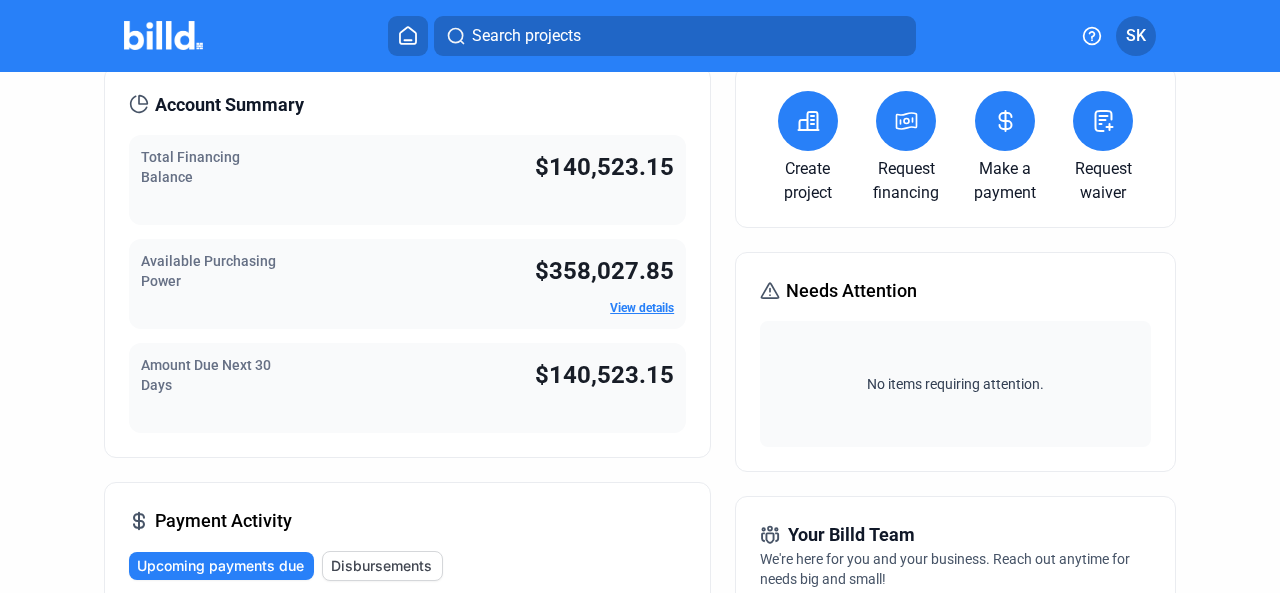 scroll, scrollTop: 0, scrollLeft: 0, axis: both 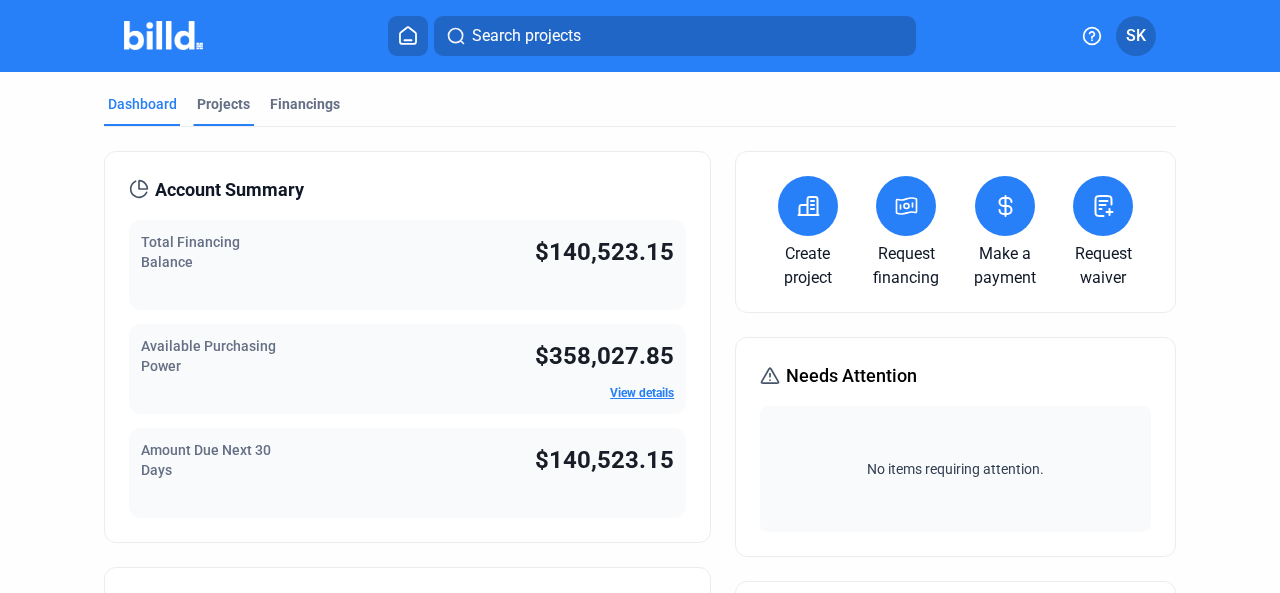 click on "Projects" at bounding box center (223, 104) 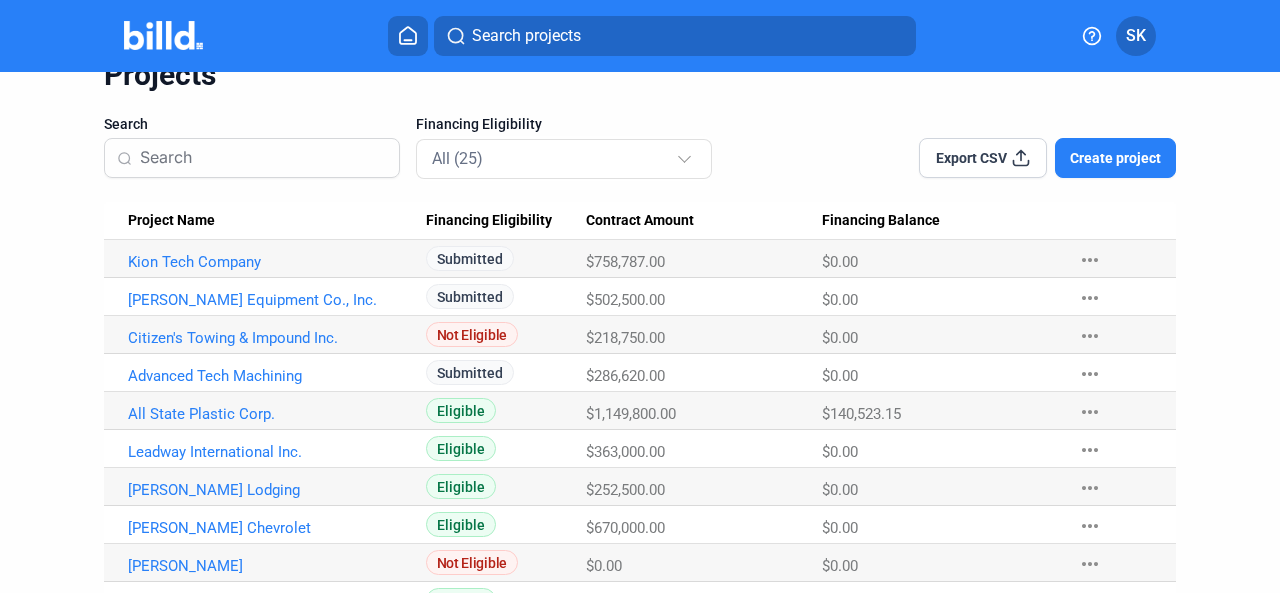 scroll, scrollTop: 200, scrollLeft: 0, axis: vertical 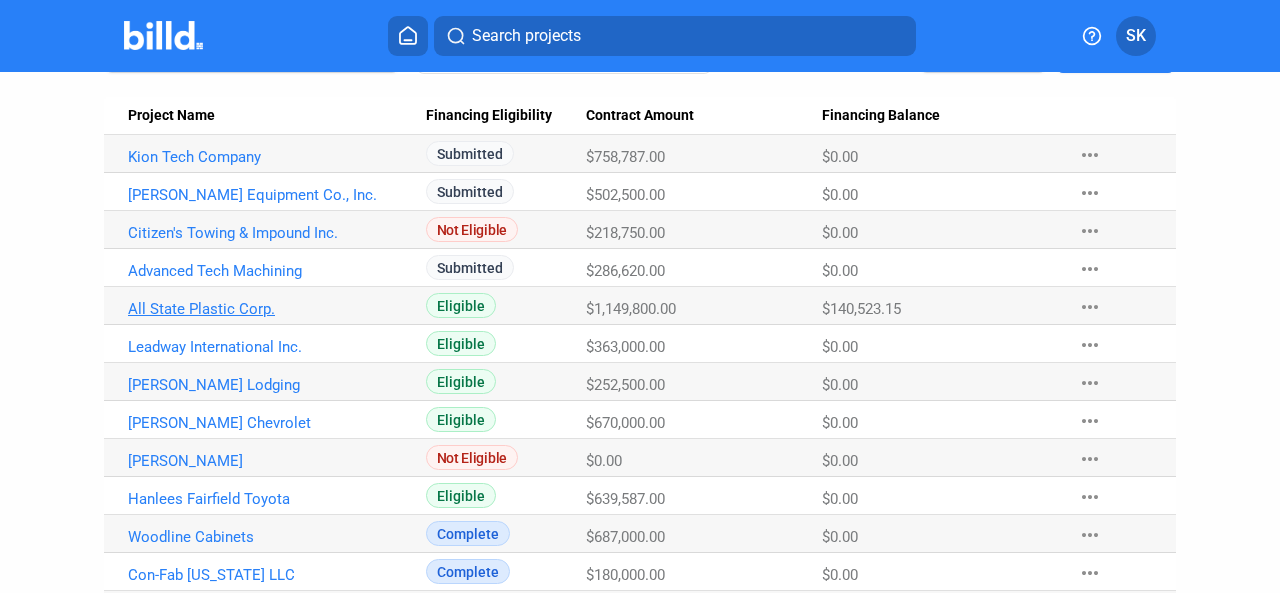 click on "All State Plastic Corp." at bounding box center (269, 157) 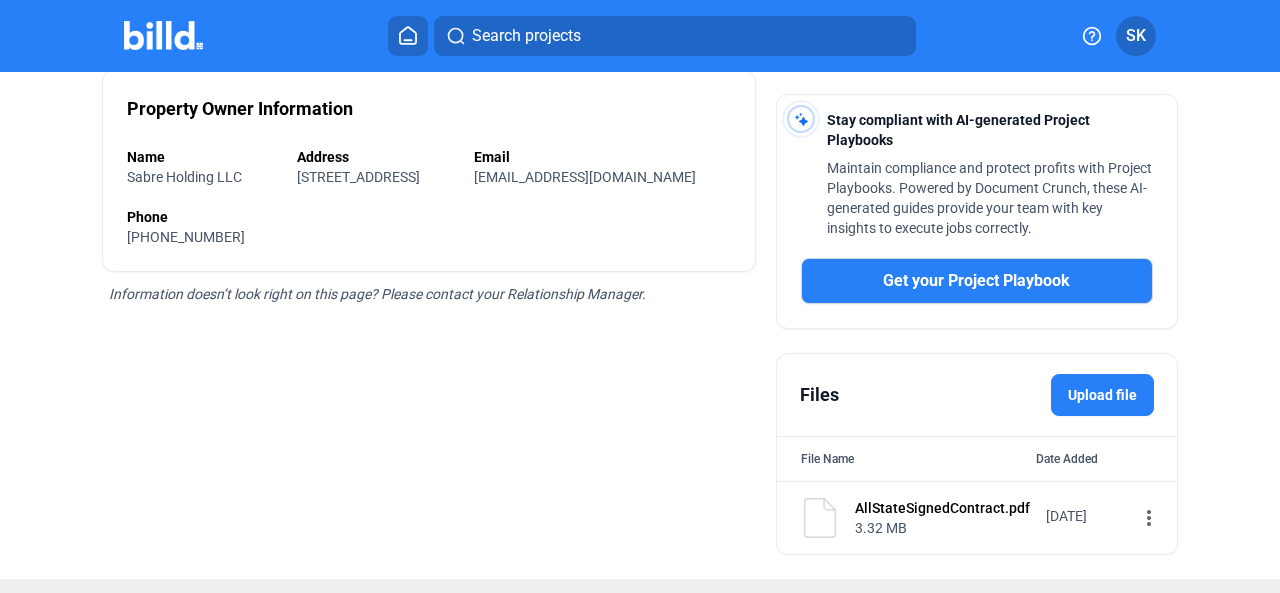scroll, scrollTop: 588, scrollLeft: 0, axis: vertical 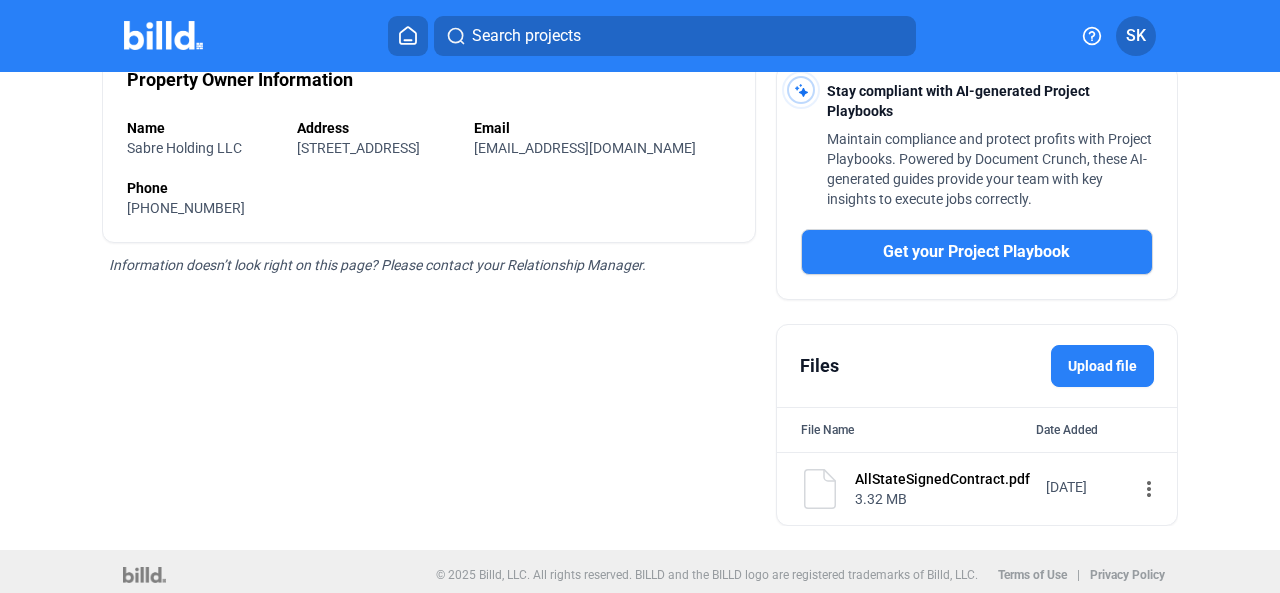 click on "more_vert" at bounding box center (1149, 489) 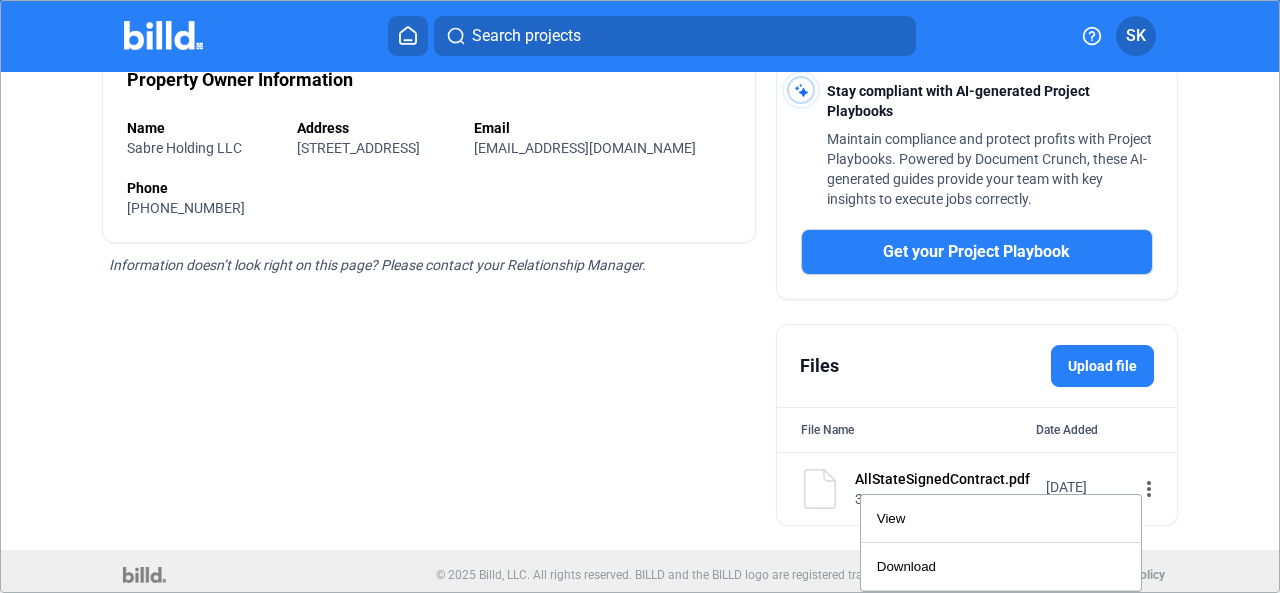 click at bounding box center [640, 296] 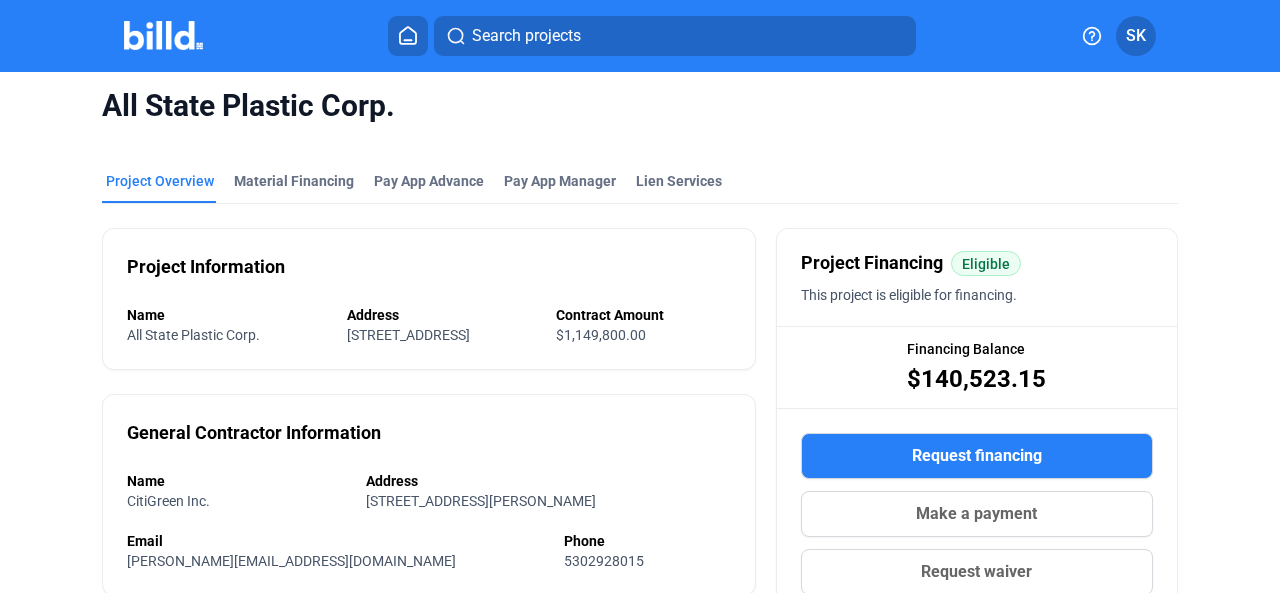scroll, scrollTop: 0, scrollLeft: 0, axis: both 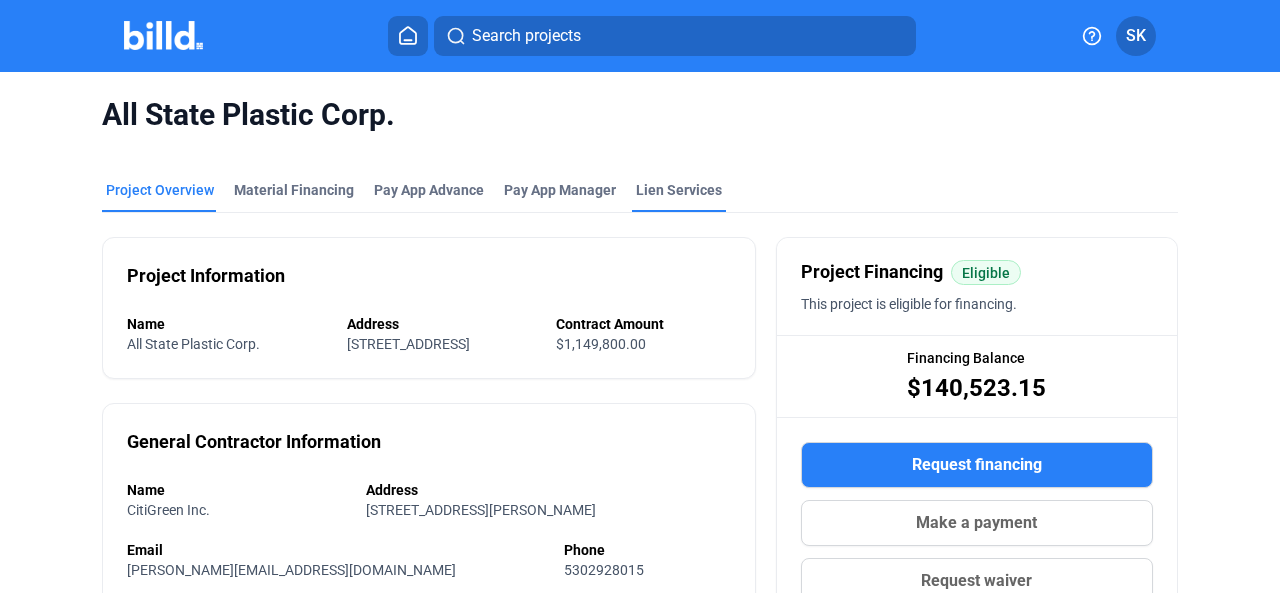 click on "Lien Services" at bounding box center [679, 190] 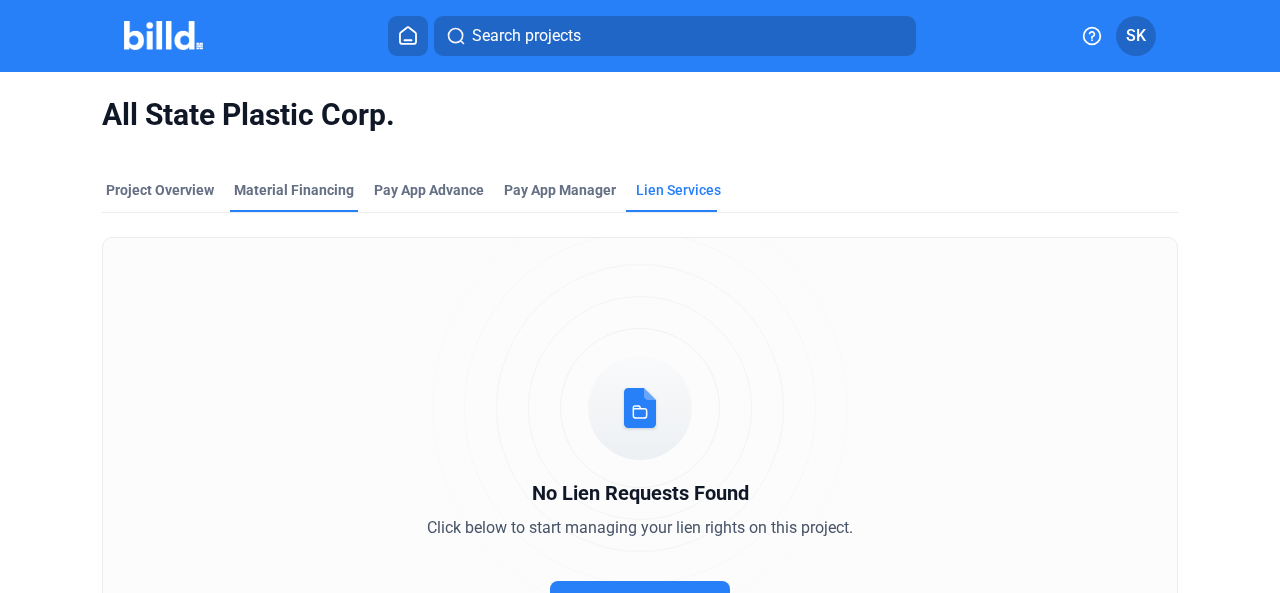 click on "Material Financing" at bounding box center [294, 190] 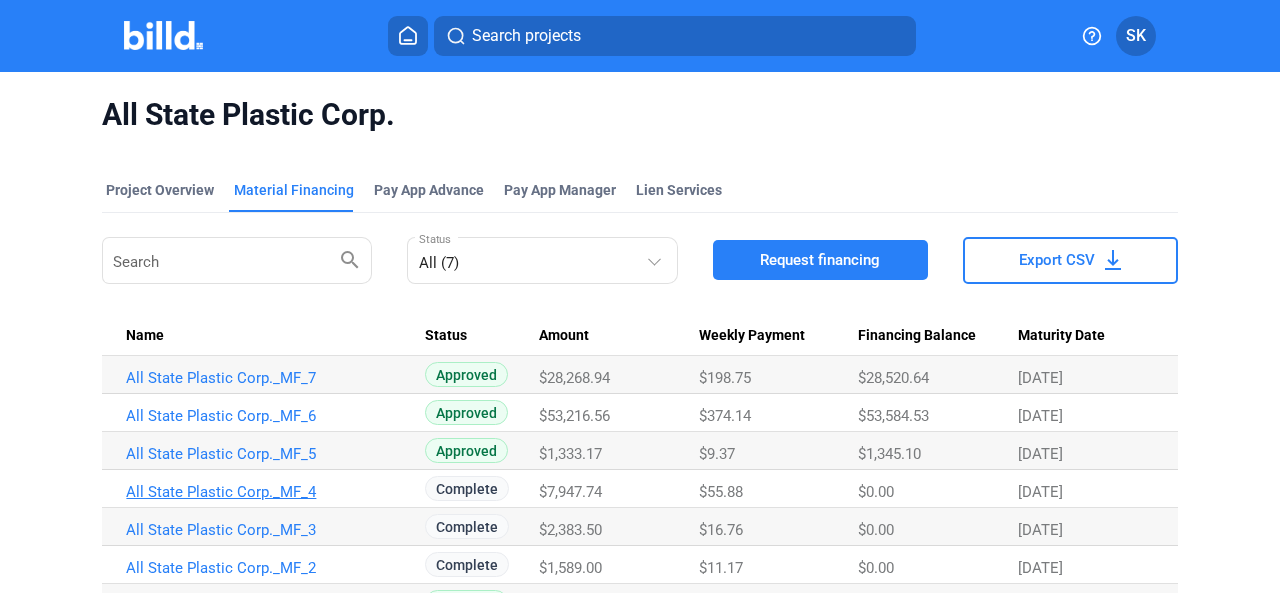 click on "All State Plastic Corp._MF_4" at bounding box center (267, 378) 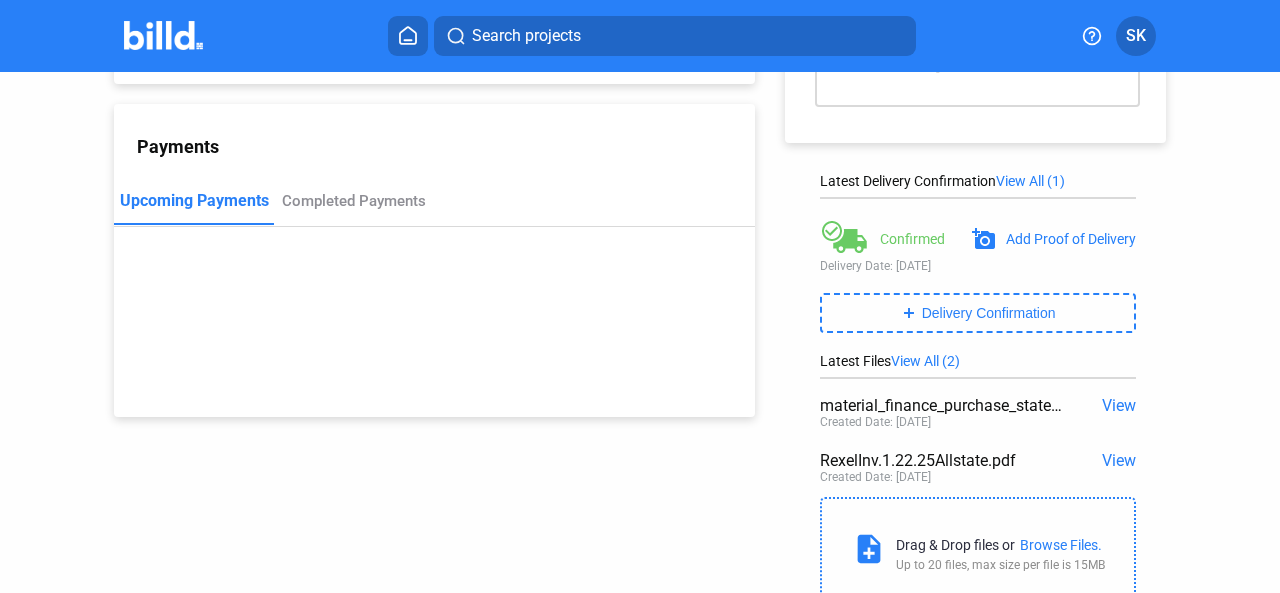 scroll, scrollTop: 200, scrollLeft: 0, axis: vertical 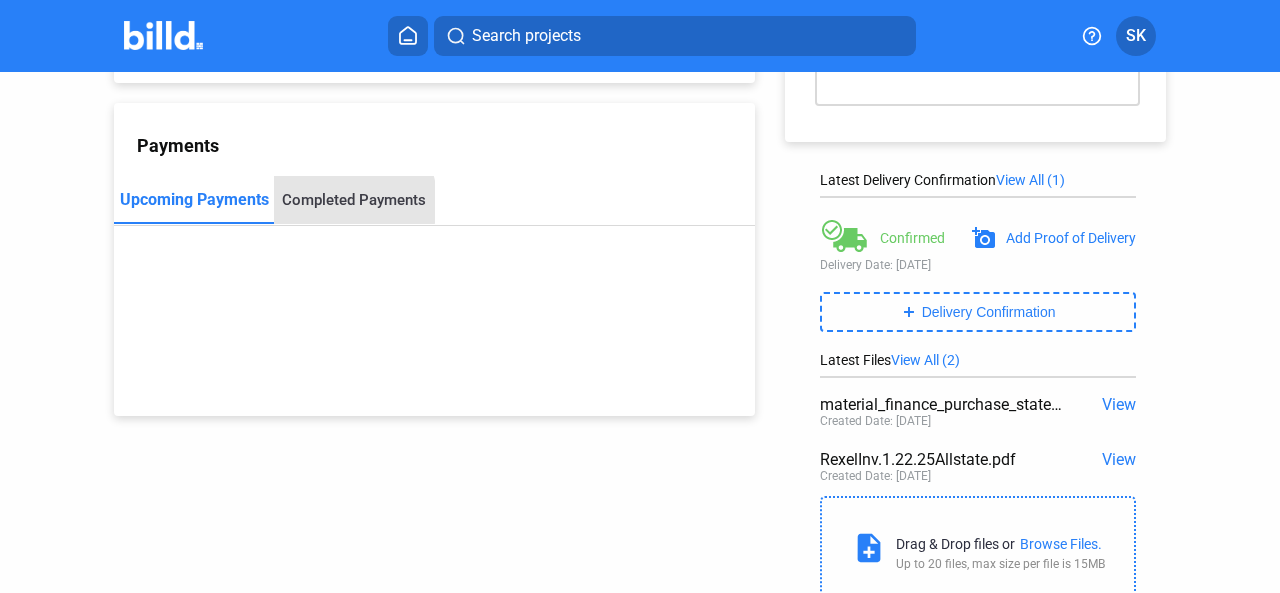 click on "Completed Payments" at bounding box center [354, 200] 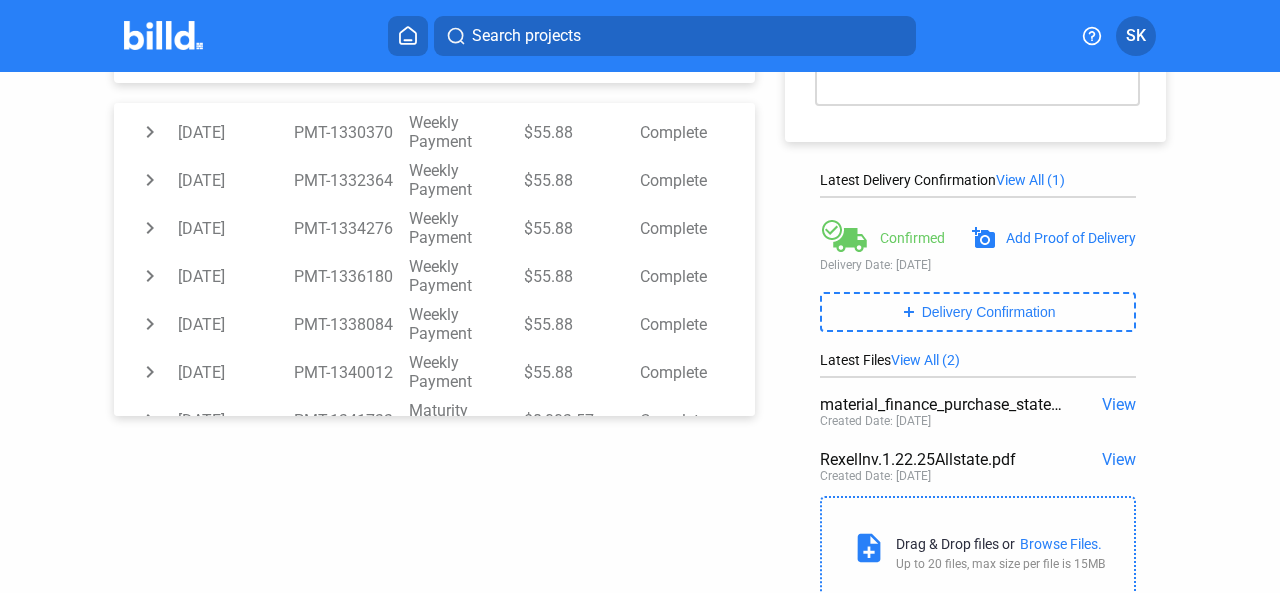 scroll, scrollTop: 682, scrollLeft: 0, axis: vertical 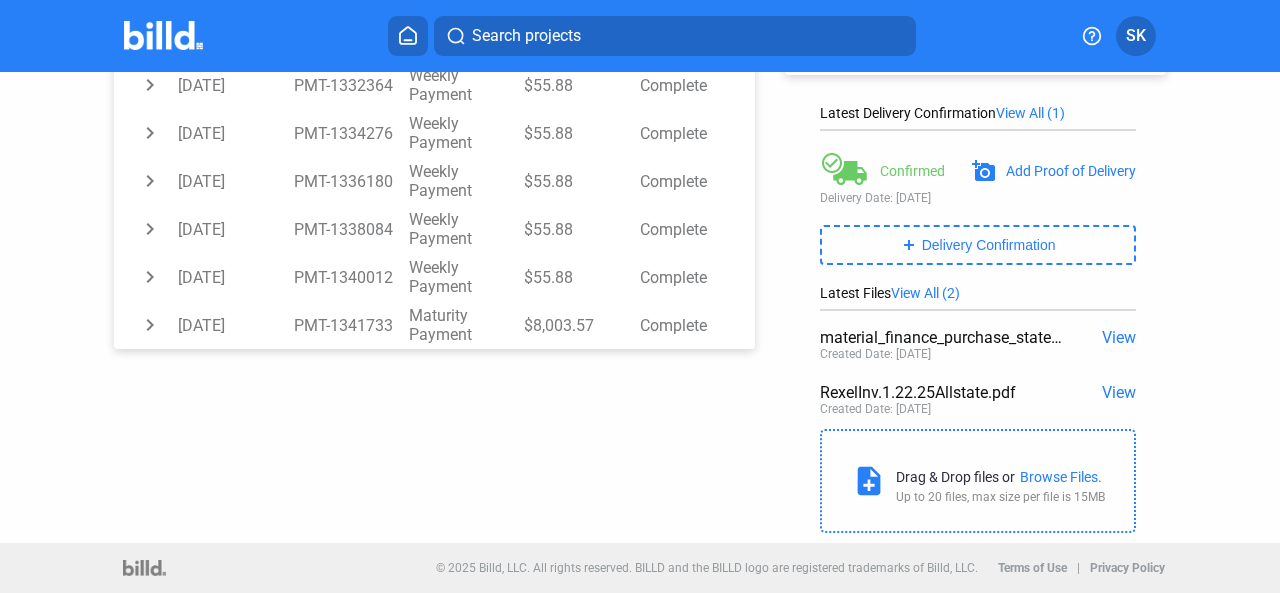 click on "View All (2)" 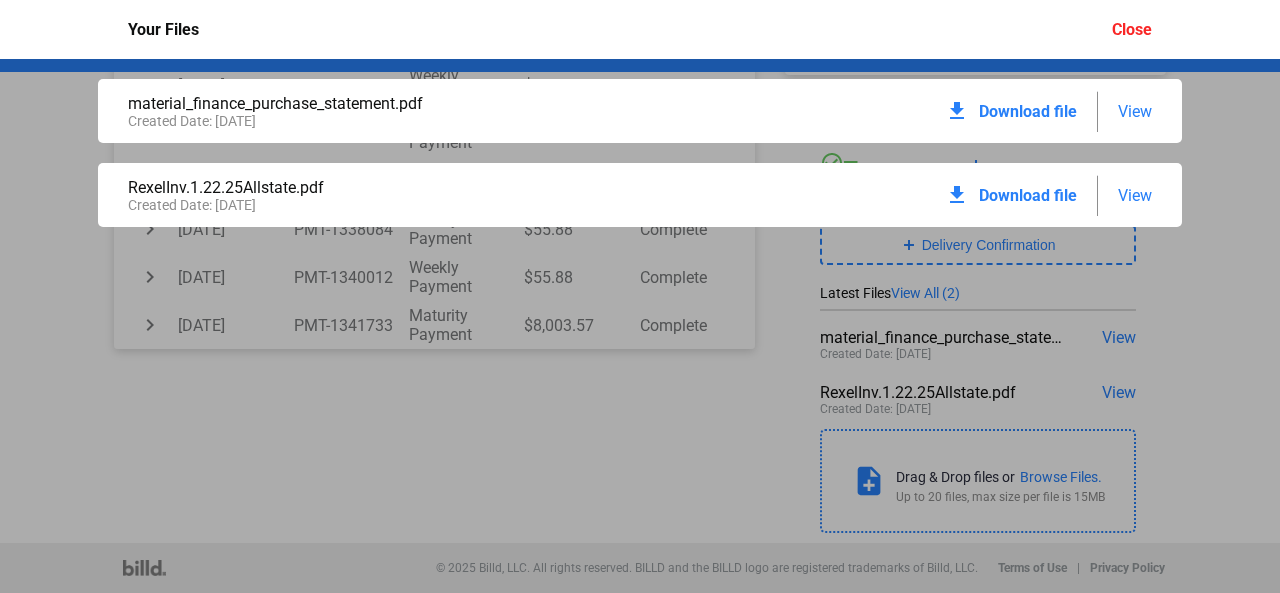 click on "View" at bounding box center (1135, 111) 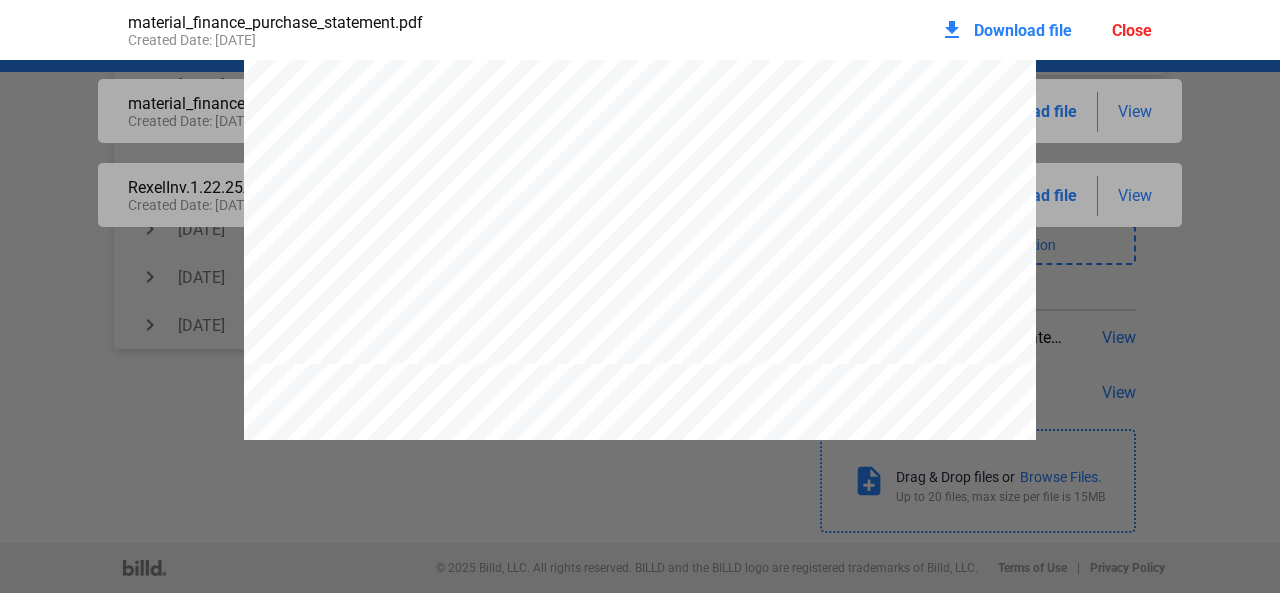 scroll, scrollTop: 810, scrollLeft: 0, axis: vertical 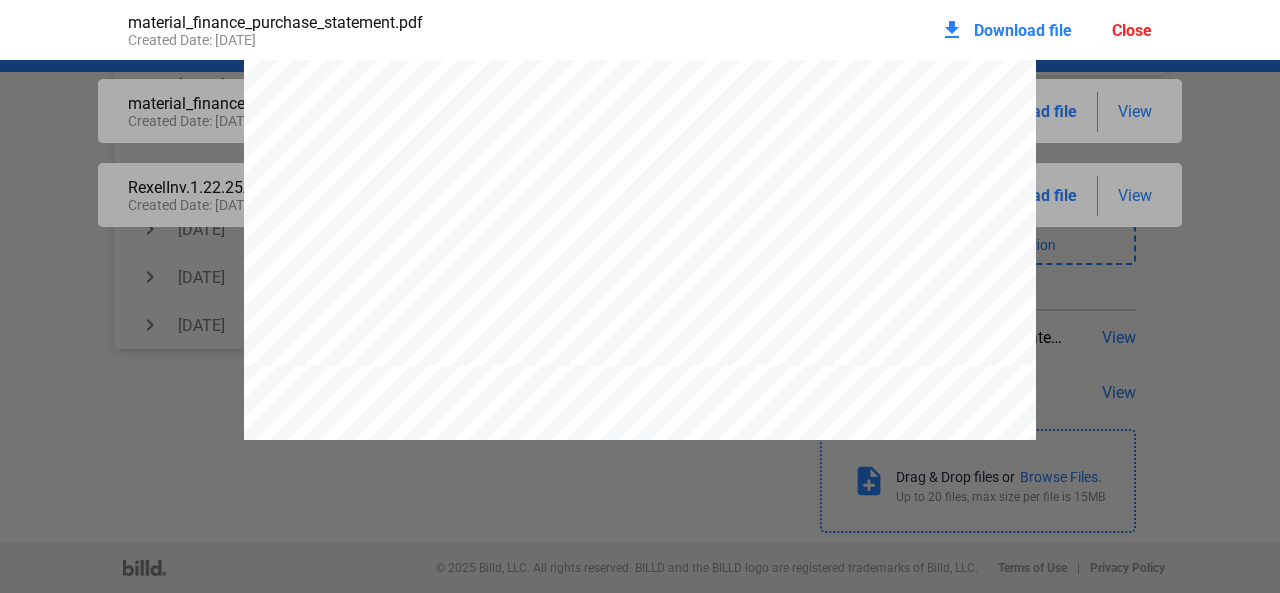 click on "Close" at bounding box center (1132, 30) 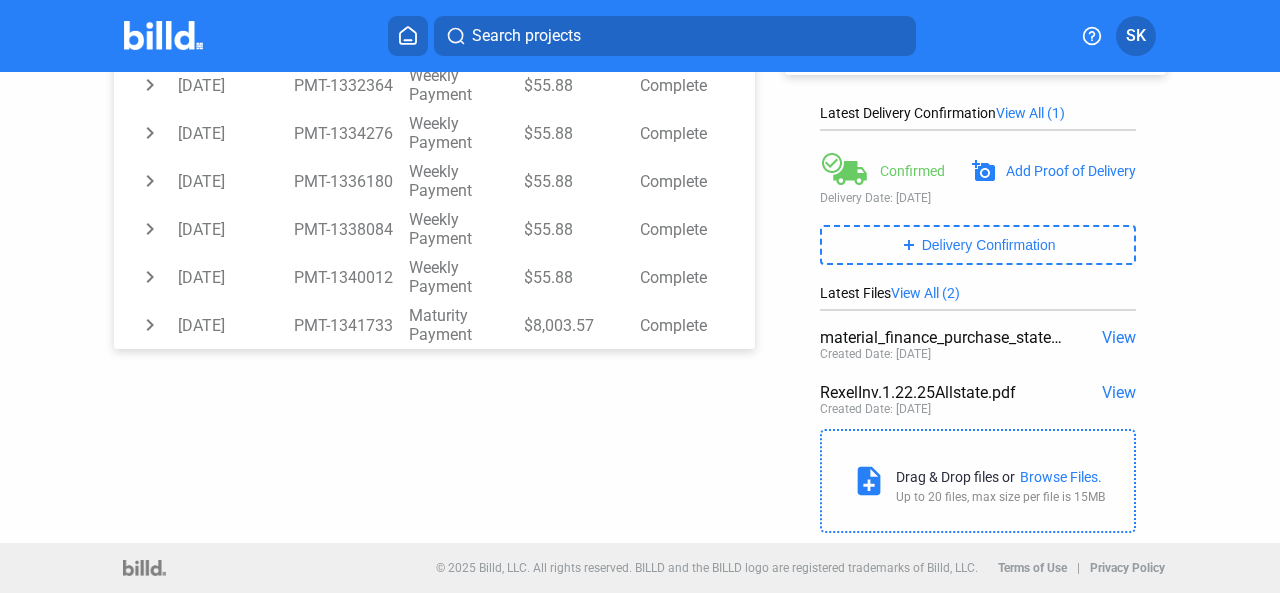 click on "View" 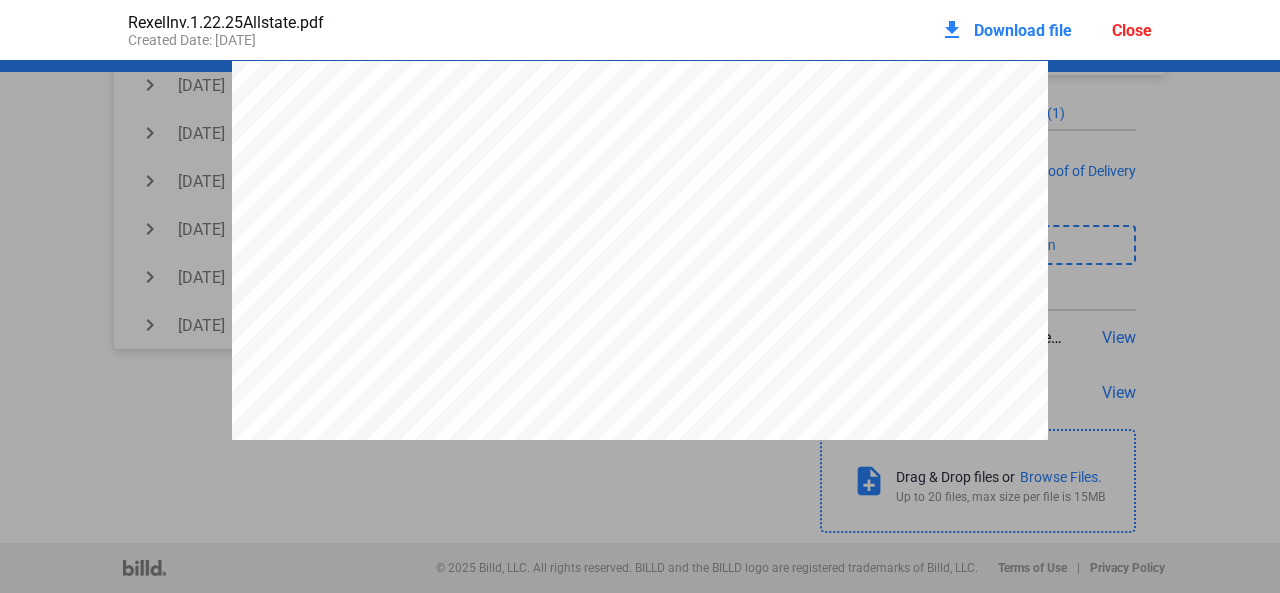 scroll, scrollTop: 10, scrollLeft: 0, axis: vertical 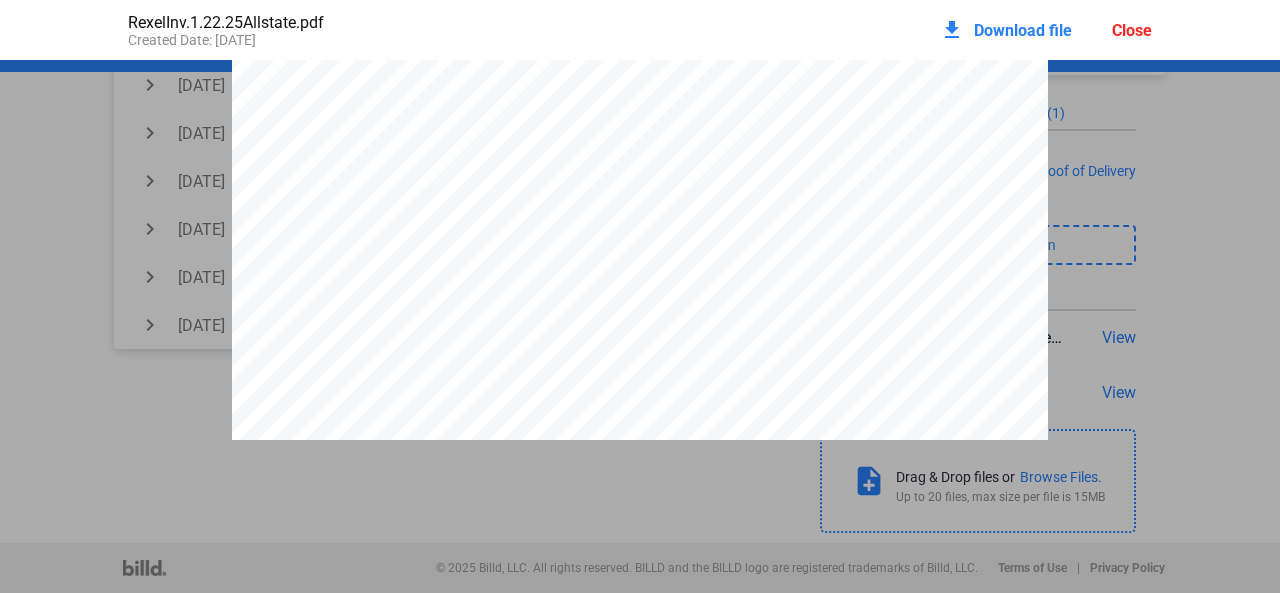click on "Close" at bounding box center (1132, 30) 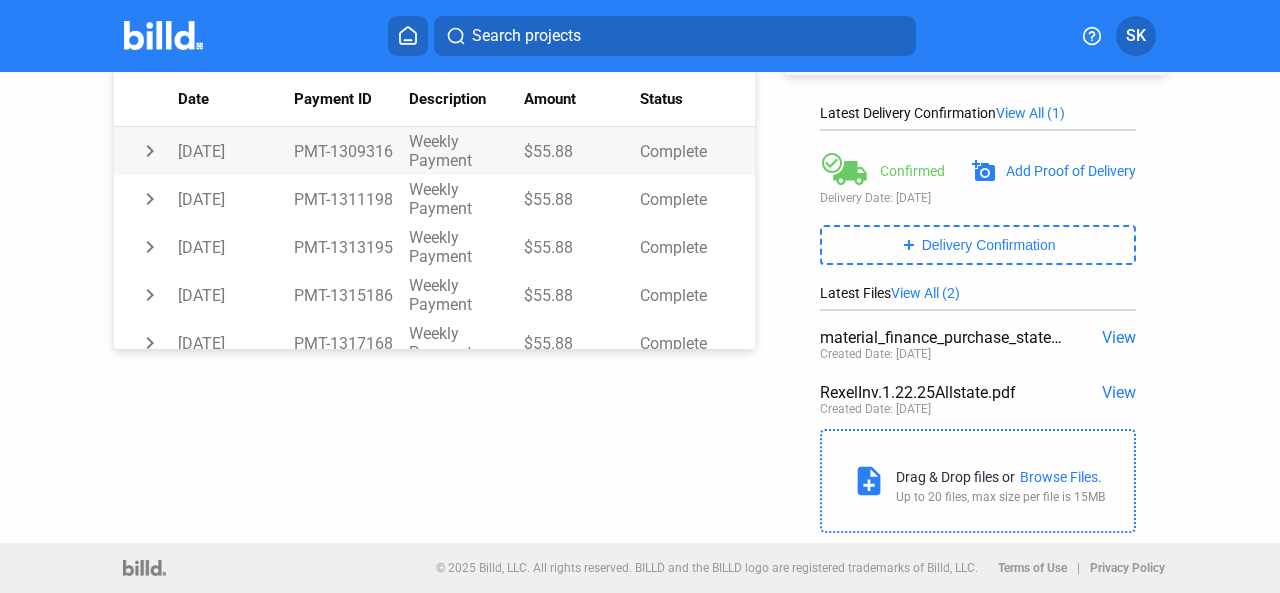 scroll, scrollTop: 0, scrollLeft: 0, axis: both 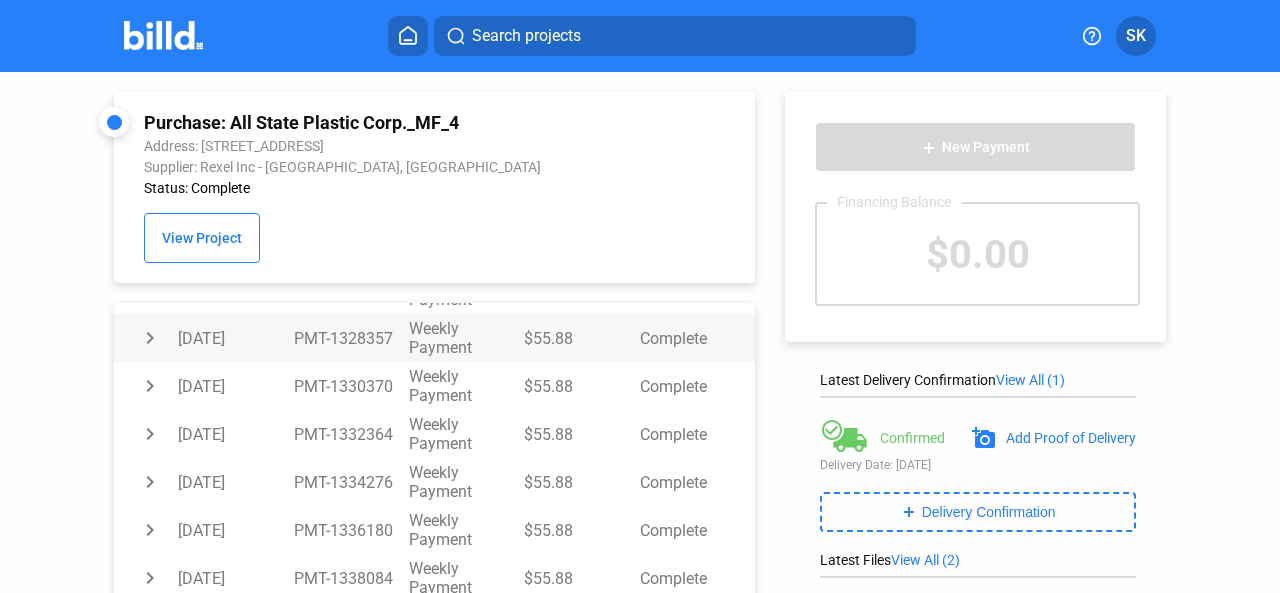 click on "chevron_right" at bounding box center (146, -94) 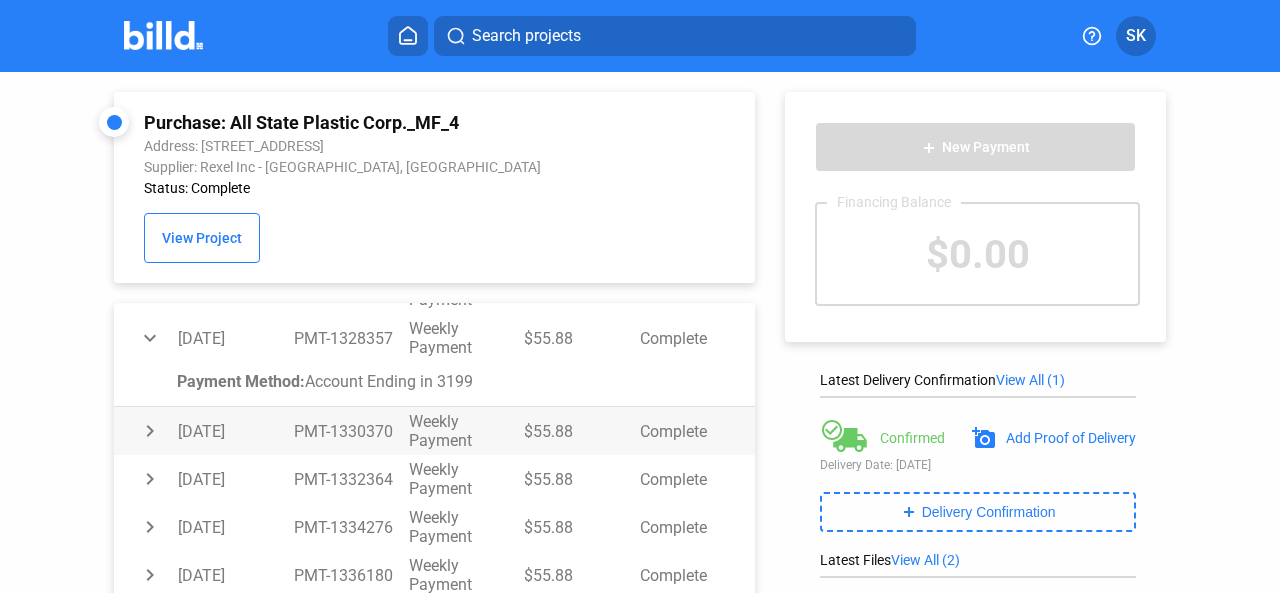 click on "chevron_right" at bounding box center (146, -94) 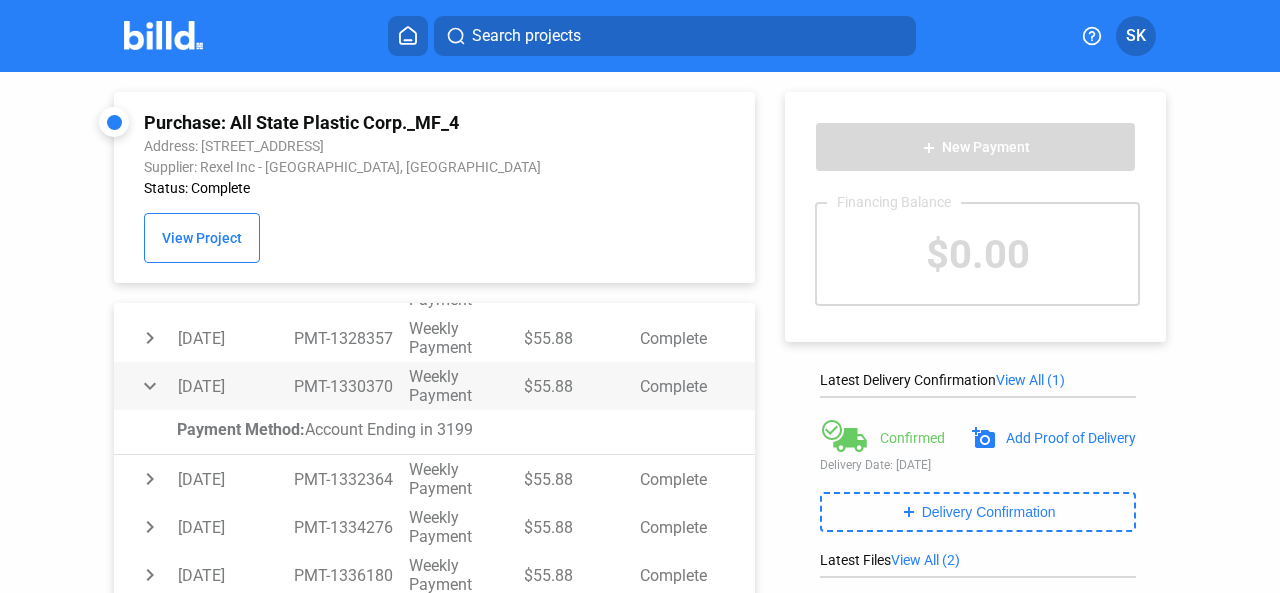 click on "expand_more" at bounding box center (146, -94) 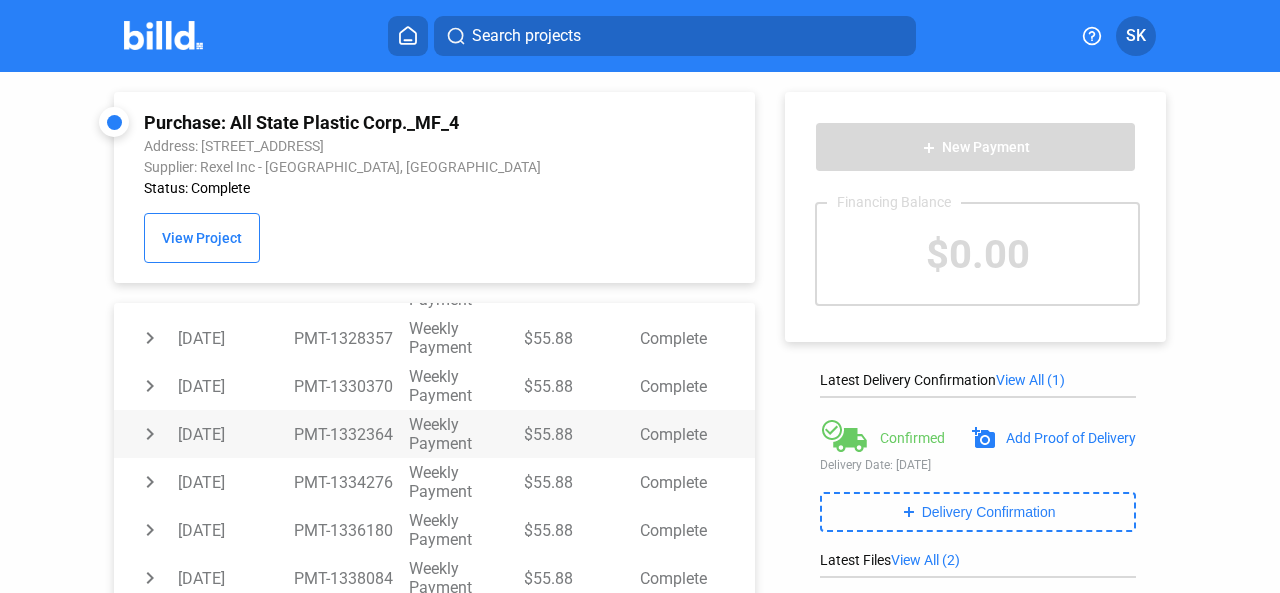 scroll, scrollTop: 0, scrollLeft: 0, axis: both 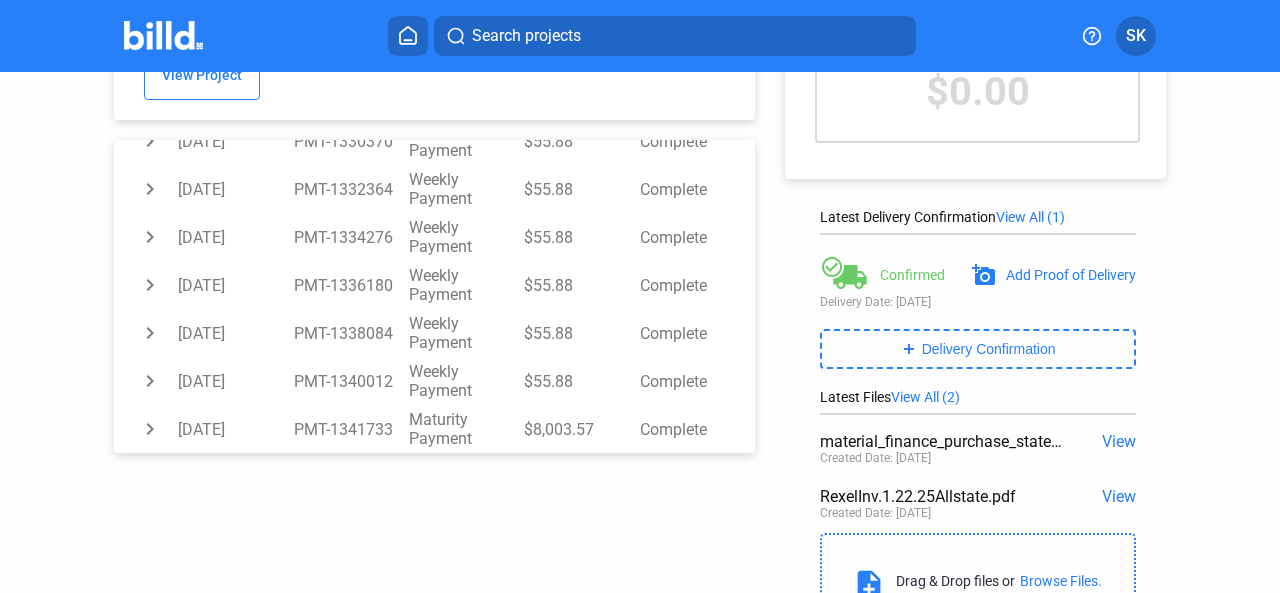 drag, startPoint x: 160, startPoint y: 285, endPoint x: 712, endPoint y: 461, distance: 579.37897 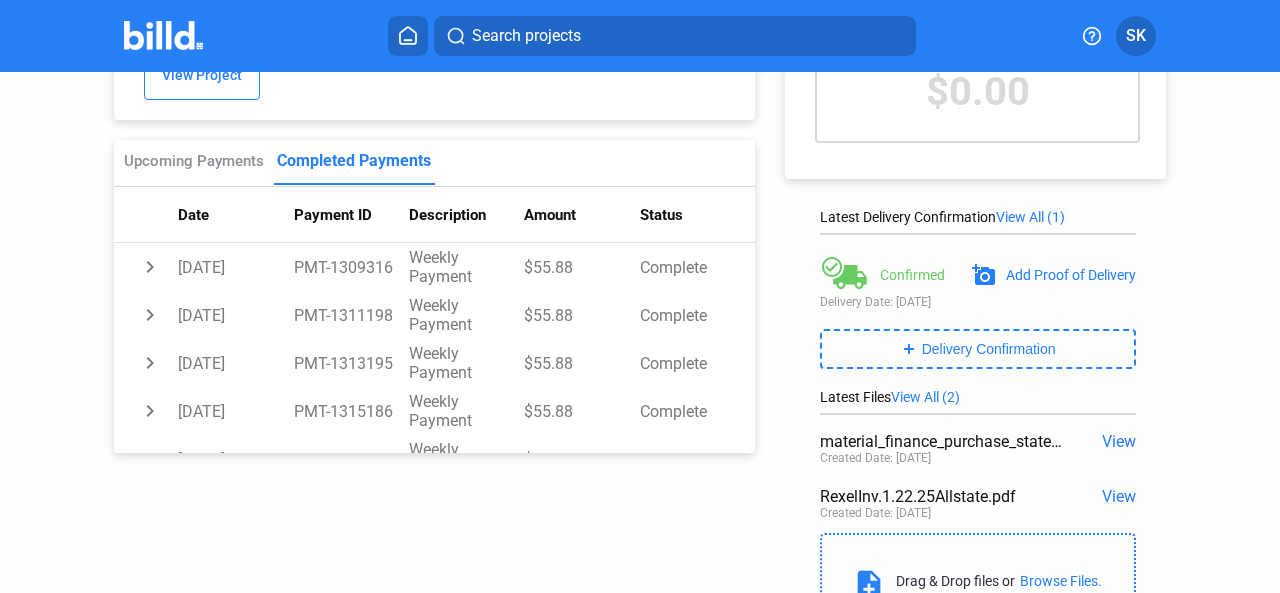 scroll, scrollTop: 0, scrollLeft: 0, axis: both 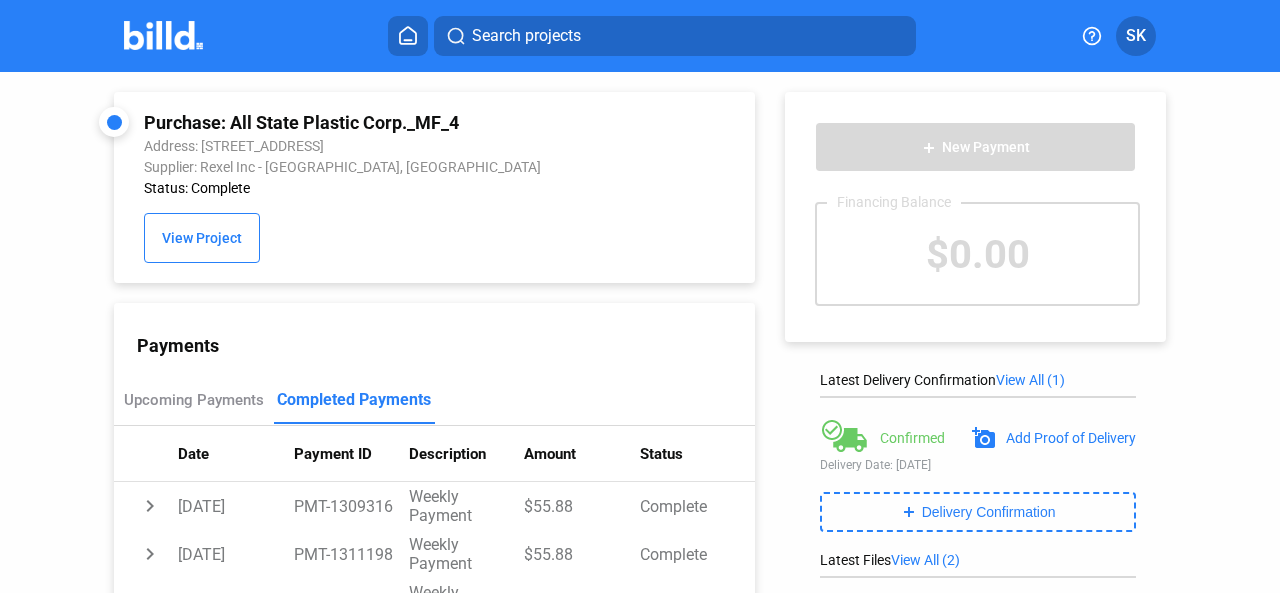 drag, startPoint x: 231, startPoint y: 121, endPoint x: 458, endPoint y: 121, distance: 227 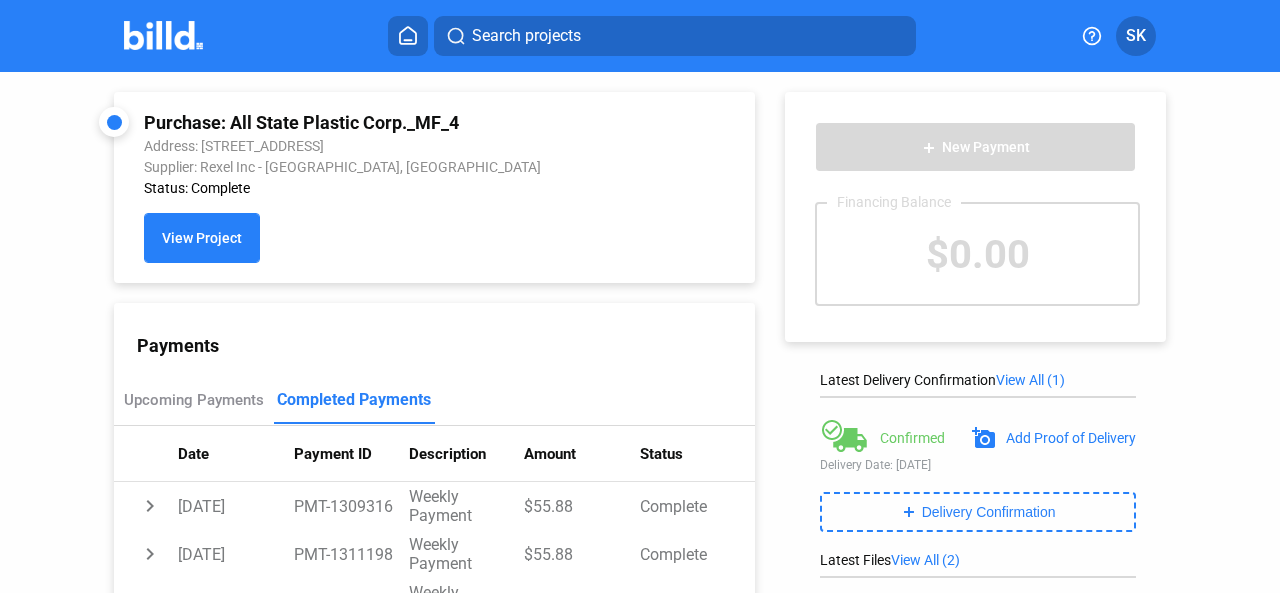 click on "View Project" 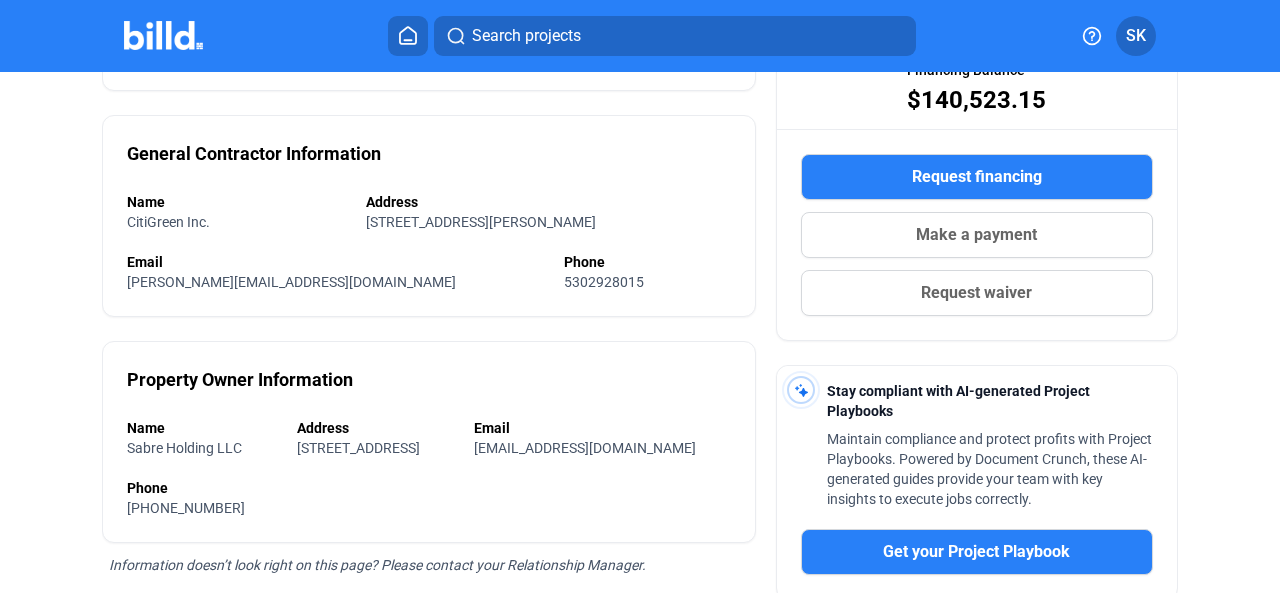 scroll, scrollTop: 0, scrollLeft: 0, axis: both 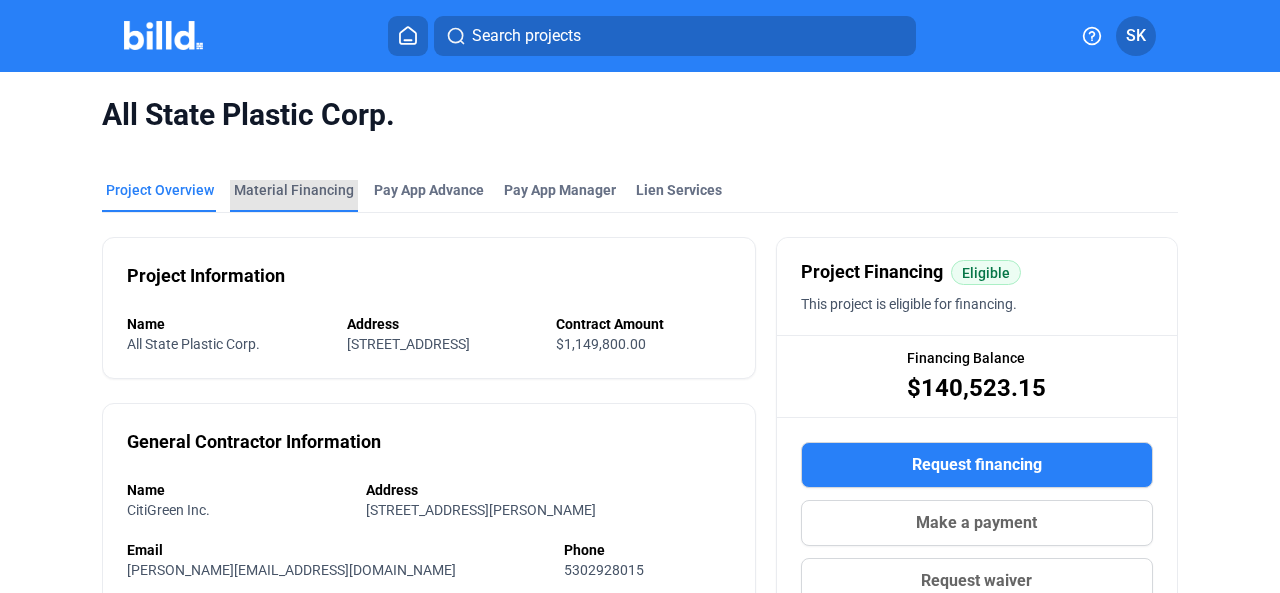 click on "Material Financing" at bounding box center (294, 190) 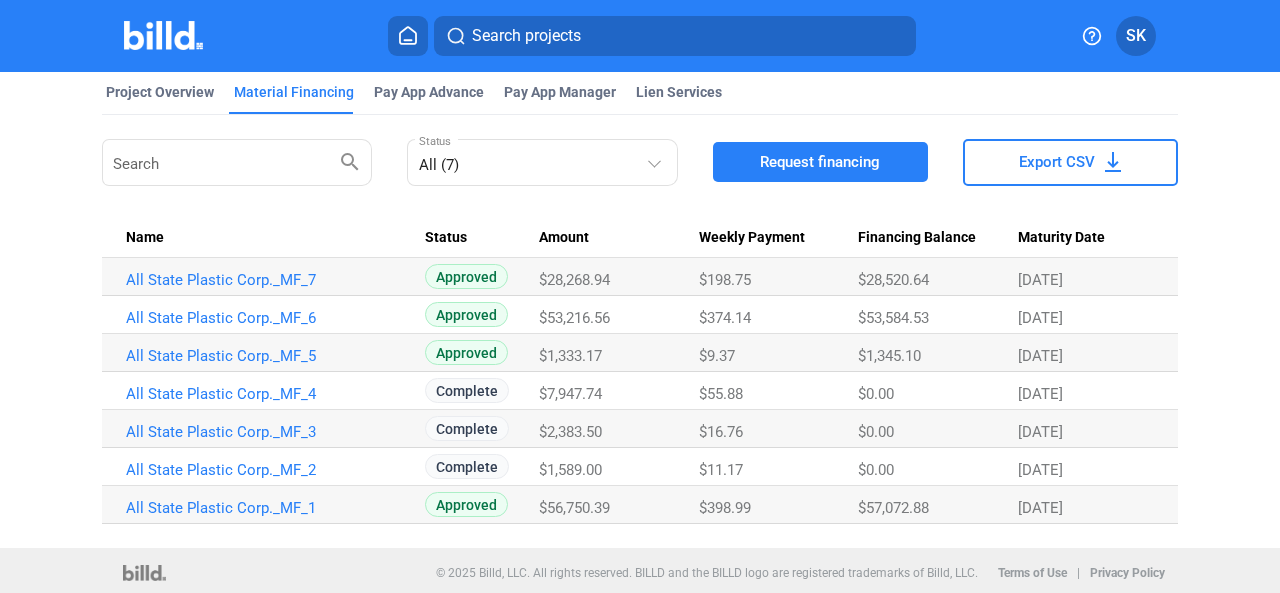 scroll, scrollTop: 102, scrollLeft: 0, axis: vertical 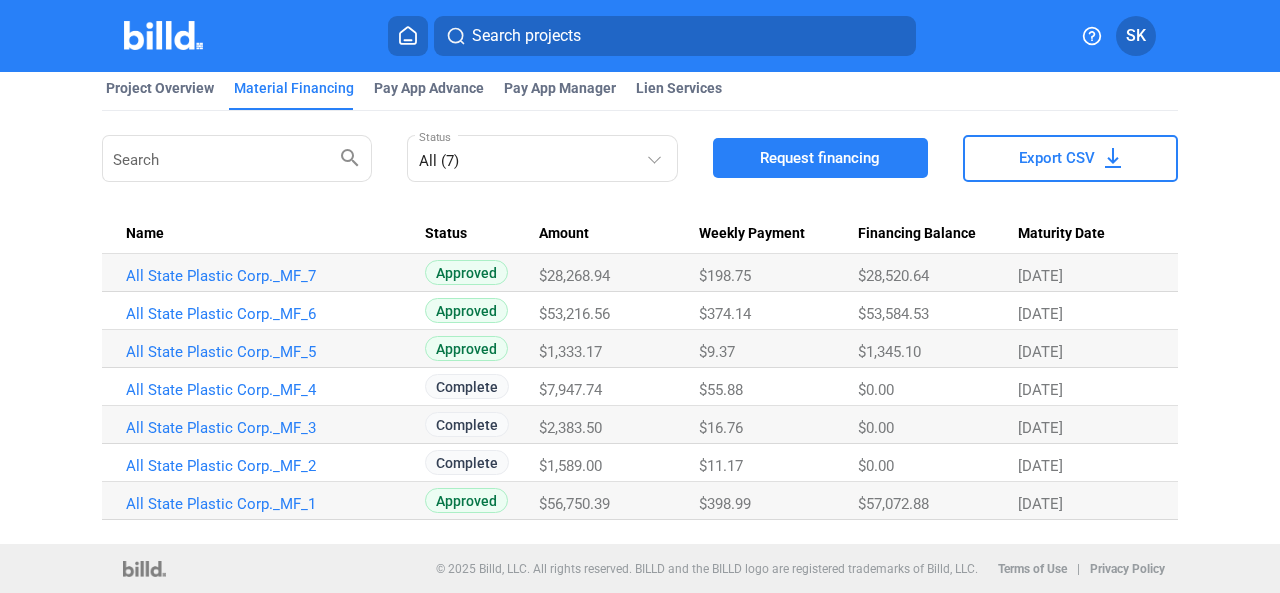 click on "Export CSV" at bounding box center [1057, 158] 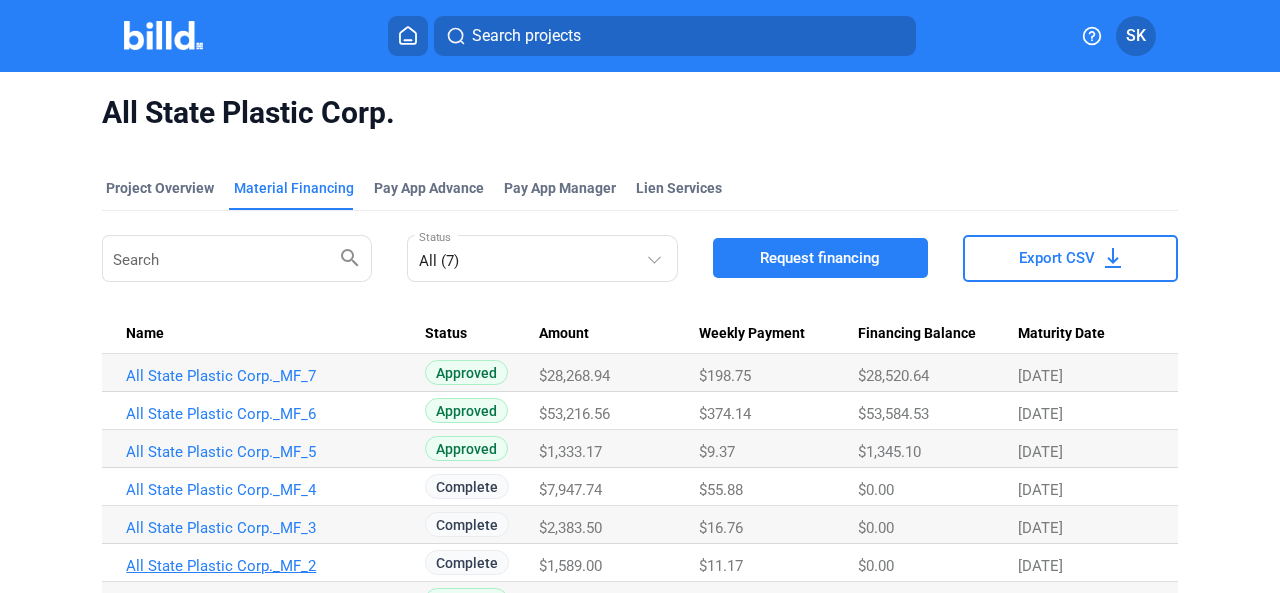 scroll, scrollTop: 0, scrollLeft: 0, axis: both 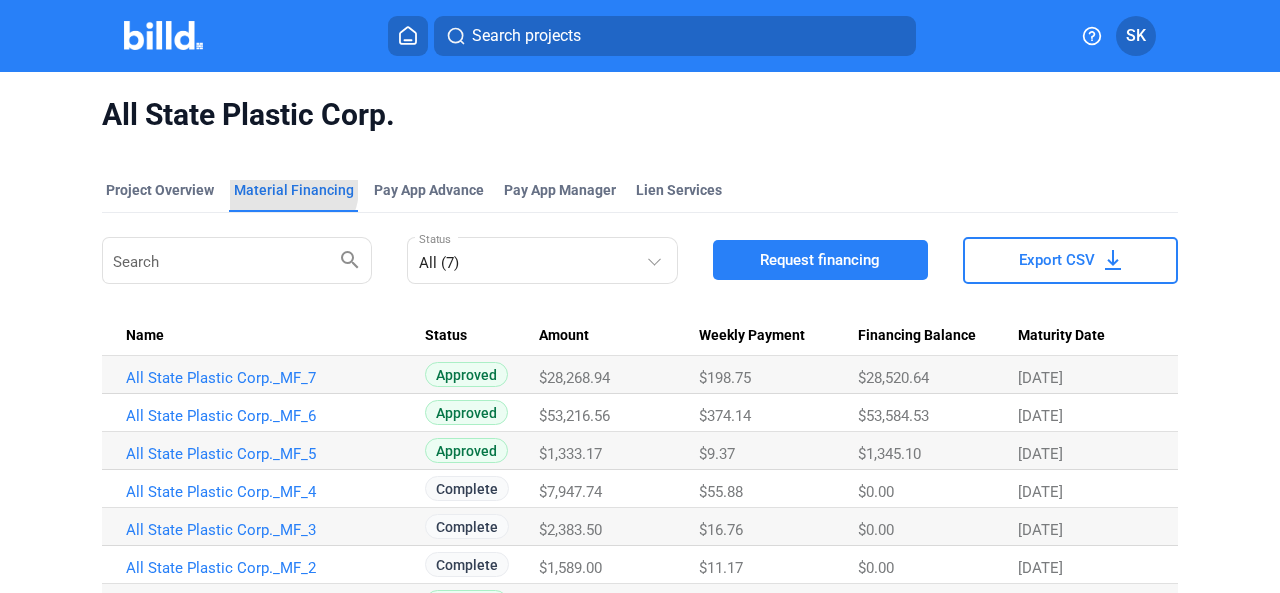 click on "Material Financing" at bounding box center (294, 190) 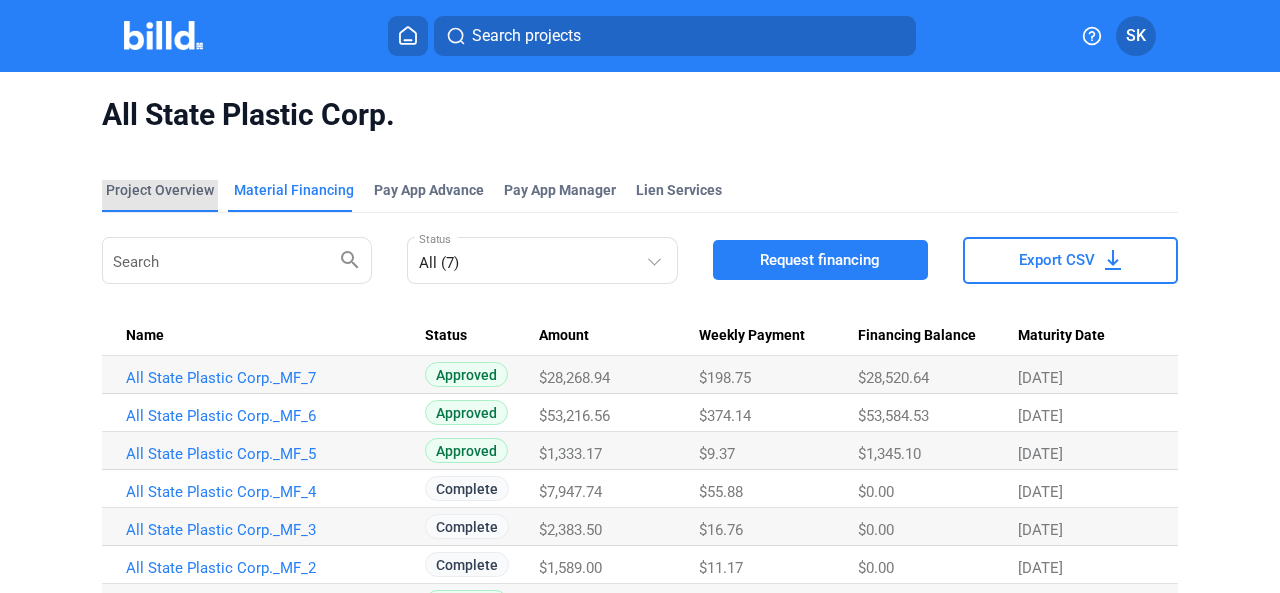 click on "Project Overview" at bounding box center [160, 190] 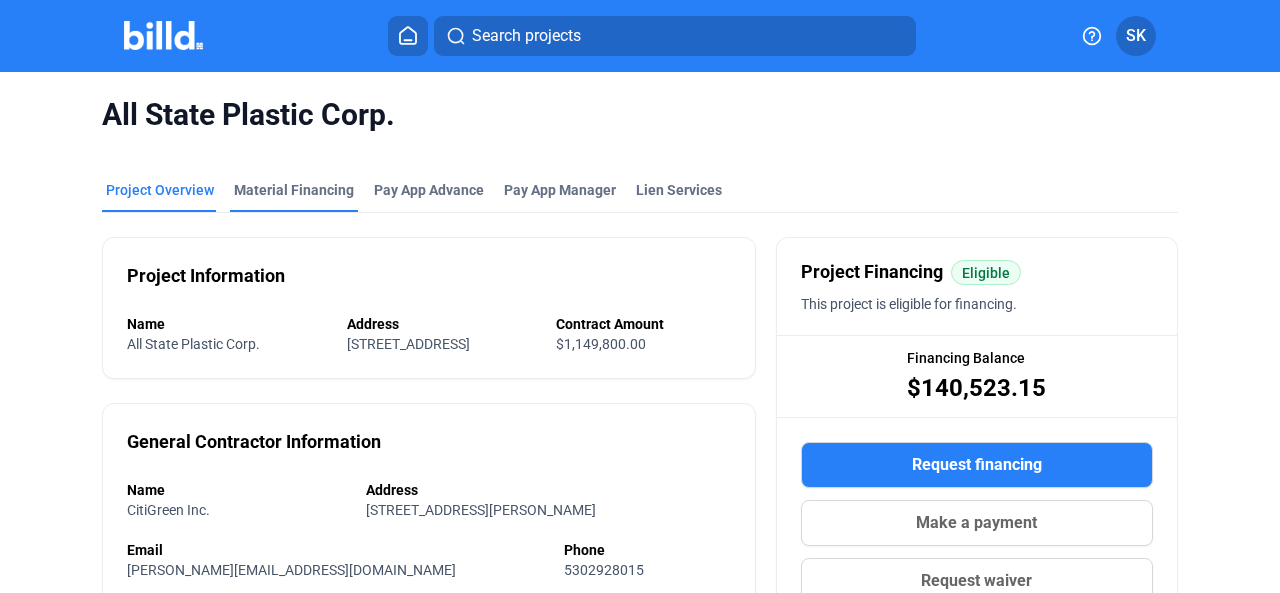 click on "Material Financing" at bounding box center (294, 190) 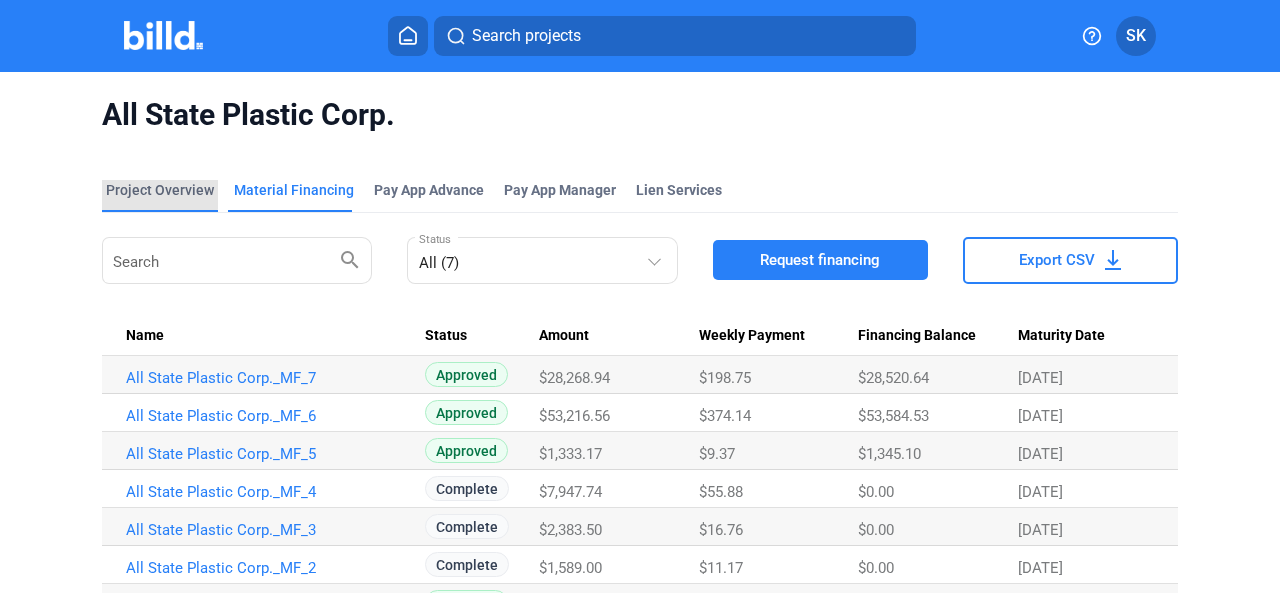 click on "Project Overview" at bounding box center (160, 190) 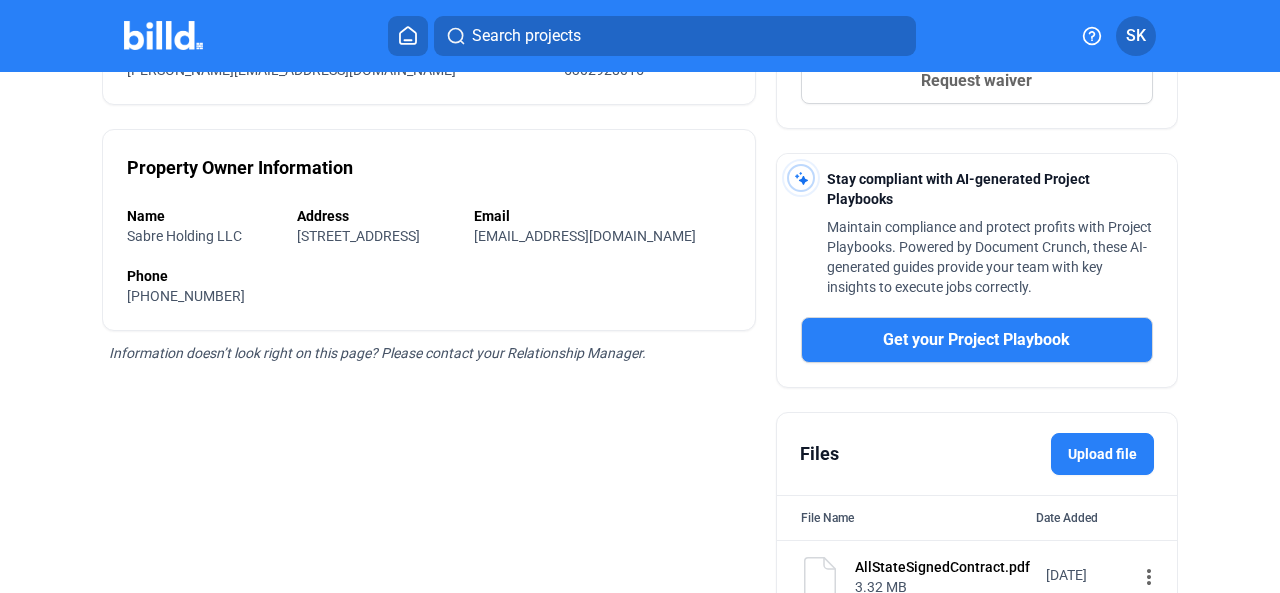 scroll, scrollTop: 0, scrollLeft: 0, axis: both 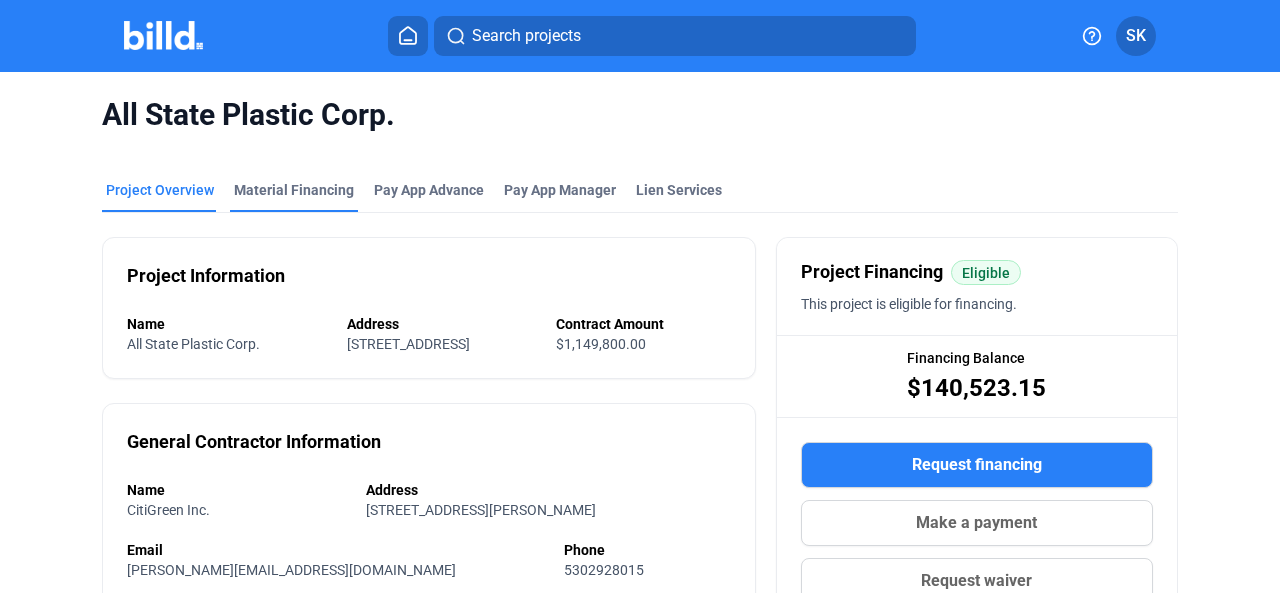 click on "Material Financing" at bounding box center [294, 190] 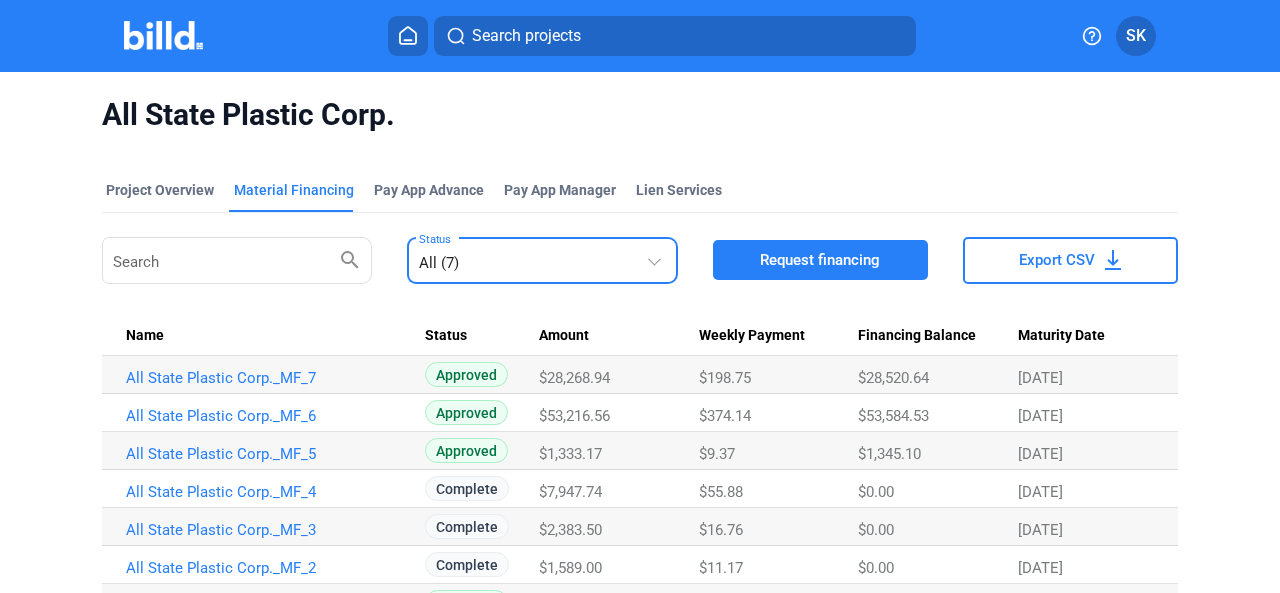 click at bounding box center [657, 248] 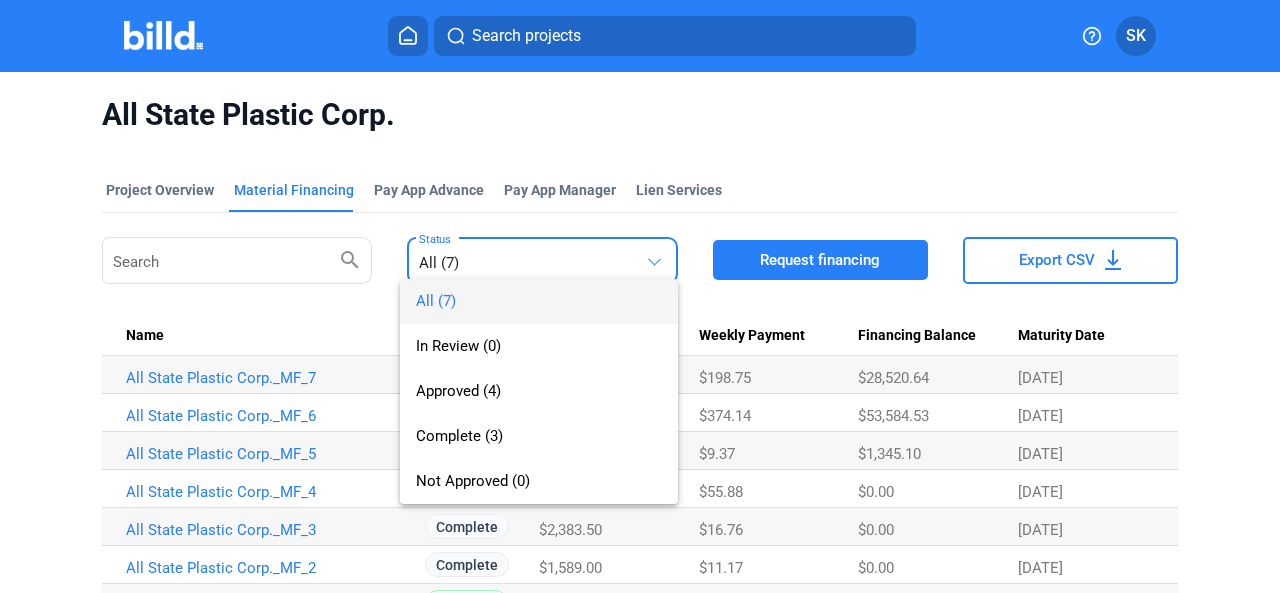 click at bounding box center [640, 296] 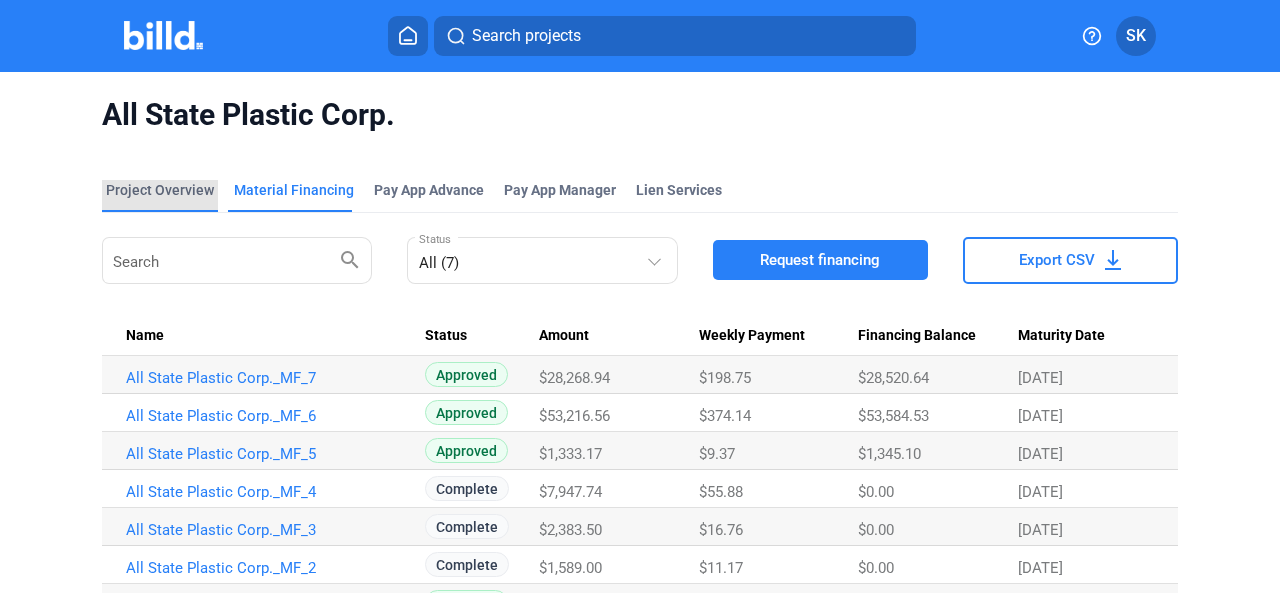 click on "Project Overview" at bounding box center [160, 190] 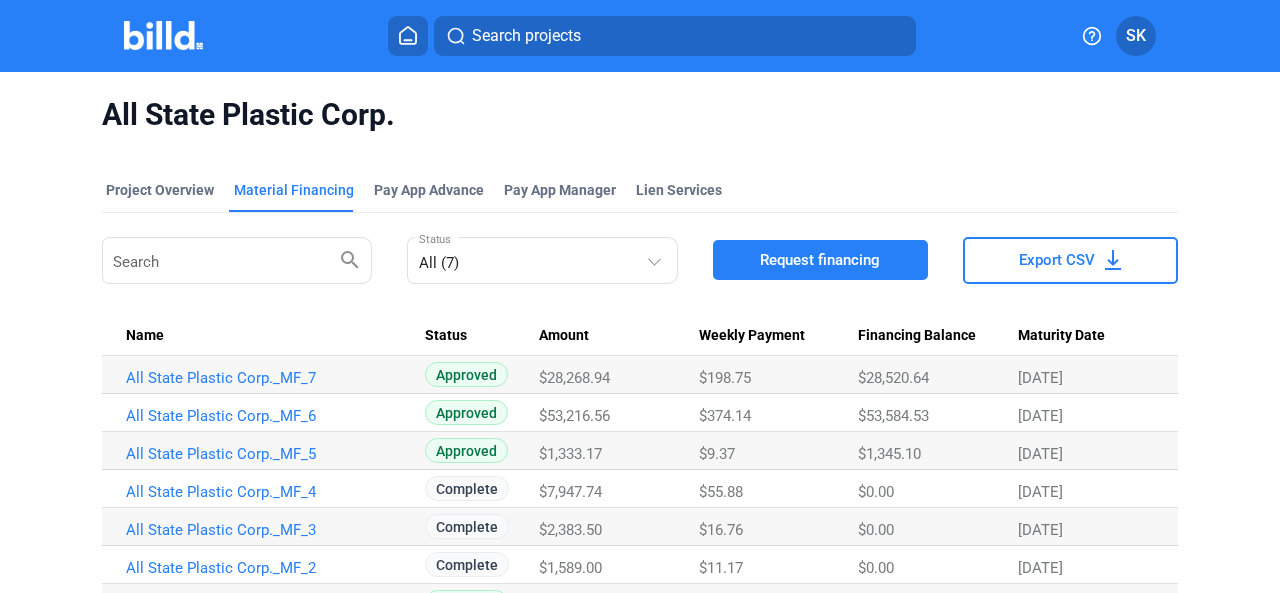 click 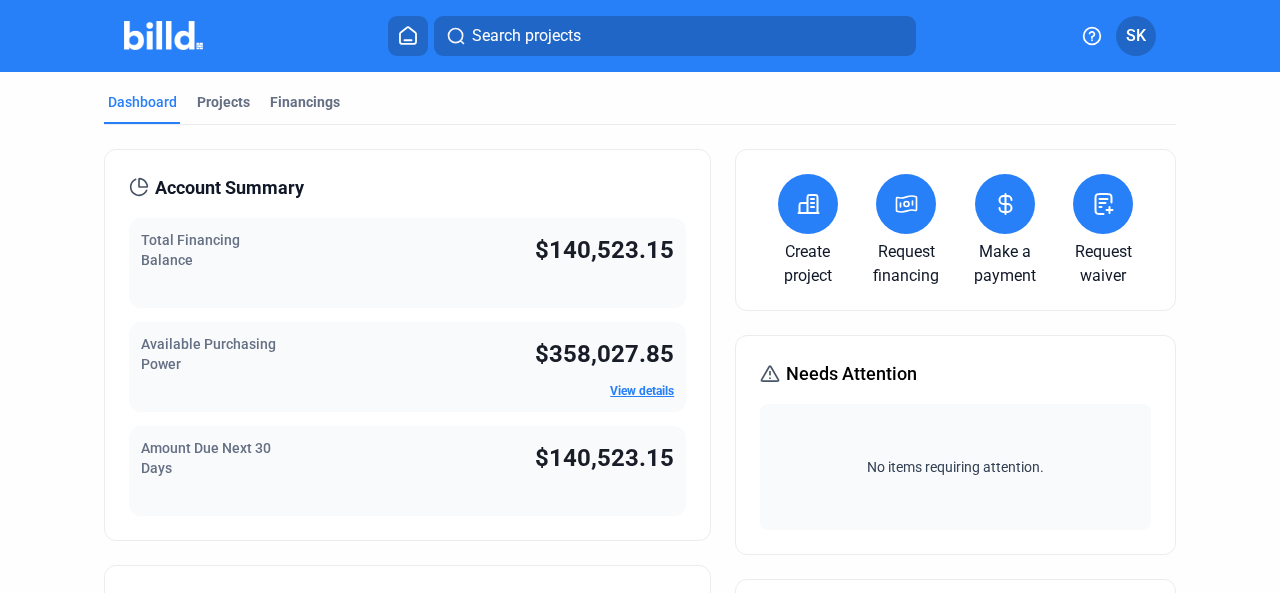 scroll, scrollTop: 0, scrollLeft: 0, axis: both 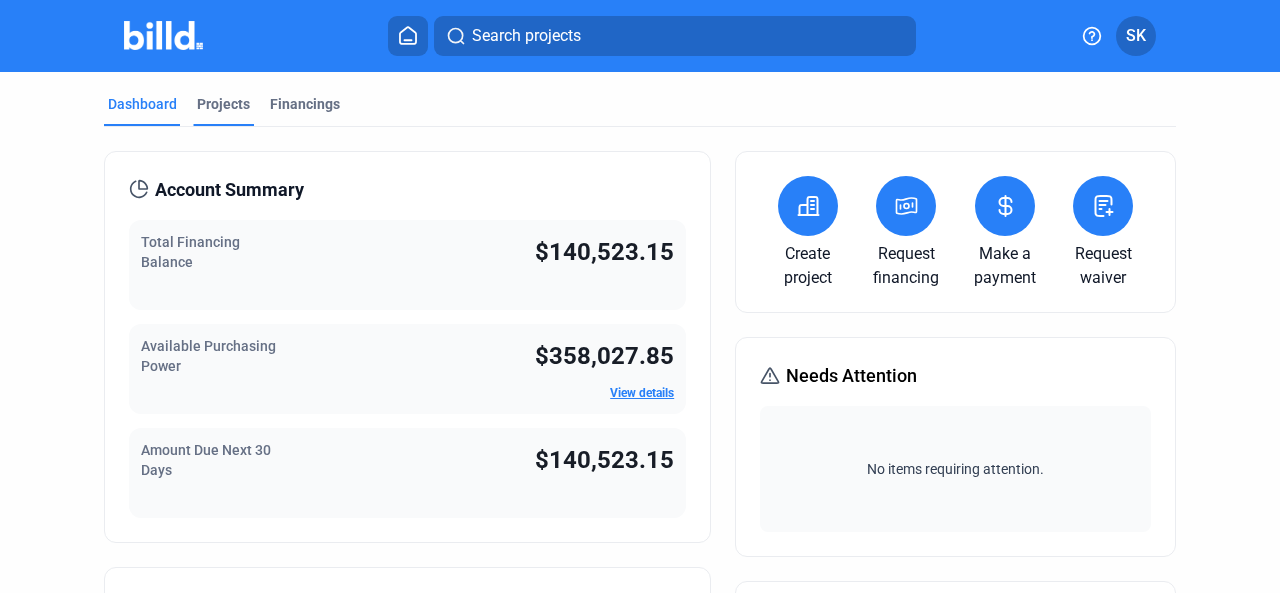 click on "Projects" at bounding box center (223, 104) 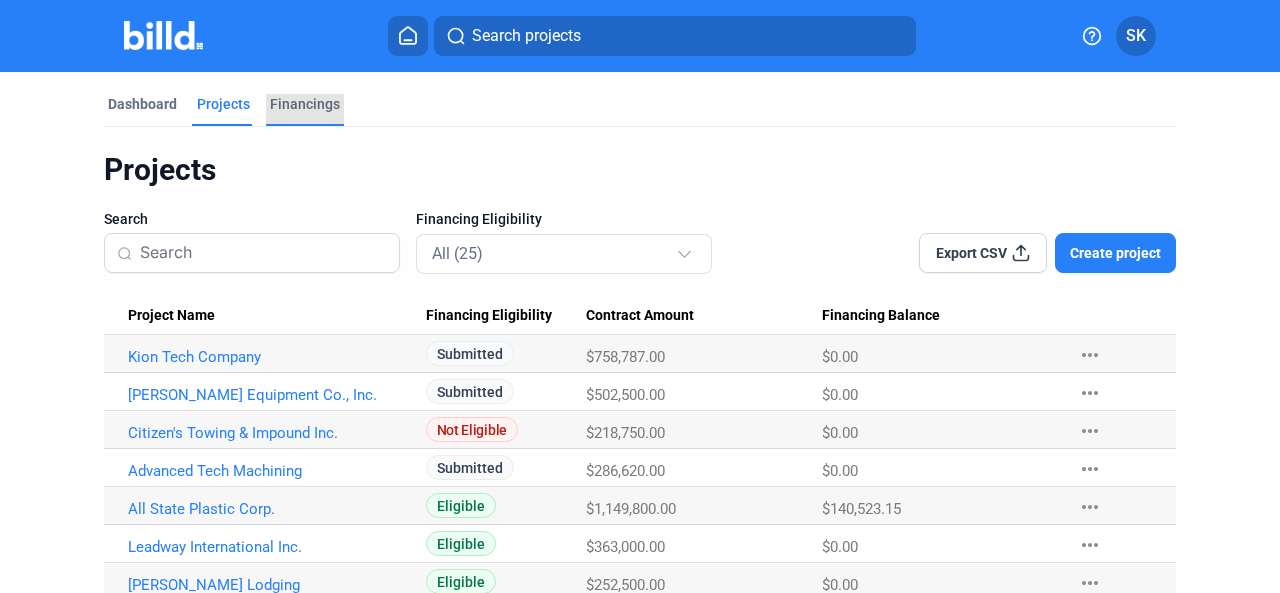 click on "Financings" at bounding box center [305, 104] 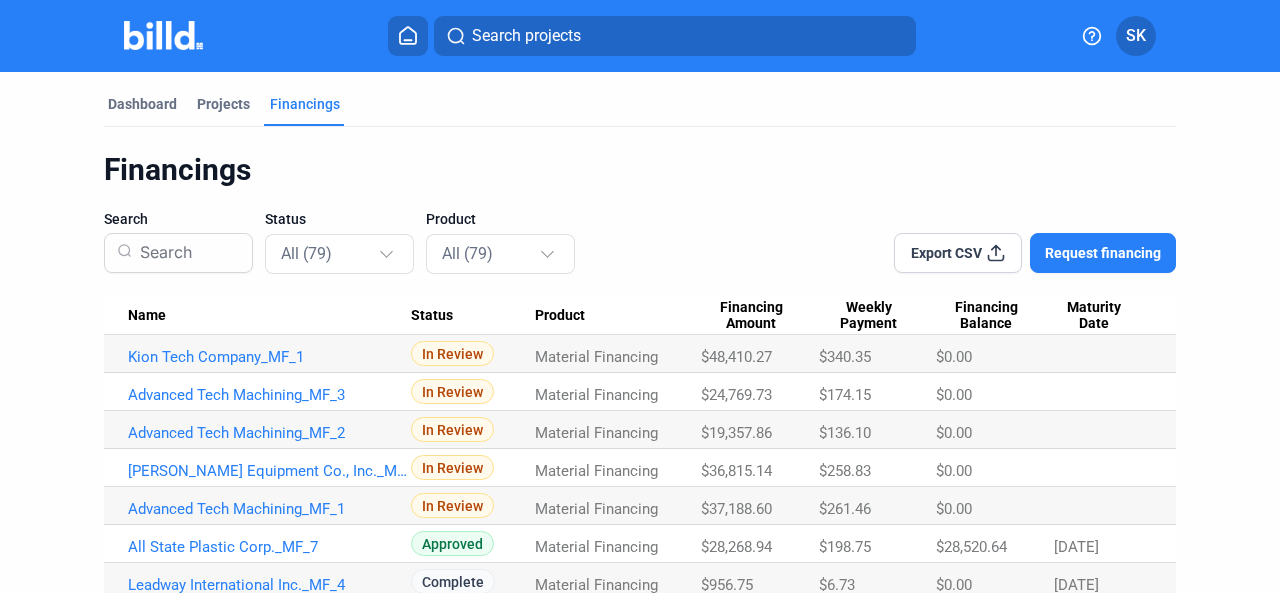 click on "Financings" at bounding box center [305, 104] 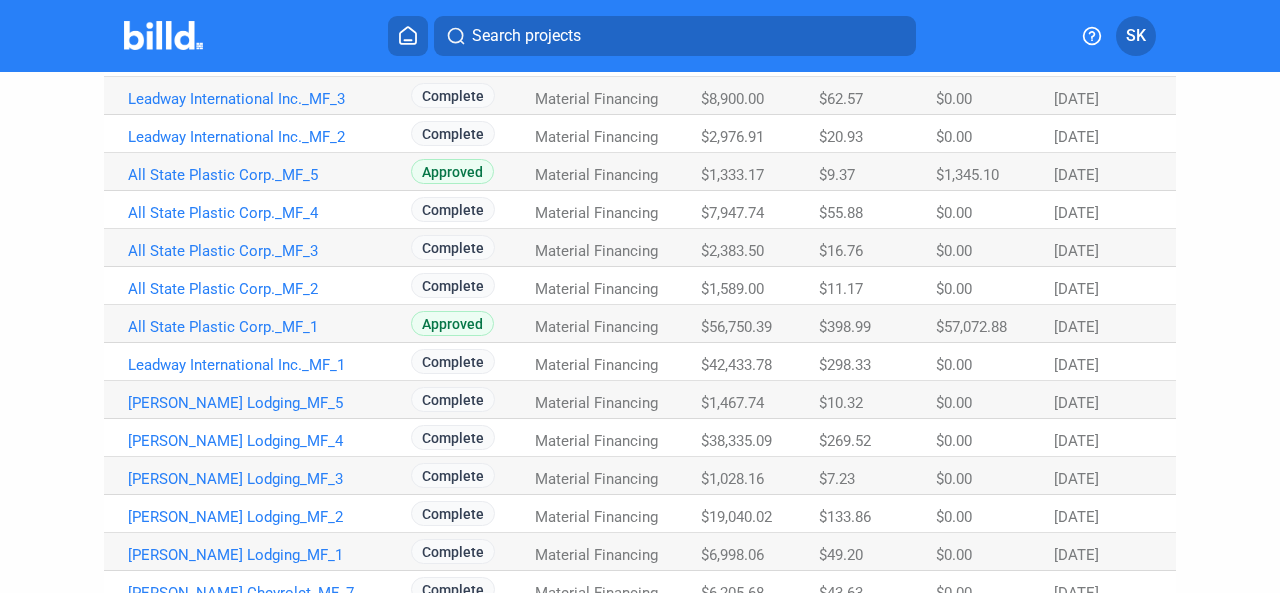 scroll, scrollTop: 0, scrollLeft: 0, axis: both 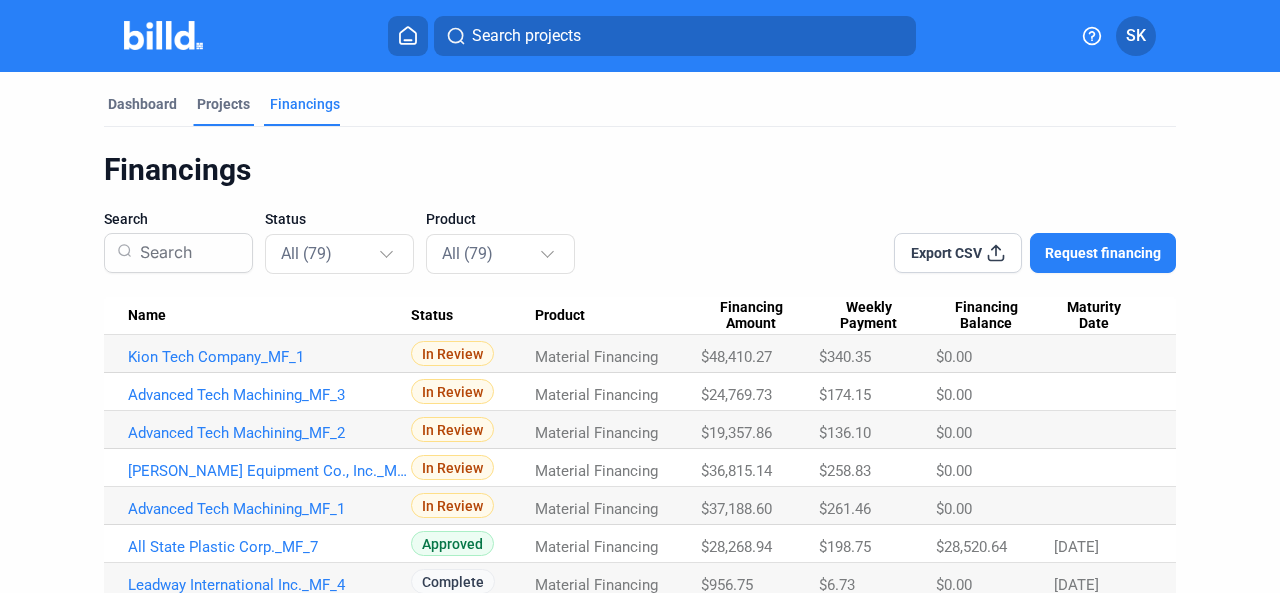 click on "Projects" at bounding box center (223, 104) 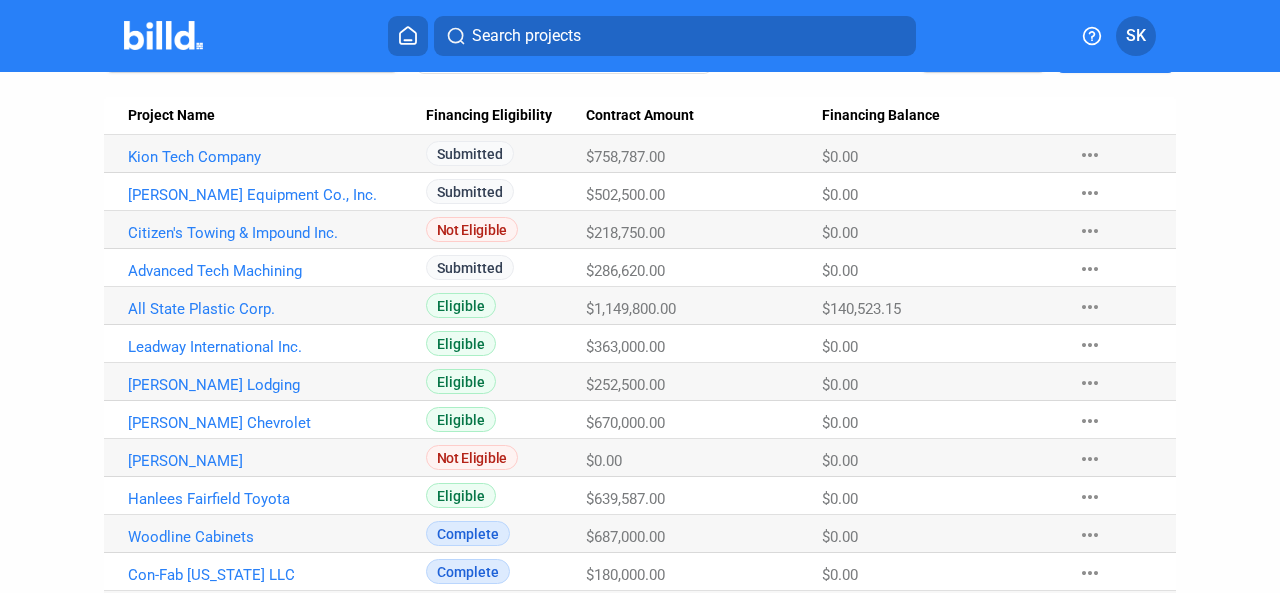scroll, scrollTop: 200, scrollLeft: 0, axis: vertical 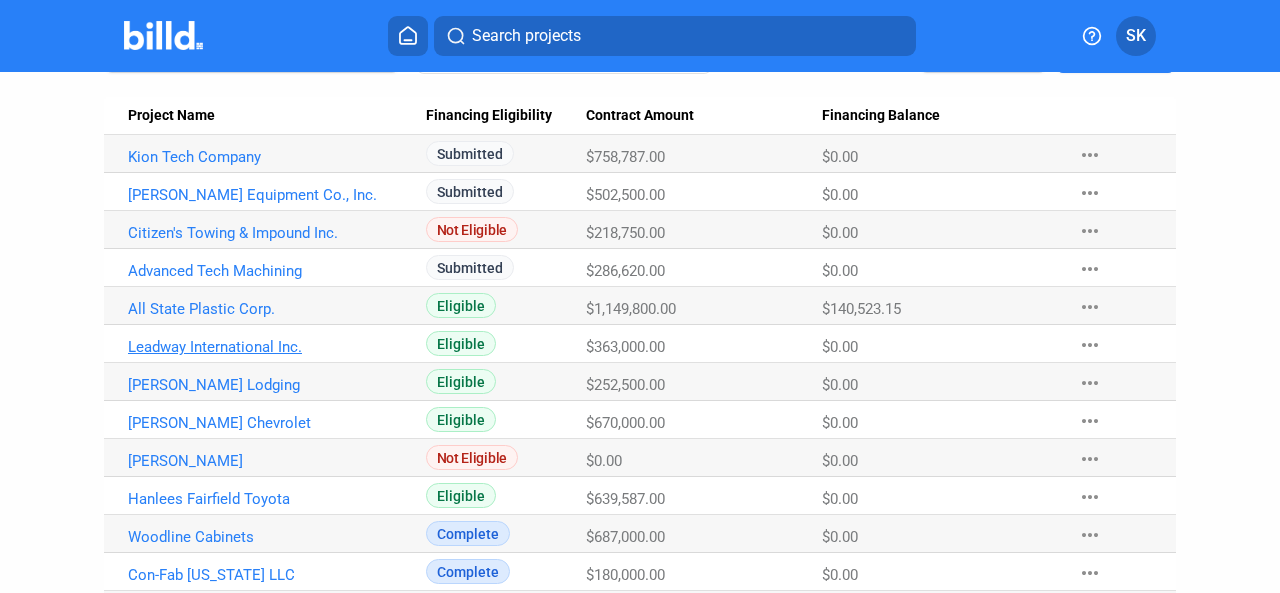 click on "Leadway International Inc." at bounding box center (269, 157) 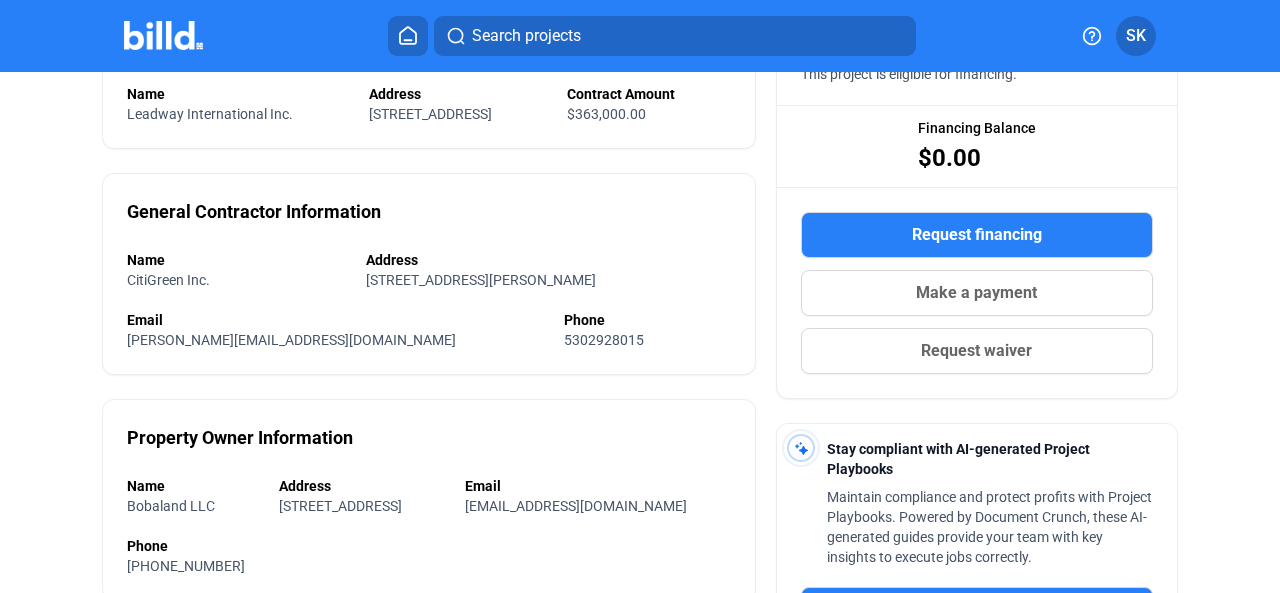 scroll, scrollTop: 0, scrollLeft: 0, axis: both 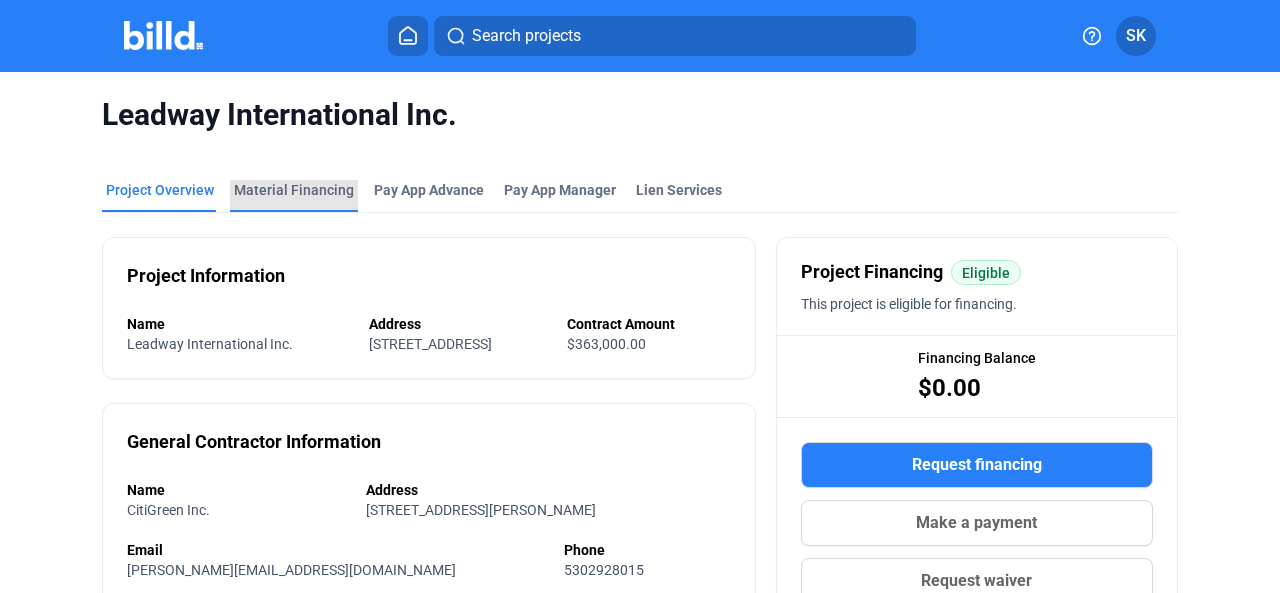 click on "Material Financing" at bounding box center (294, 190) 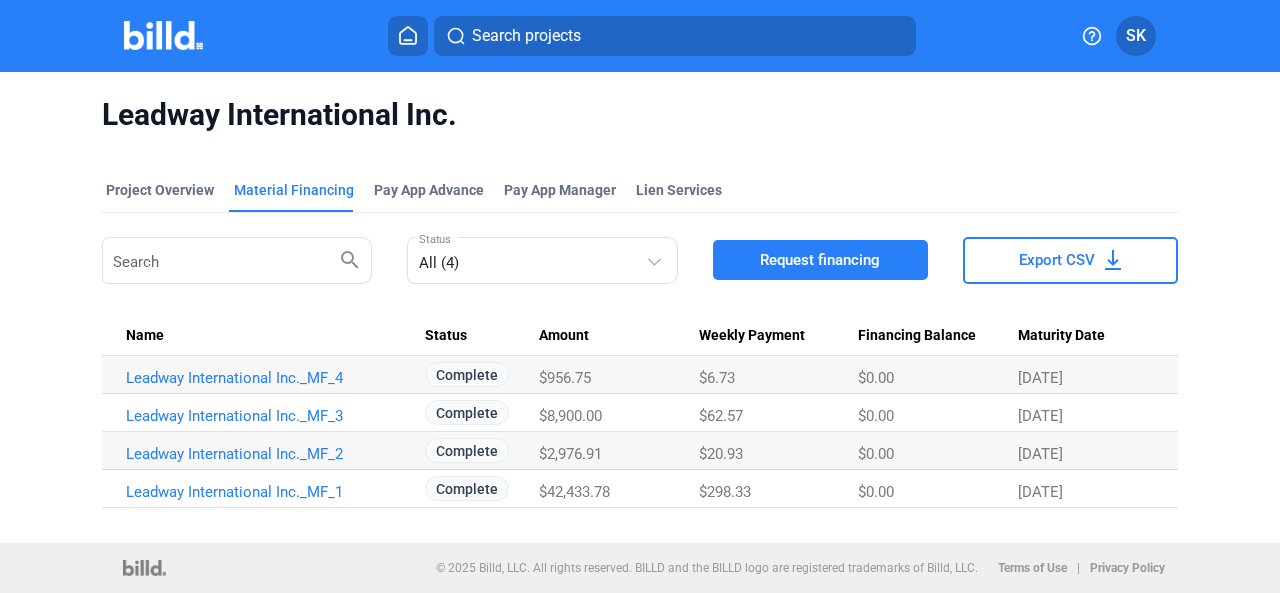 click on "Export CSV" at bounding box center [1057, 260] 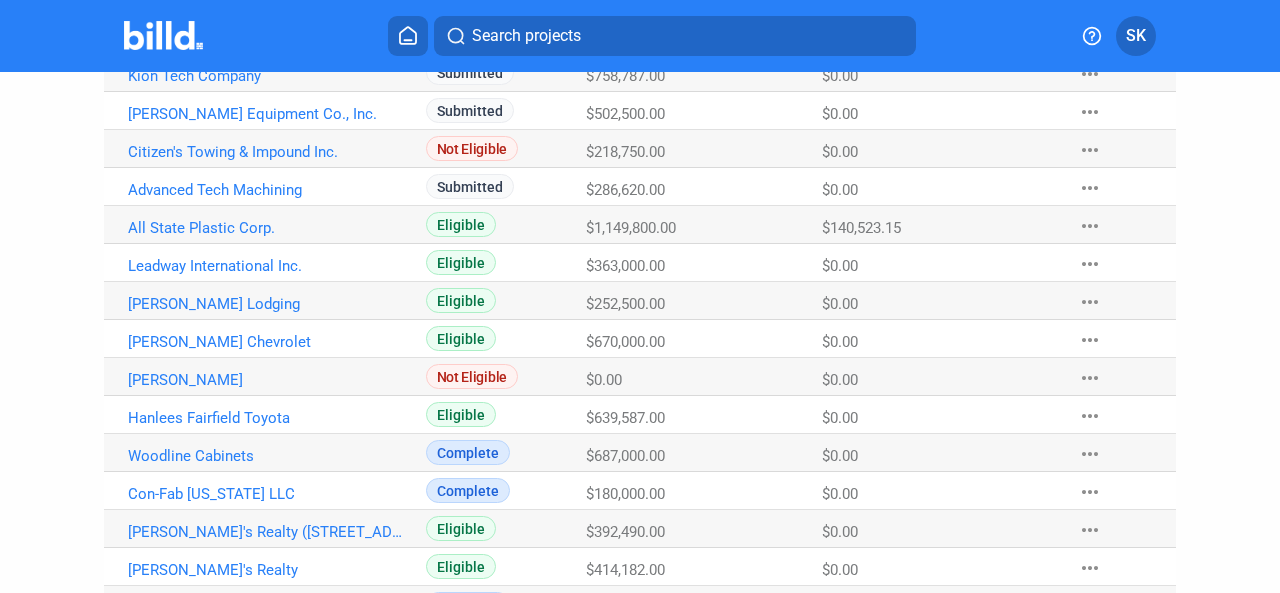 scroll, scrollTop: 300, scrollLeft: 0, axis: vertical 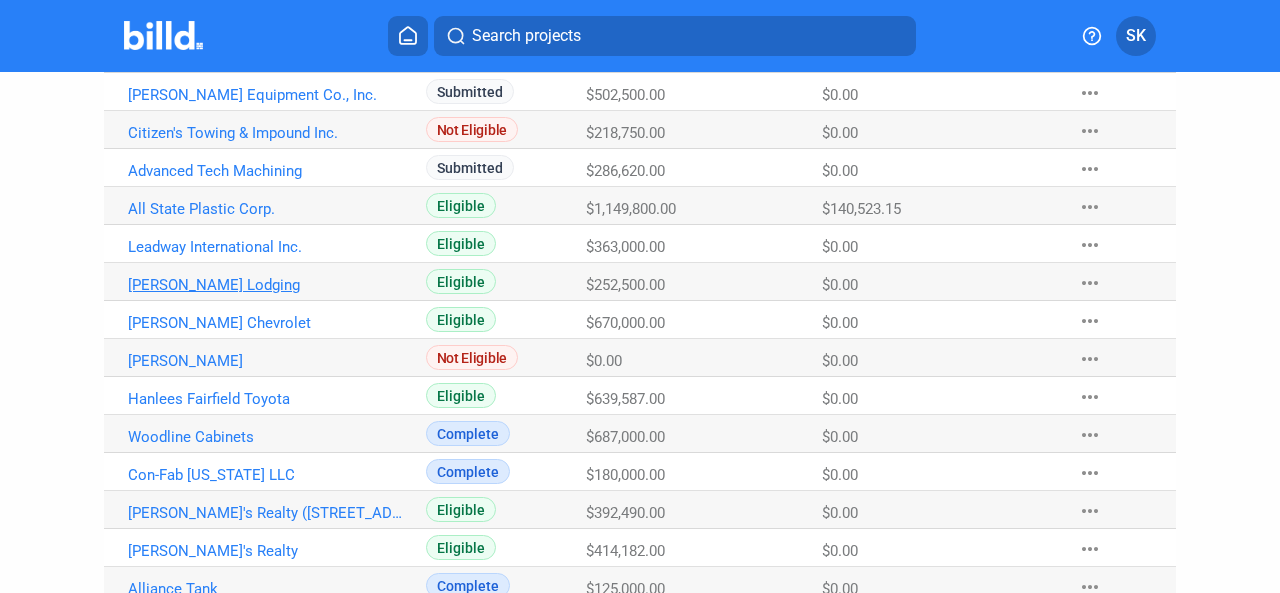 click on "[PERSON_NAME] Lodging" at bounding box center [269, 57] 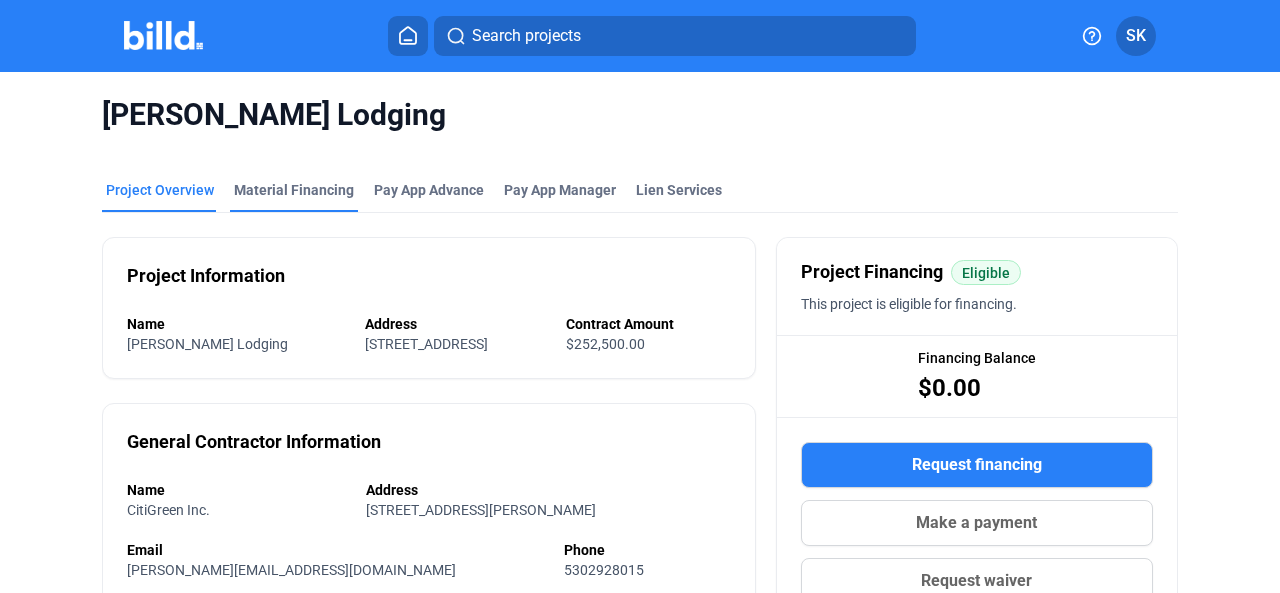 click on "Material Financing" at bounding box center [294, 190] 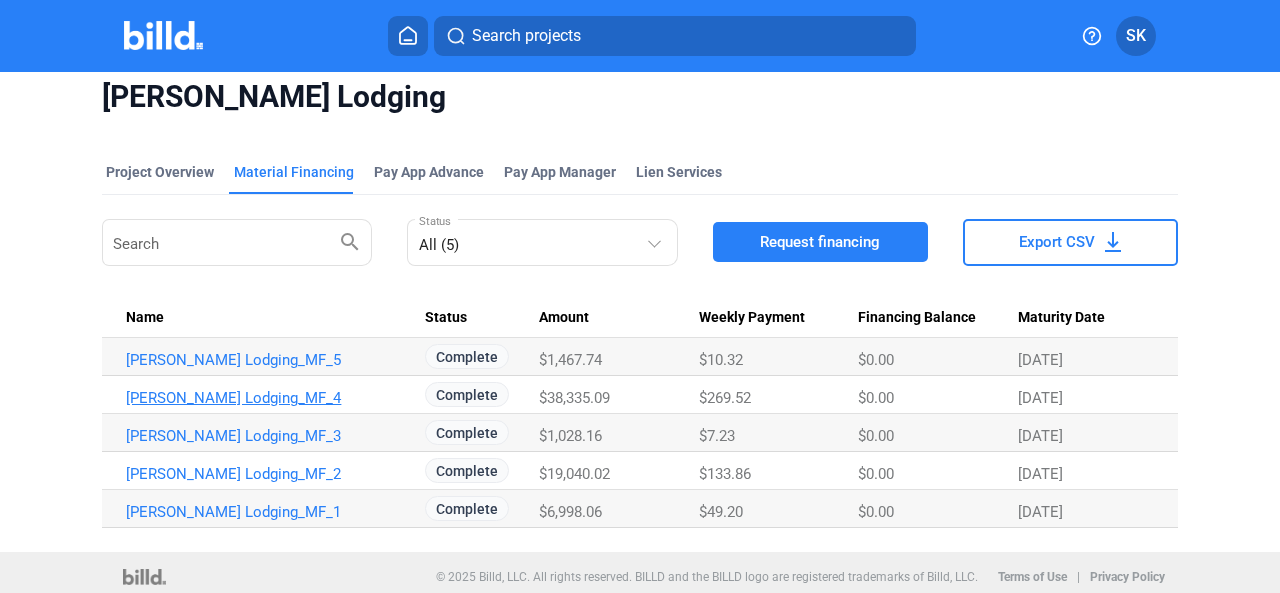 scroll, scrollTop: 26, scrollLeft: 0, axis: vertical 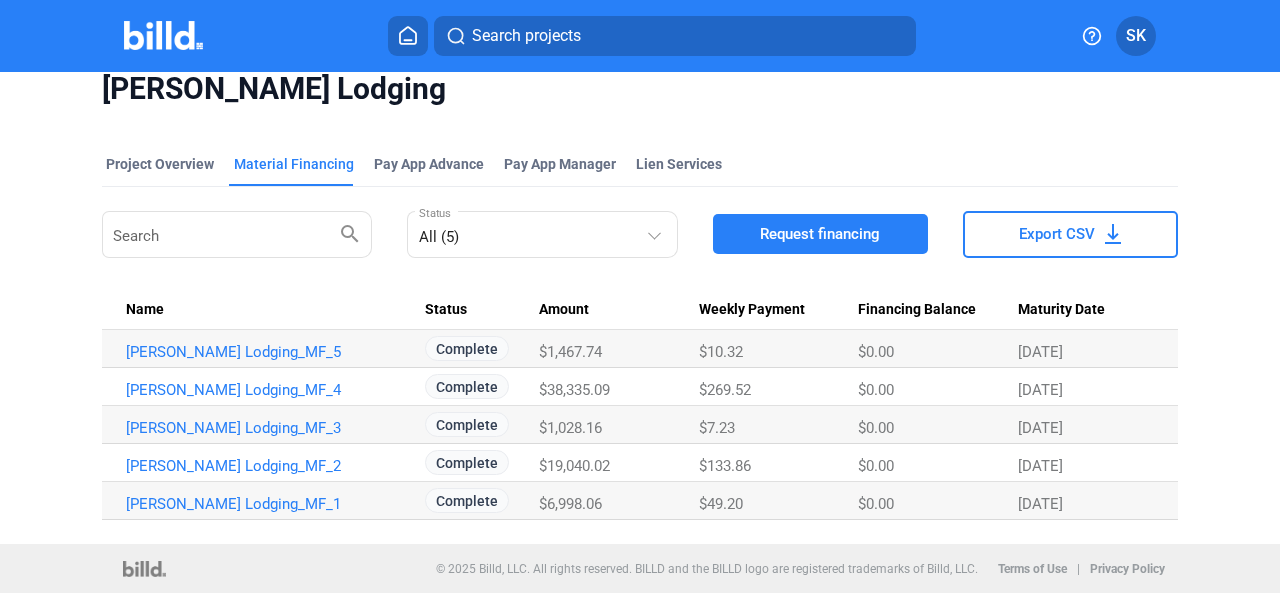 click on "Export CSV" at bounding box center [1057, 234] 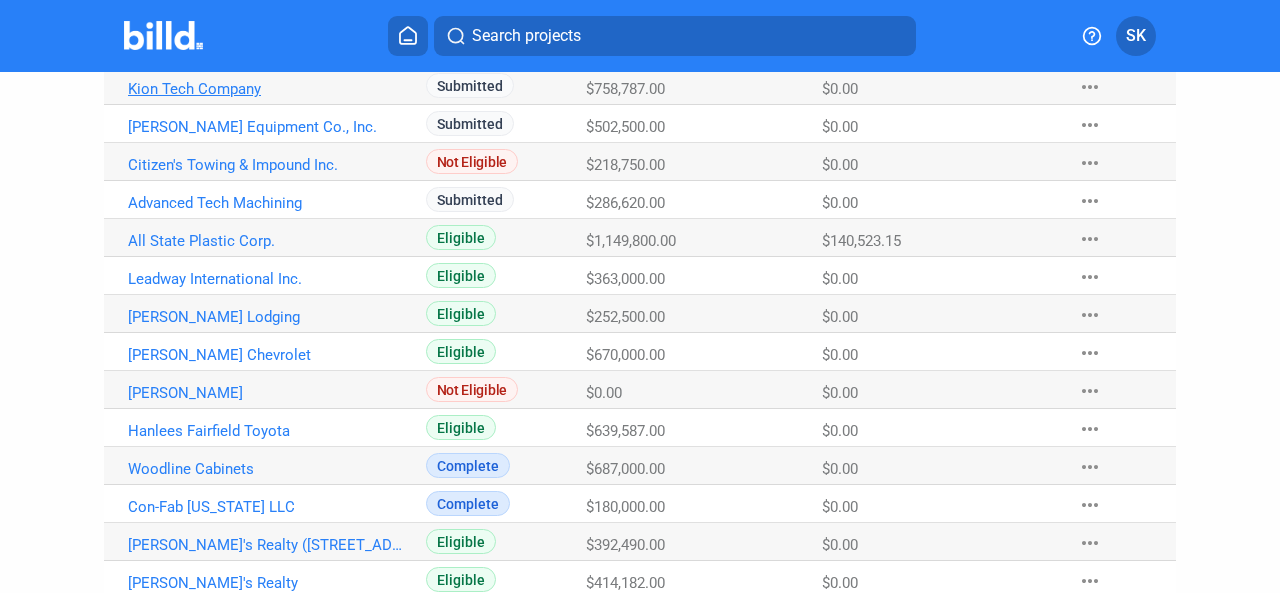 scroll, scrollTop: 300, scrollLeft: 0, axis: vertical 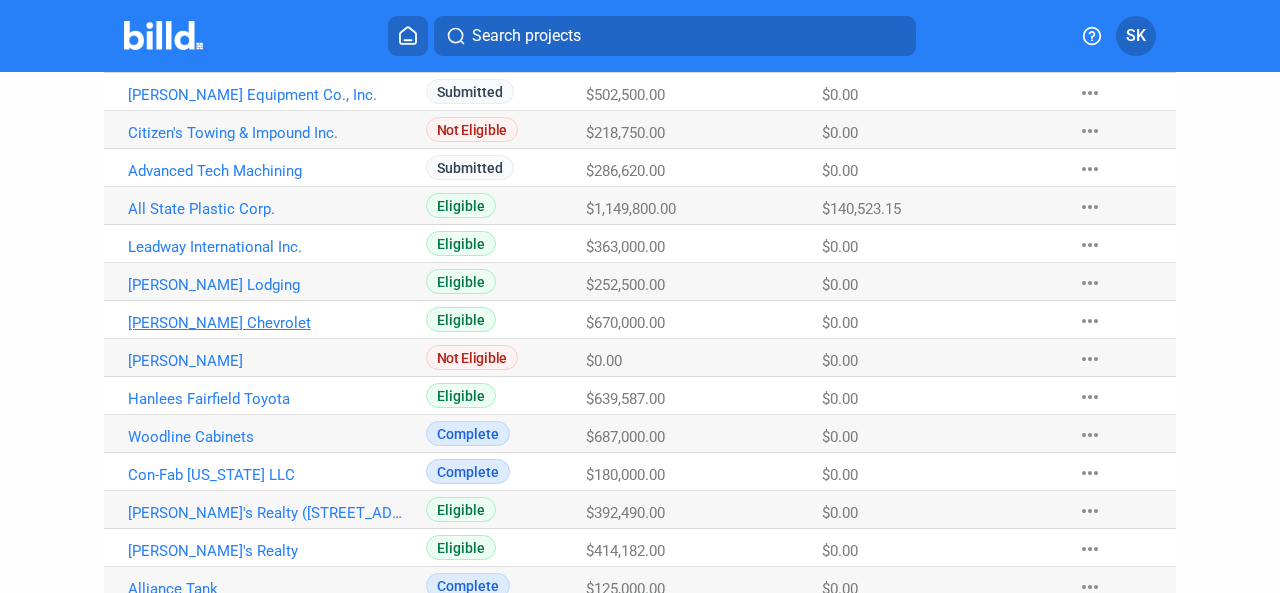 click on "[PERSON_NAME] Chevrolet" at bounding box center (269, 57) 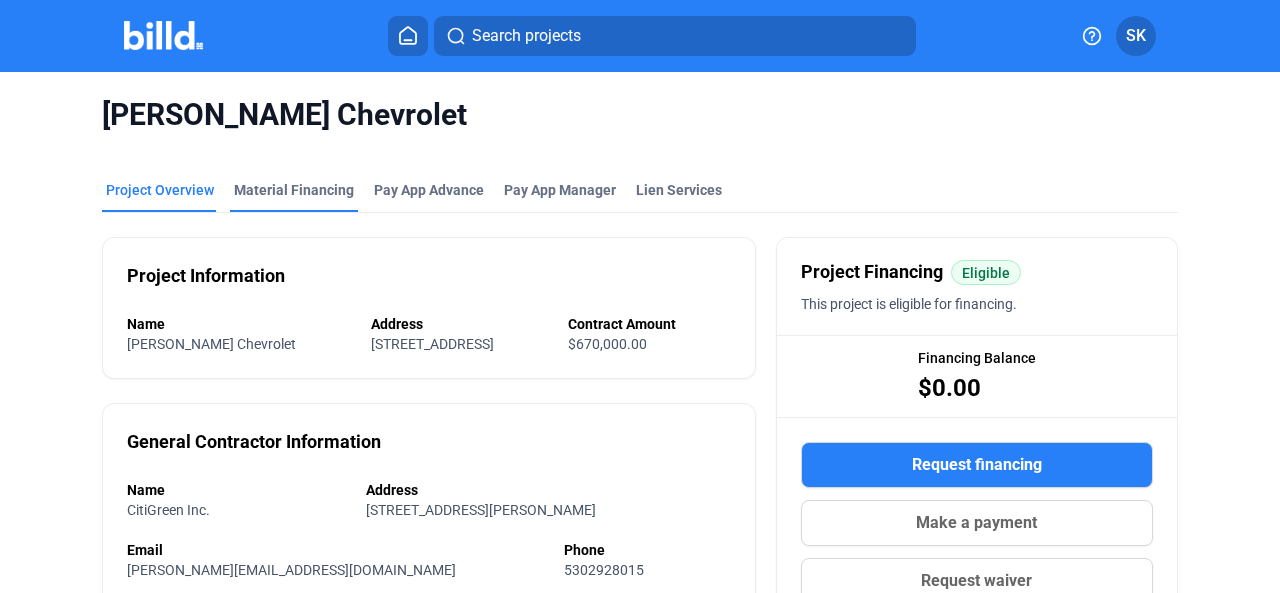 click on "Material Financing" at bounding box center [294, 190] 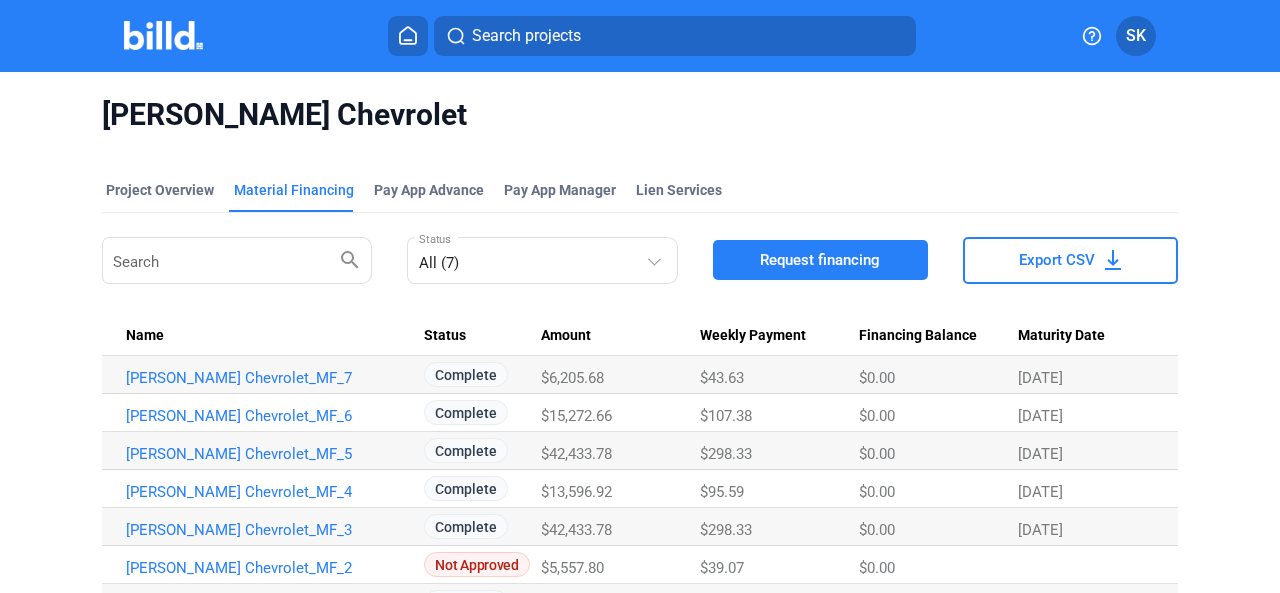 click on "Export CSV" at bounding box center (1057, 260) 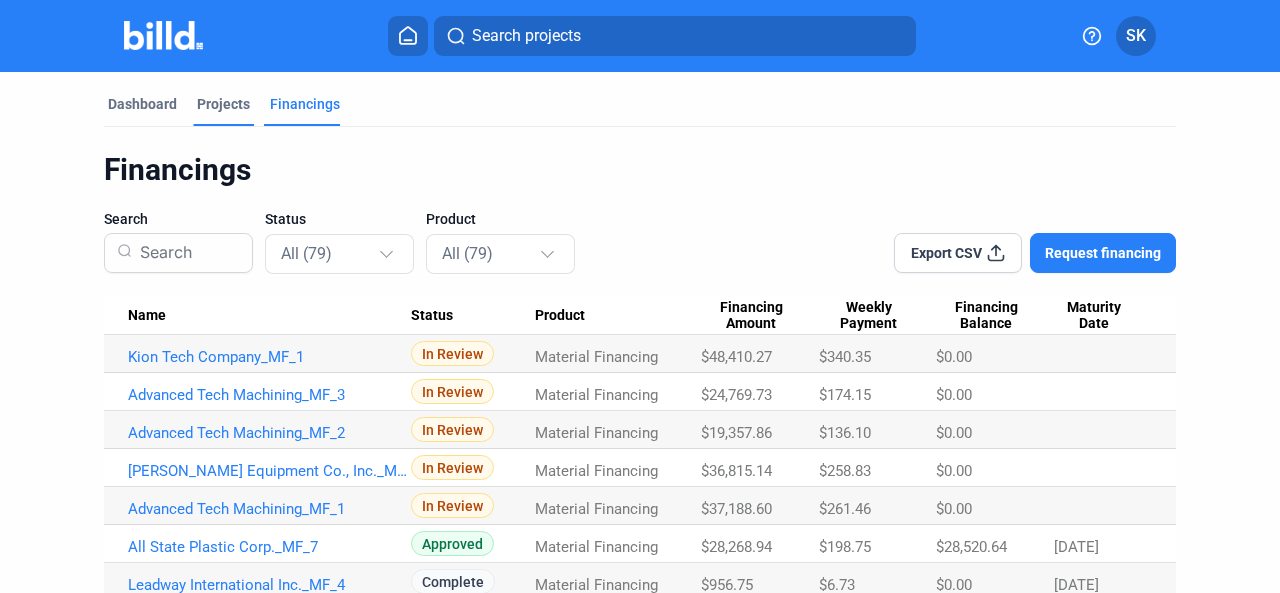 drag, startPoint x: 218, startPoint y: 98, endPoint x: 247, endPoint y: 114, distance: 33.12099 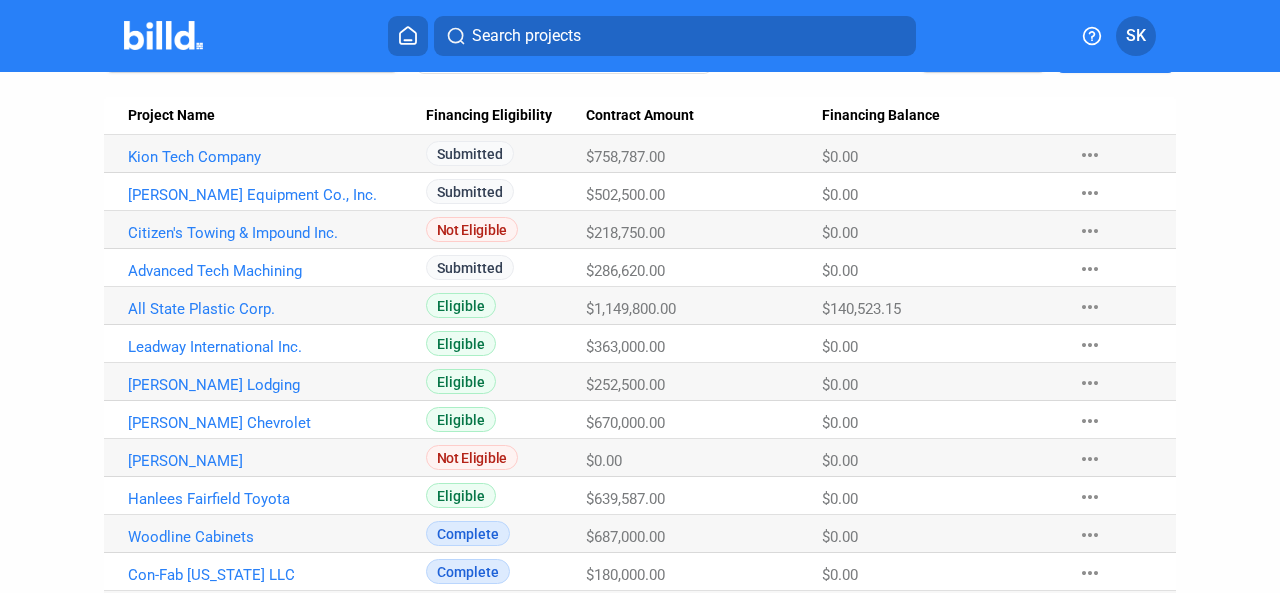 scroll, scrollTop: 300, scrollLeft: 0, axis: vertical 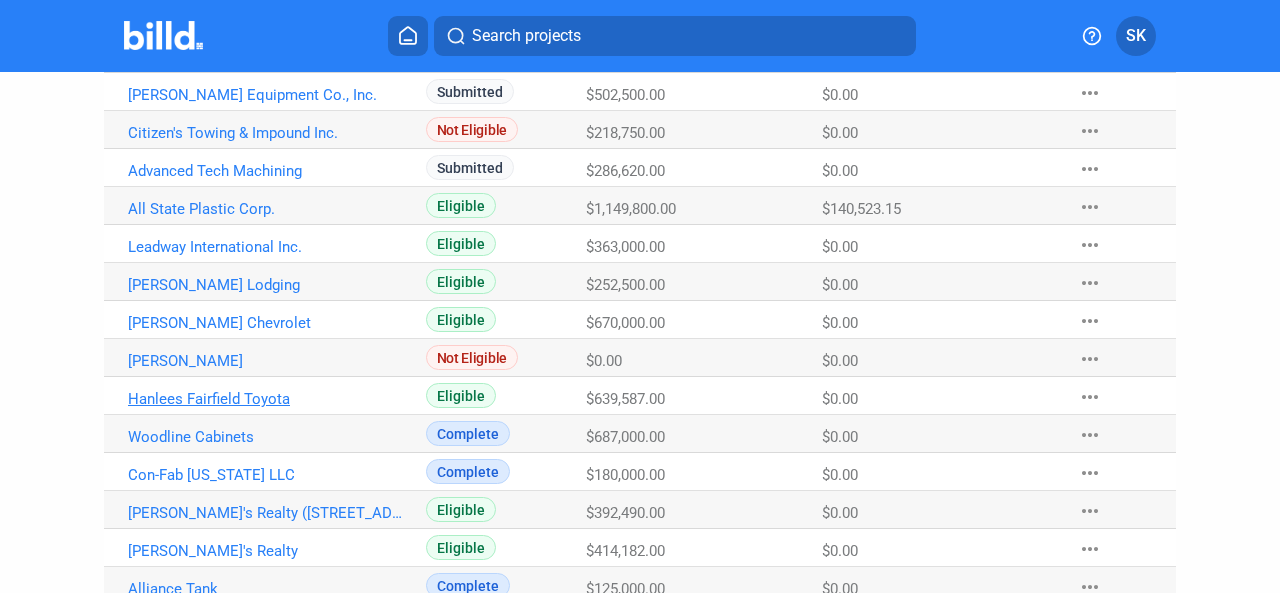 click on "Hanlees Fairfield Toyota" at bounding box center (269, 57) 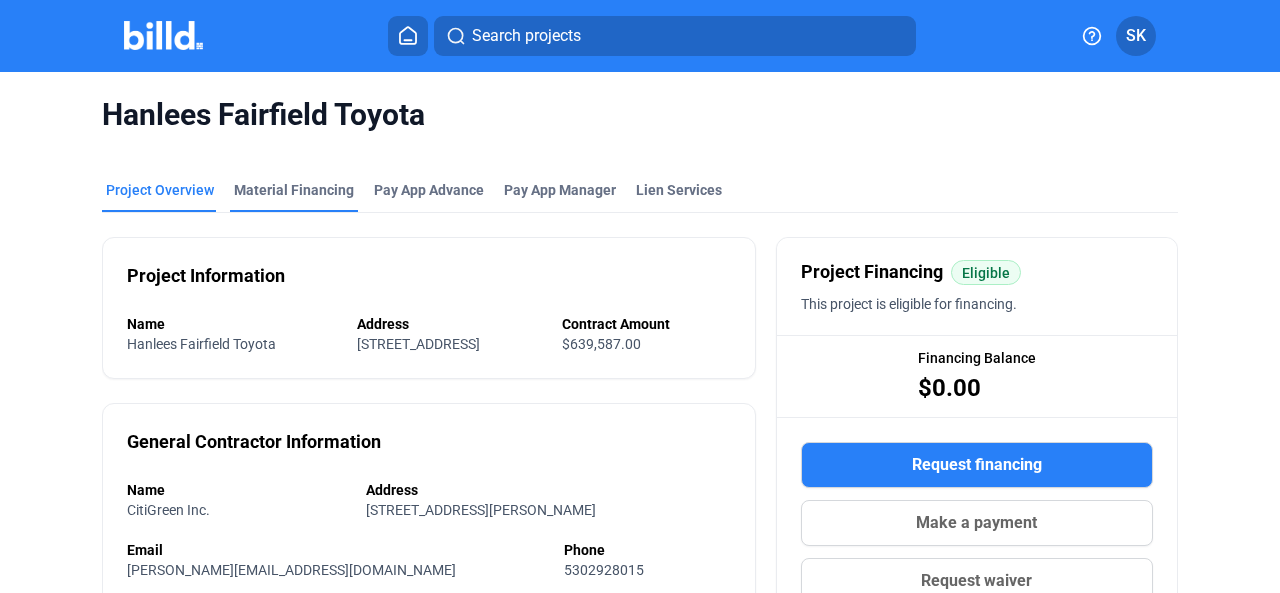 click on "Material Financing" at bounding box center (294, 190) 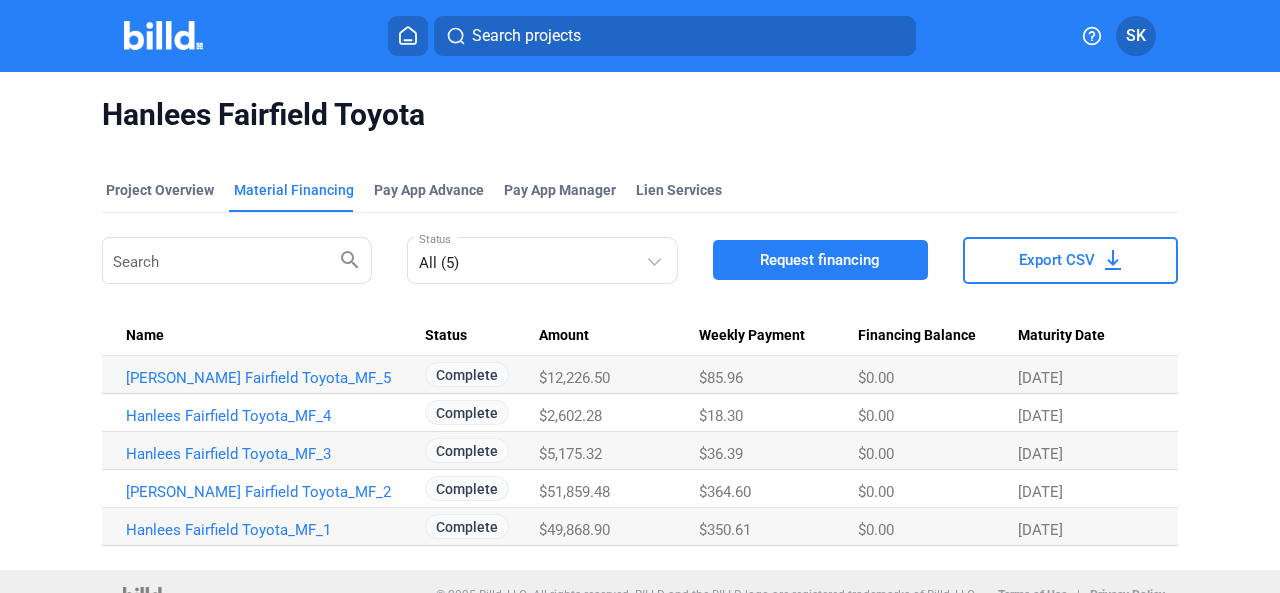 click on "Export CSV" at bounding box center (1057, 260) 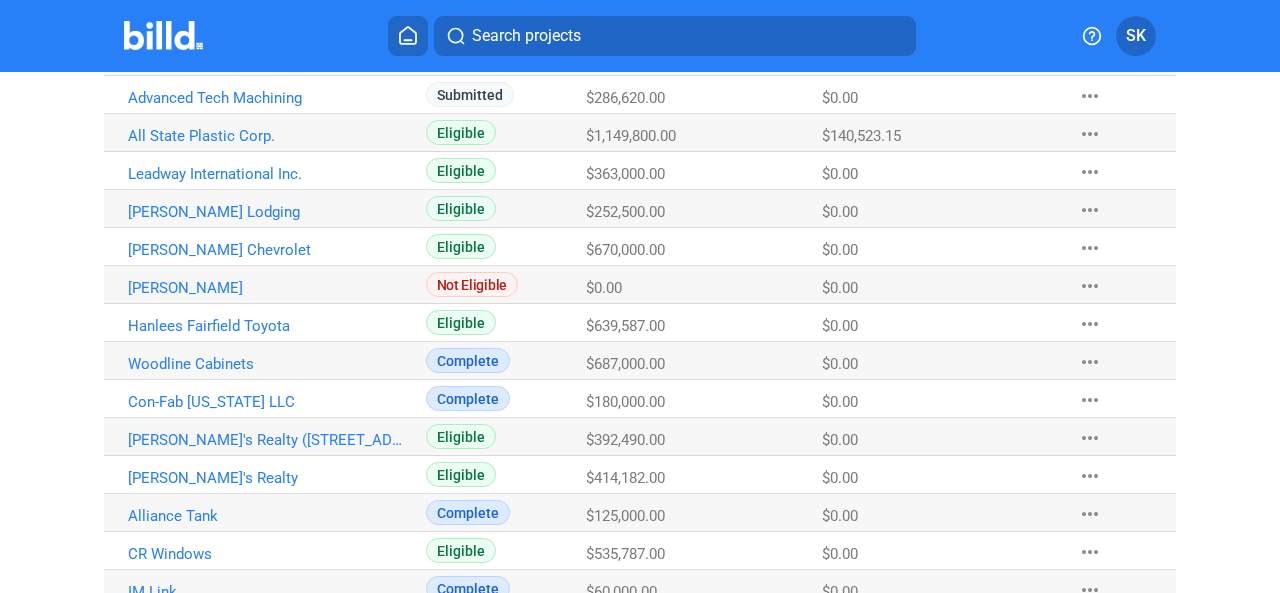 scroll, scrollTop: 400, scrollLeft: 0, axis: vertical 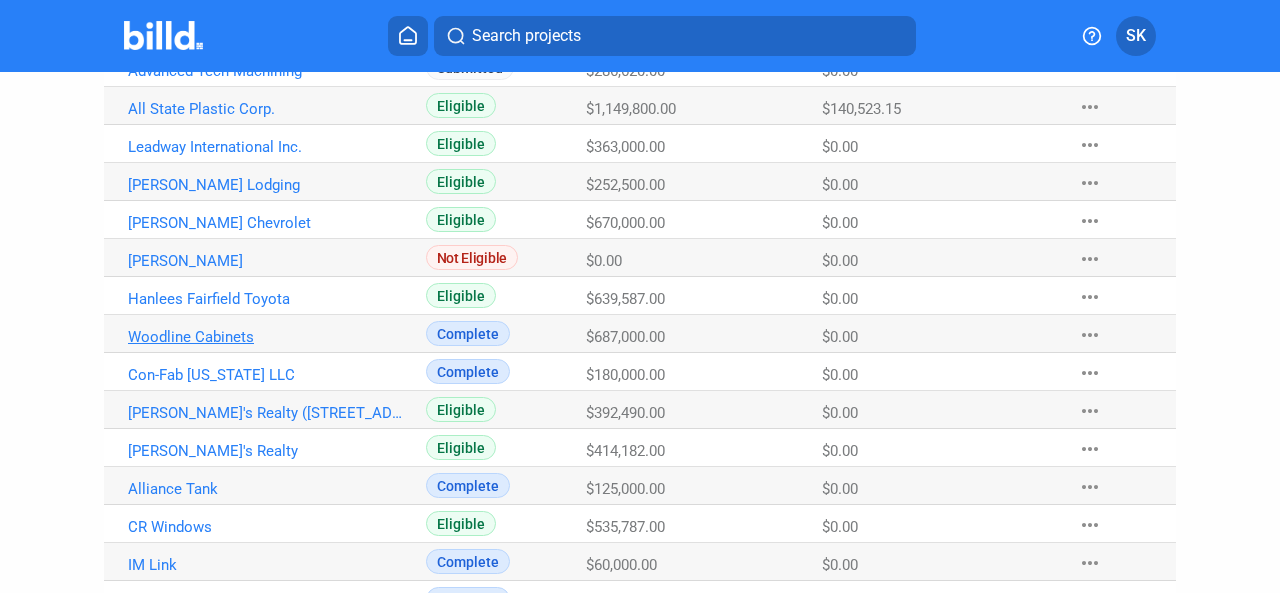 click on "Woodline Cabinets" at bounding box center [269, -43] 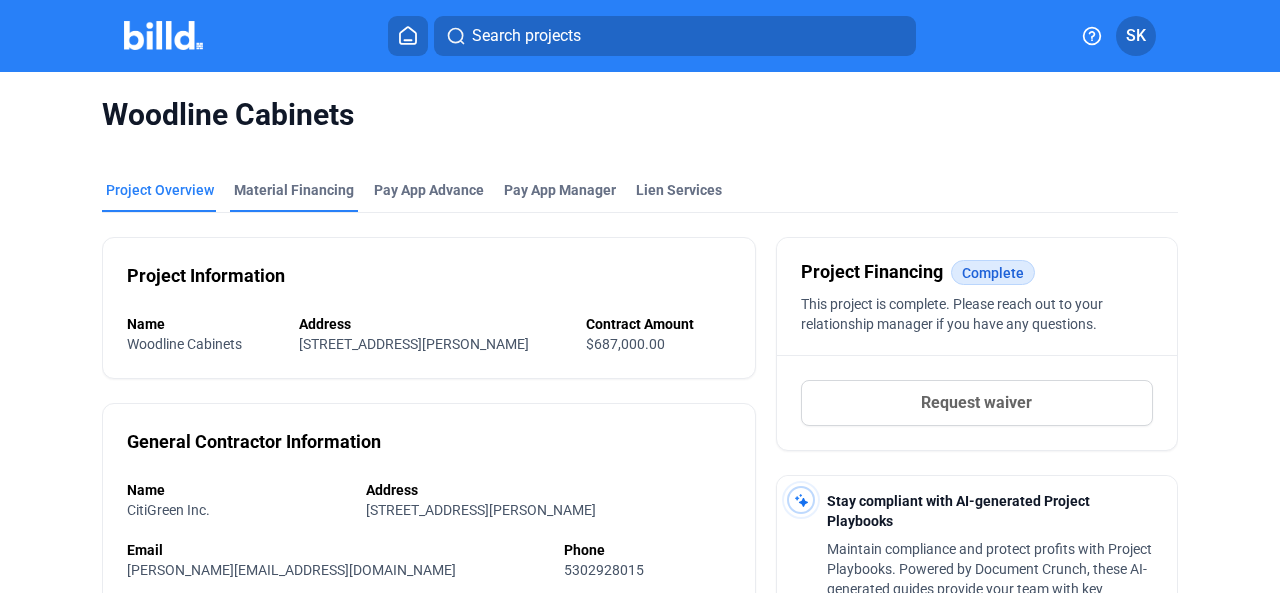 click on "Material Financing" at bounding box center [294, 190] 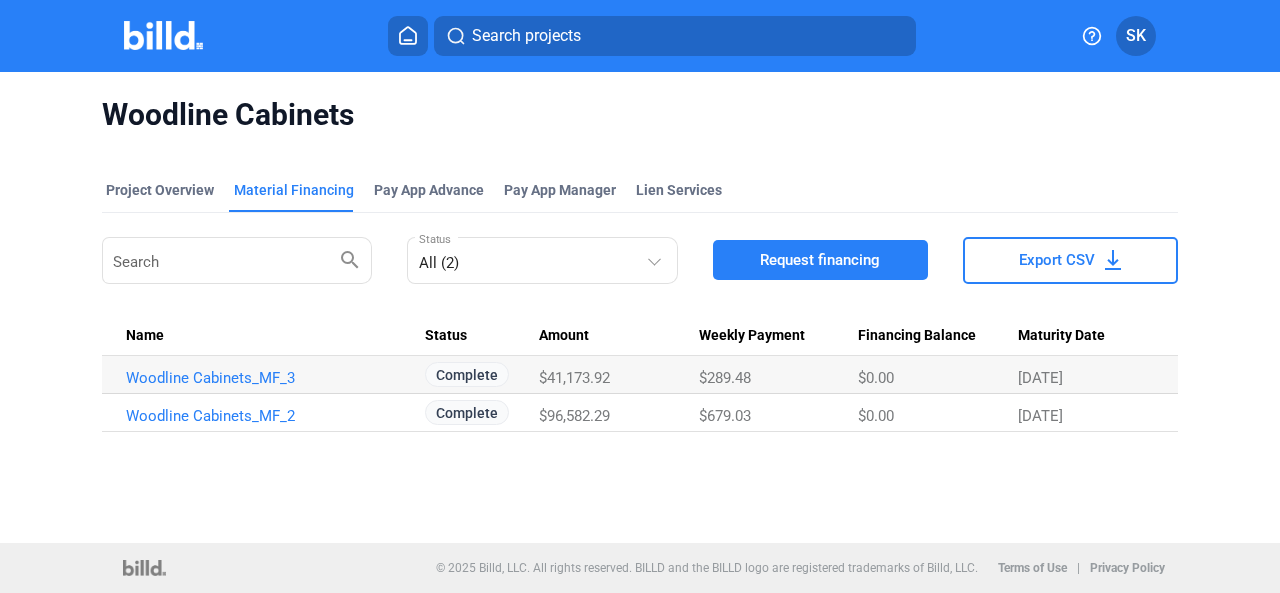 click on "Export CSV" at bounding box center (1057, 260) 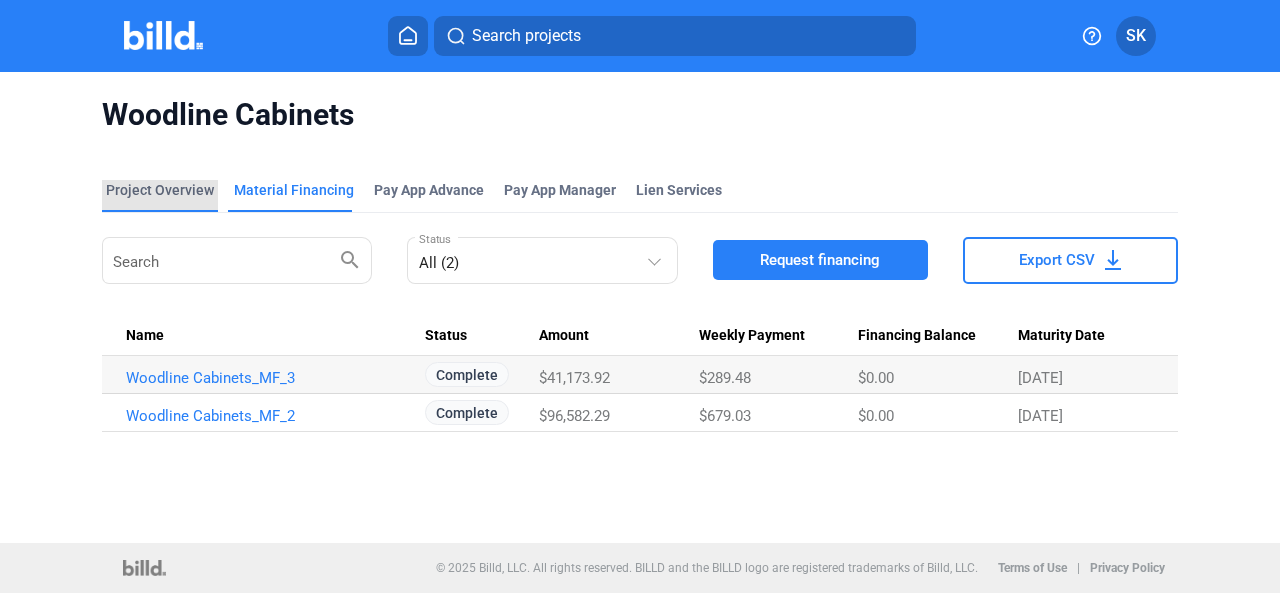 click on "Project Overview" at bounding box center (160, 190) 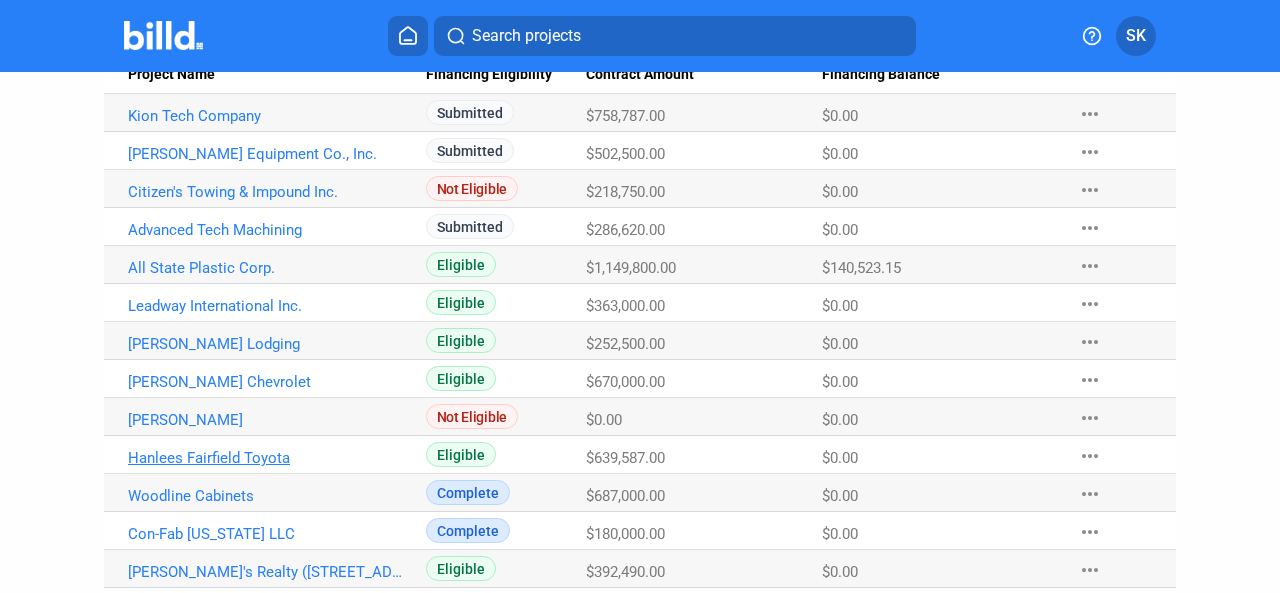 scroll, scrollTop: 0, scrollLeft: 0, axis: both 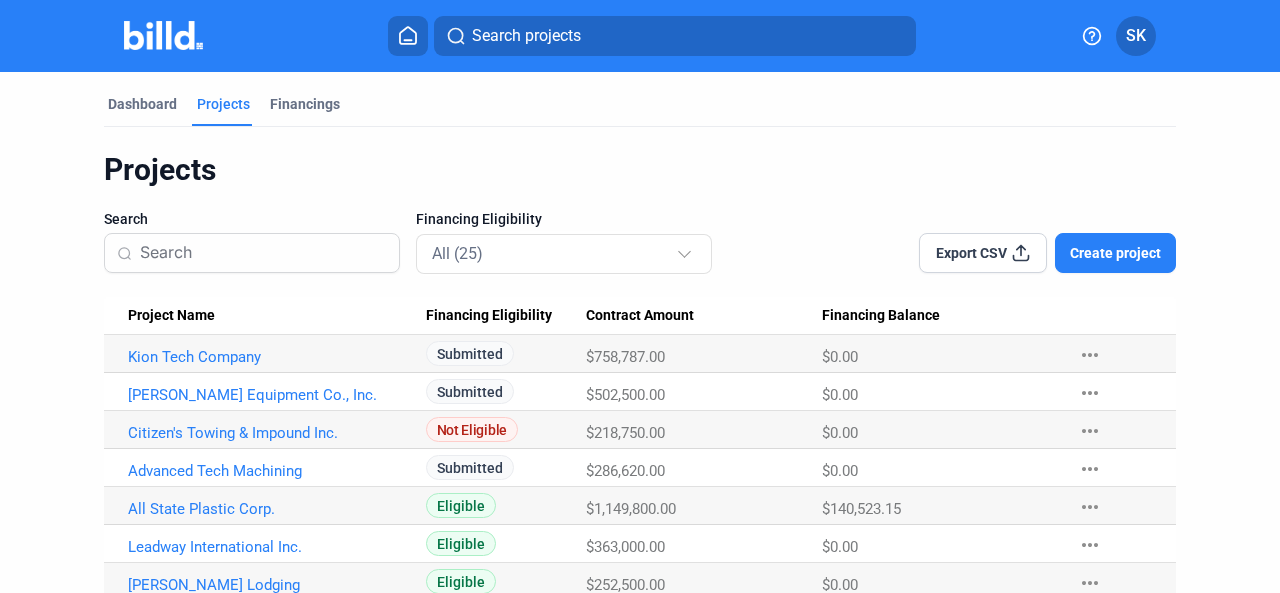 click on "Export CSV" at bounding box center [971, 253] 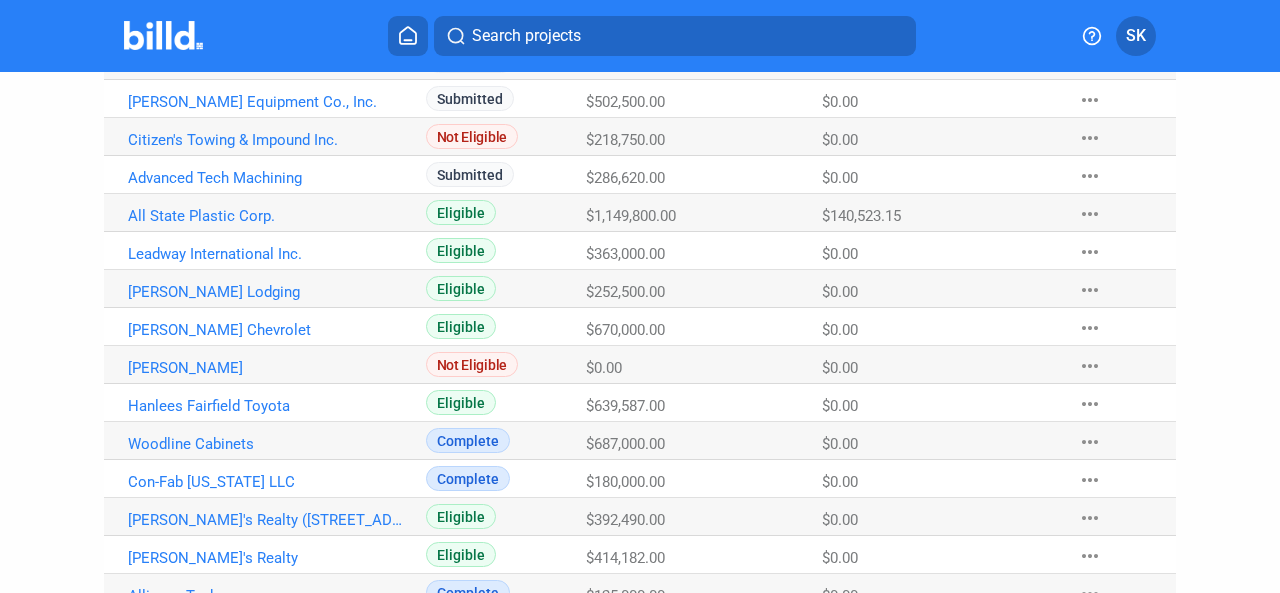 scroll, scrollTop: 300, scrollLeft: 0, axis: vertical 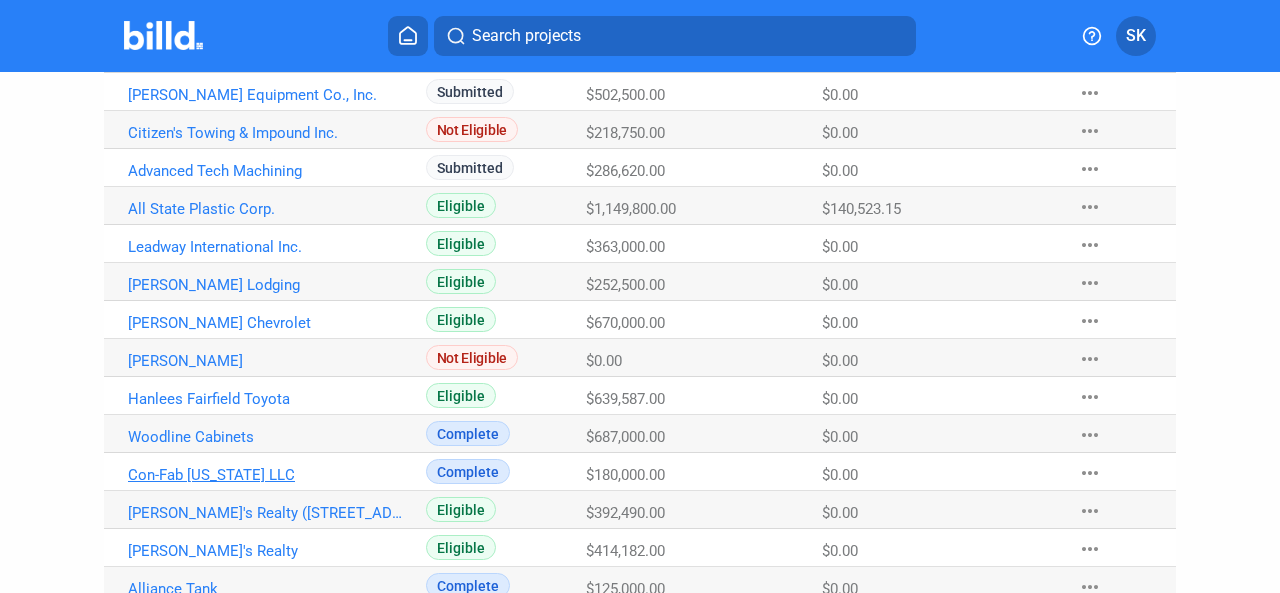 click on "Con-Fab [US_STATE] LLC" at bounding box center (269, 57) 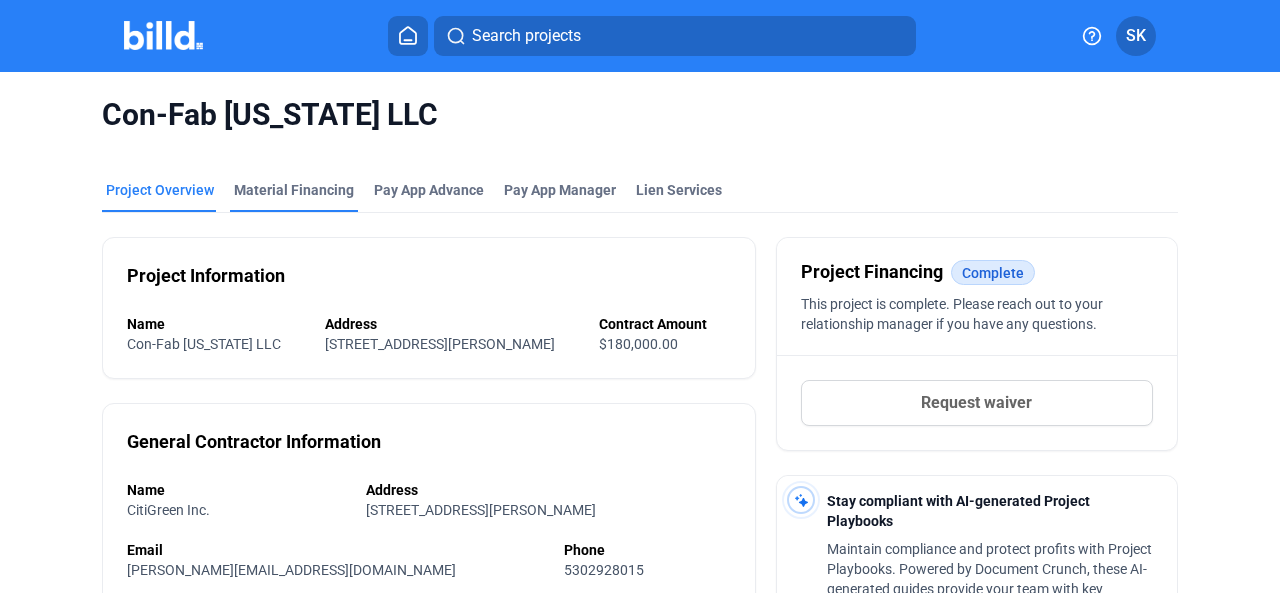 click on "Material Financing" at bounding box center (294, 190) 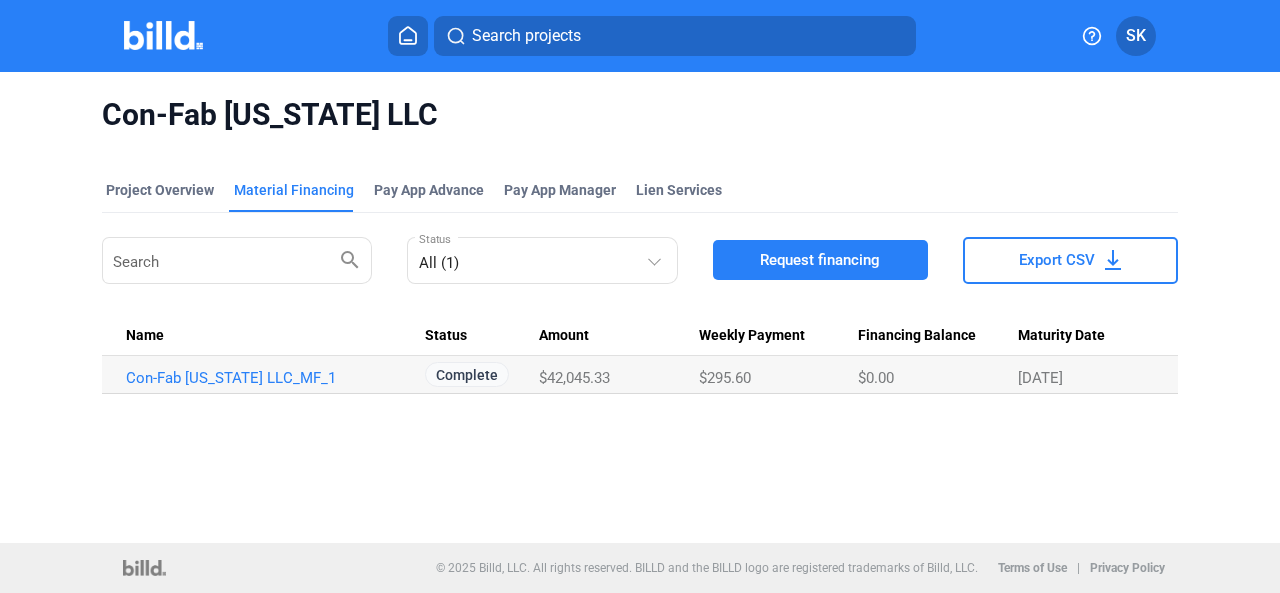 click on "Export CSV" at bounding box center [1057, 260] 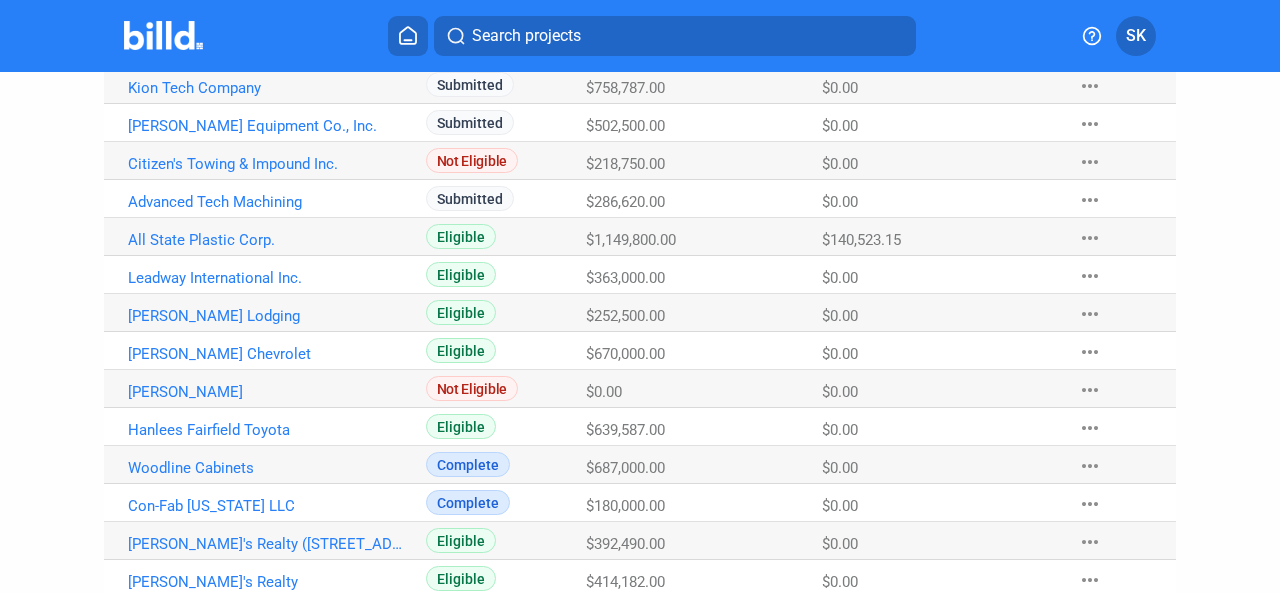 scroll, scrollTop: 300, scrollLeft: 0, axis: vertical 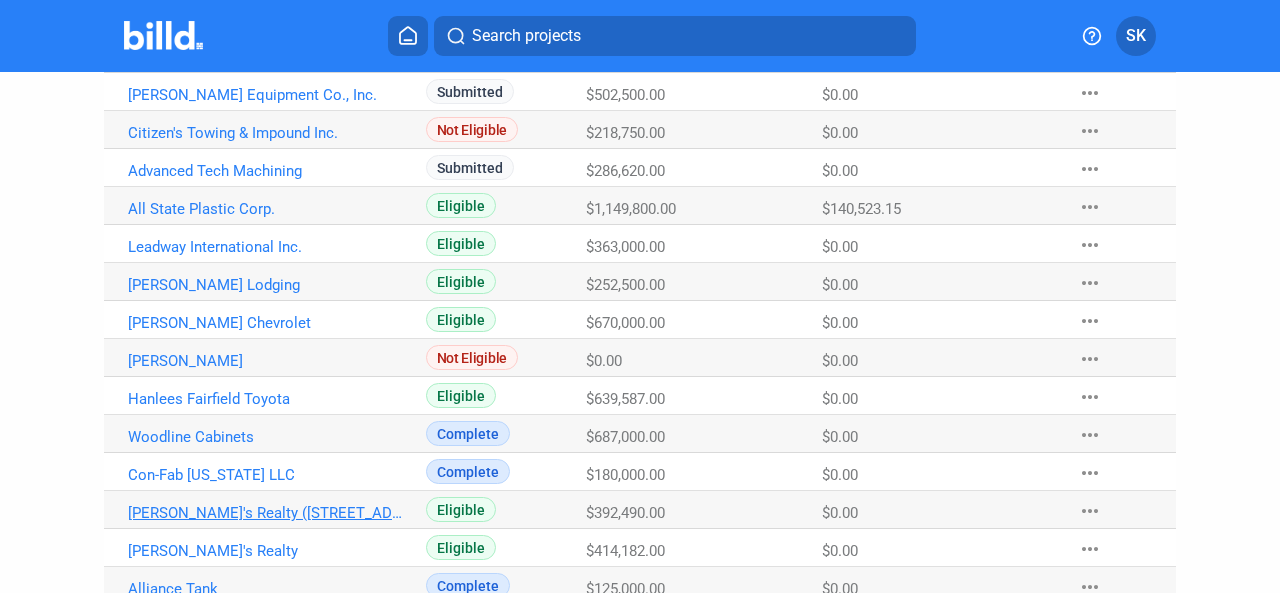 click on "[PERSON_NAME]'s Realty ([STREET_ADDRESS])" at bounding box center [269, 57] 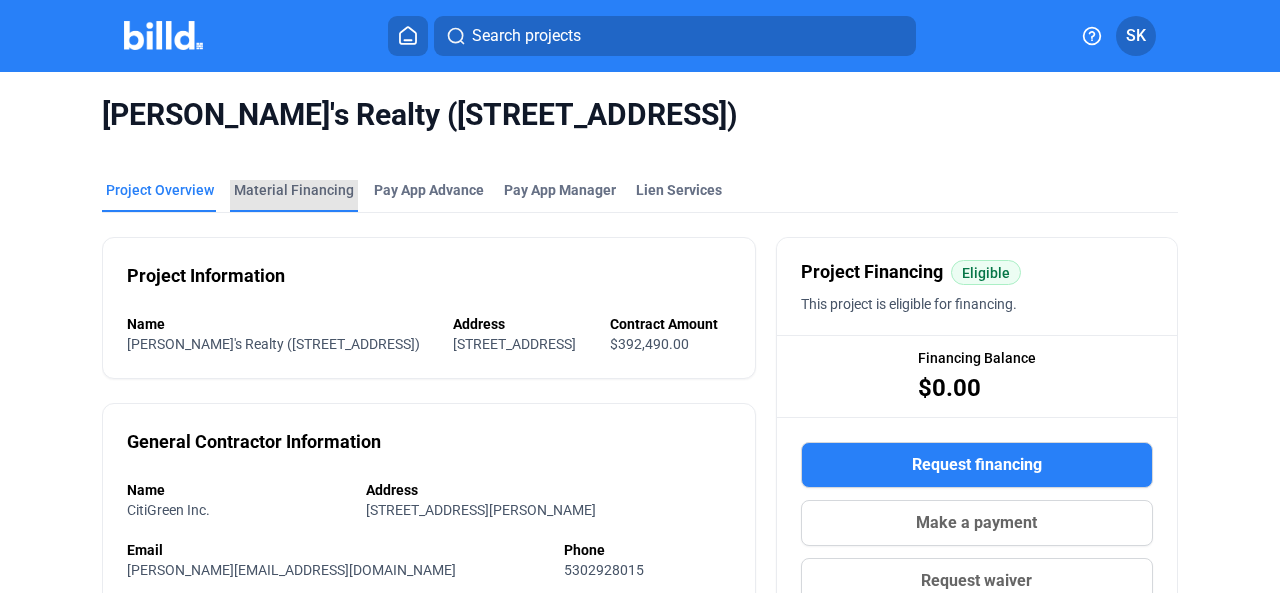 click on "Material Financing" at bounding box center [294, 190] 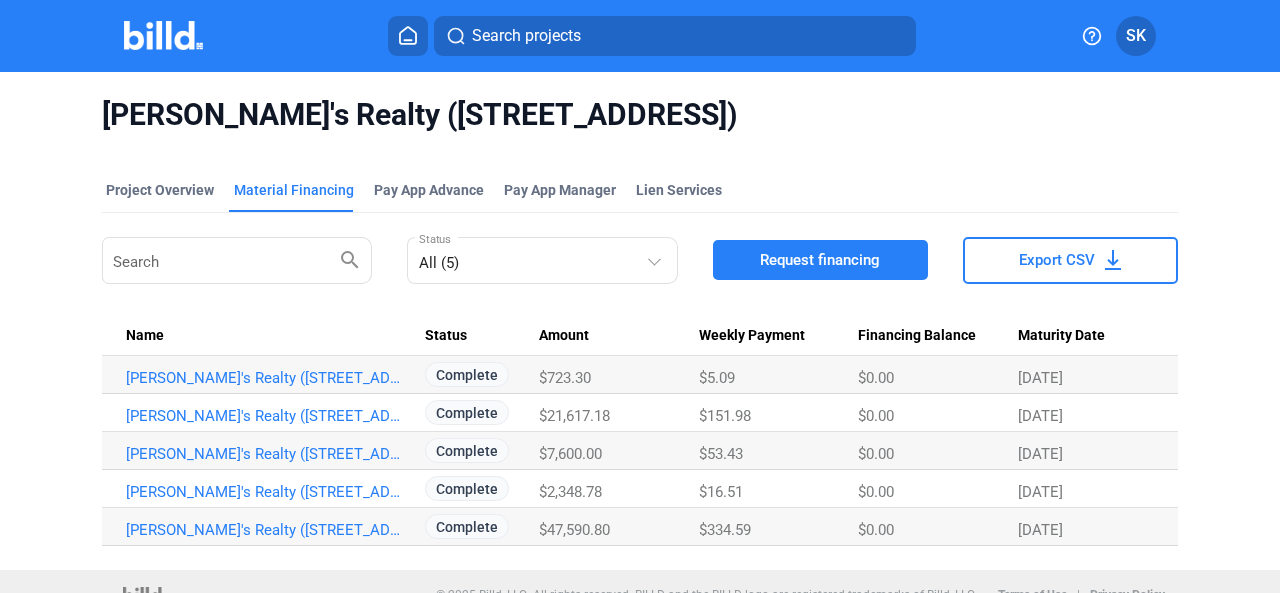 click on "Export CSV" at bounding box center [1057, 260] 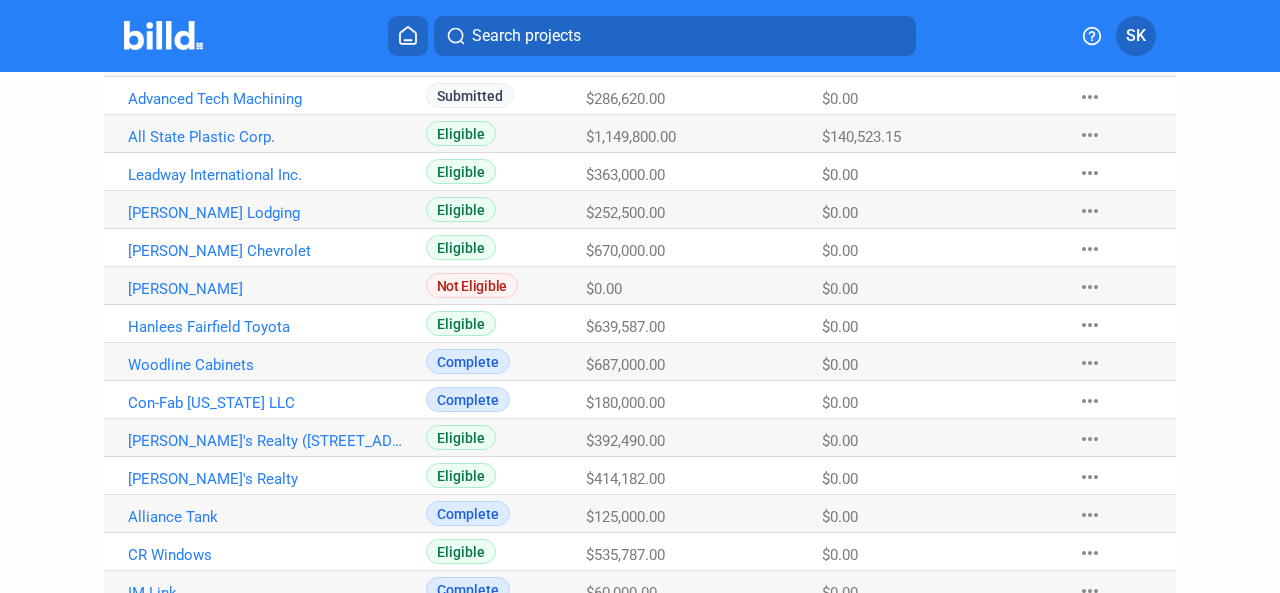 scroll, scrollTop: 400, scrollLeft: 0, axis: vertical 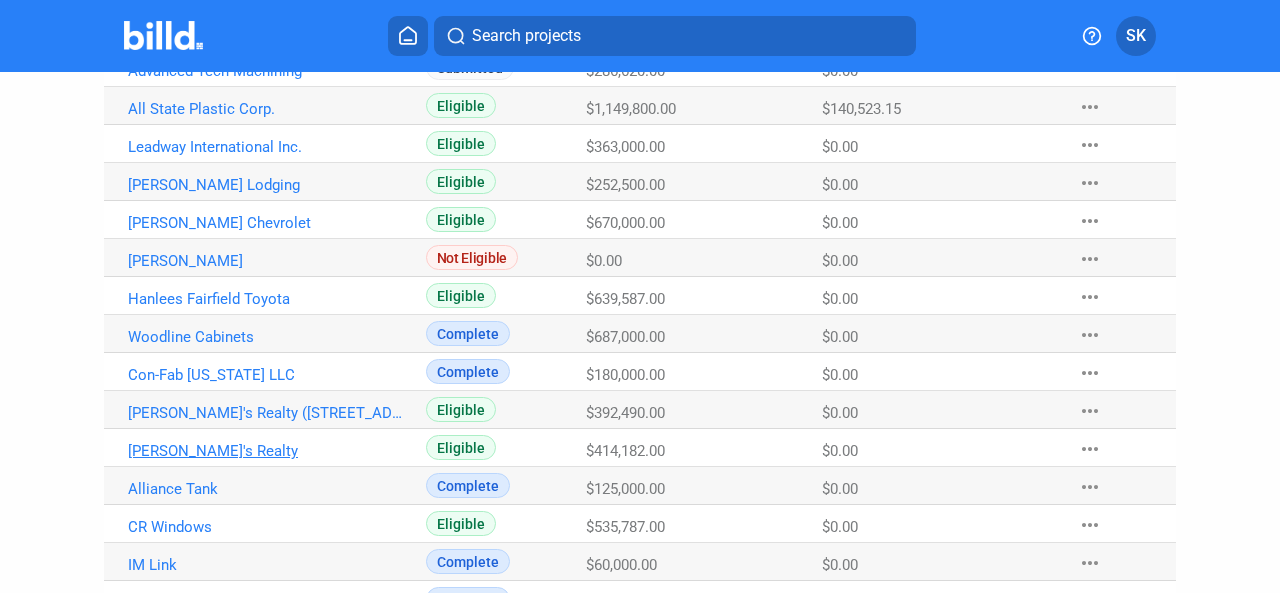 click on "[PERSON_NAME]'s Realty" at bounding box center [269, -43] 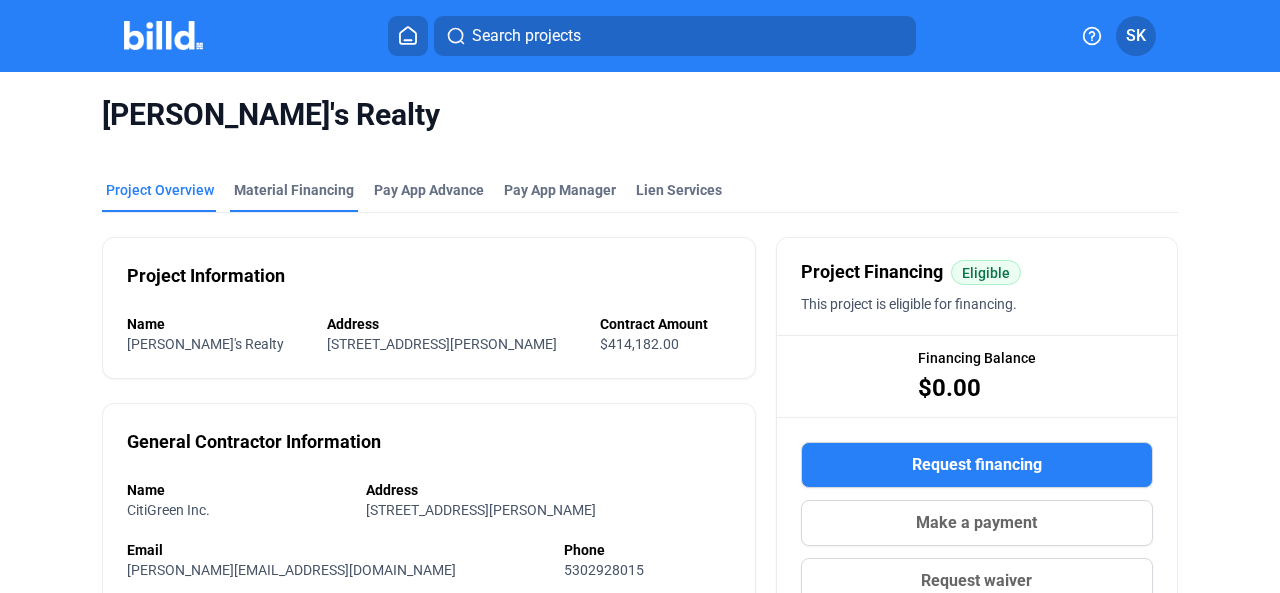 click on "Material Financing" at bounding box center [294, 190] 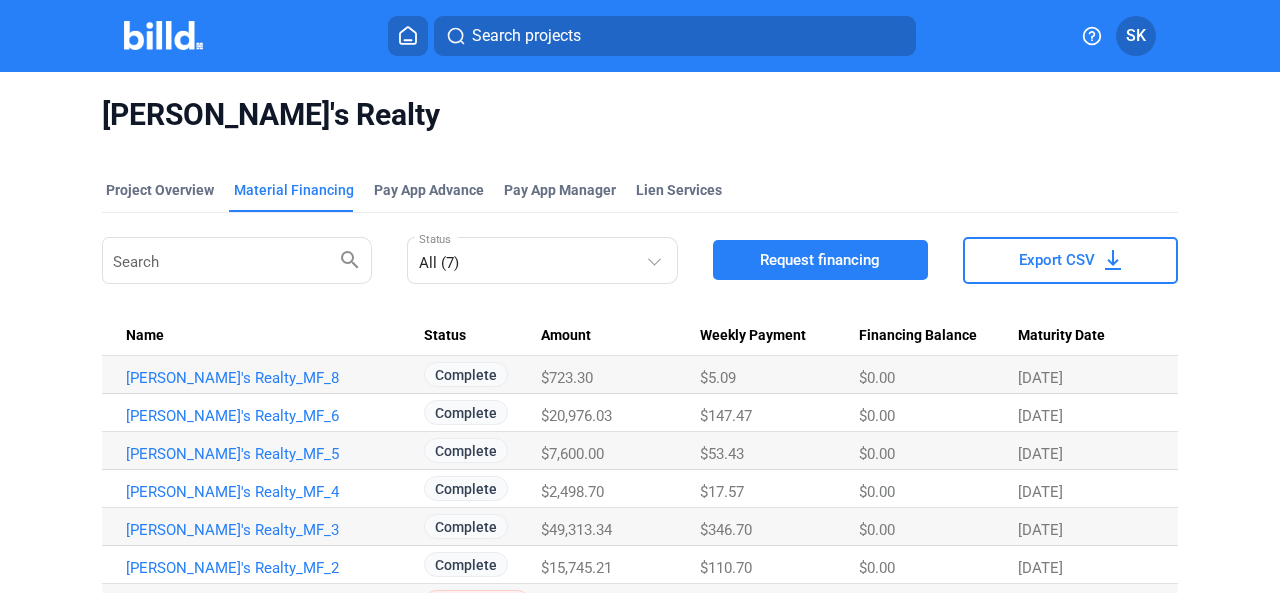 click on "Export CSV" at bounding box center (1057, 260) 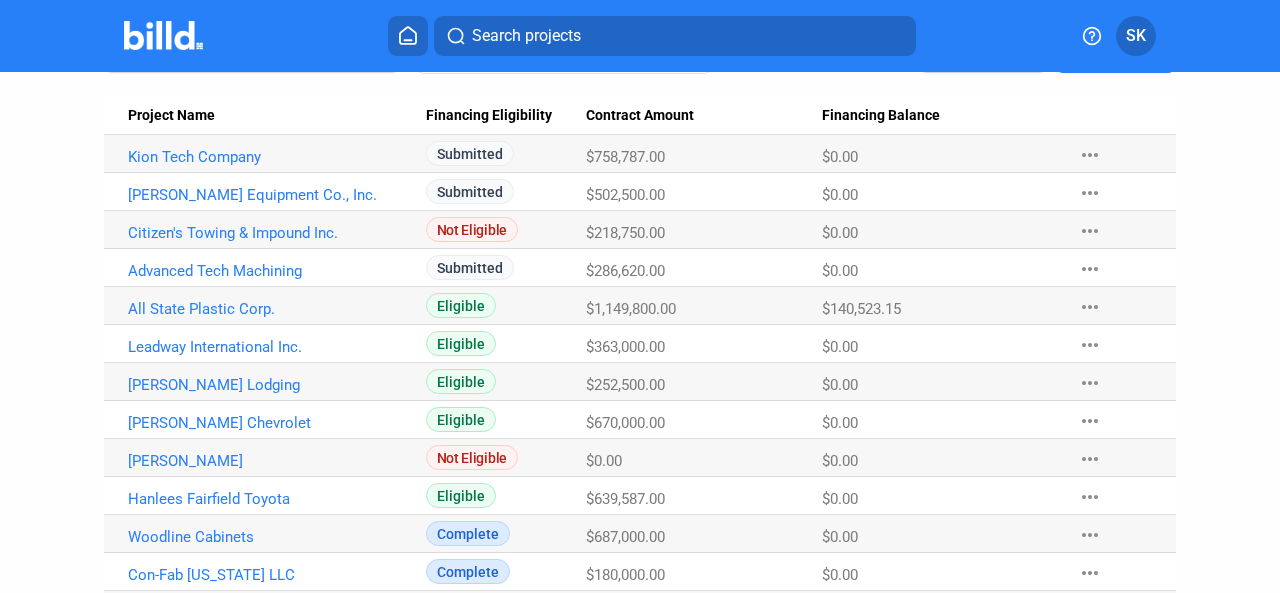 scroll, scrollTop: 500, scrollLeft: 0, axis: vertical 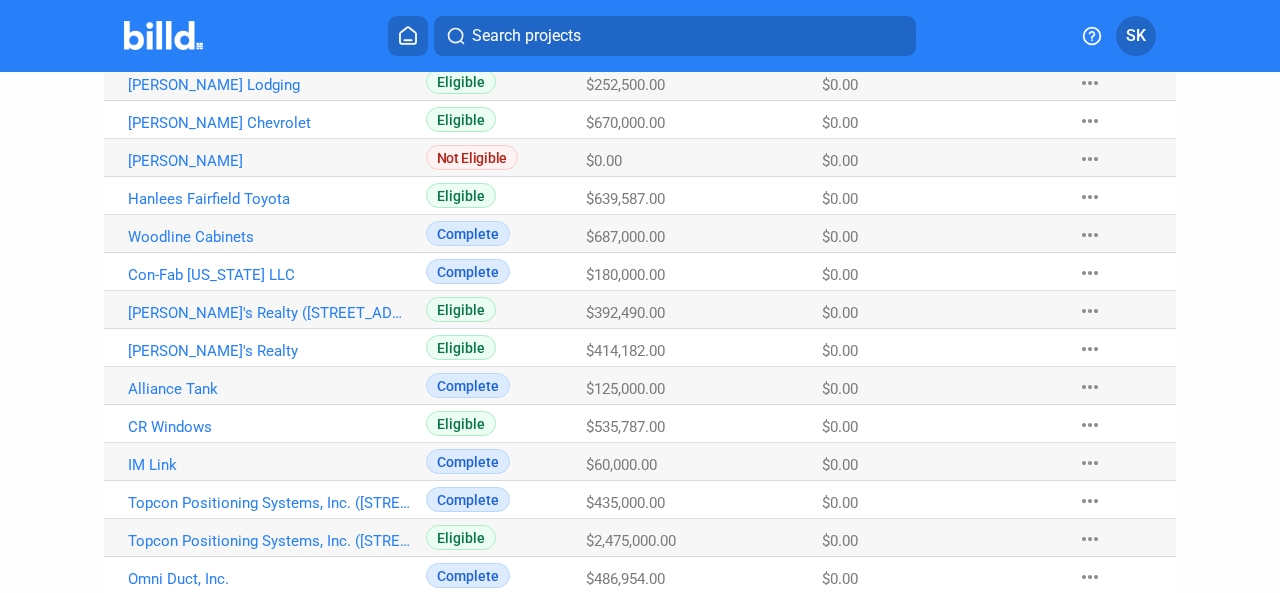 drag, startPoint x: 220, startPoint y: 386, endPoint x: 124, endPoint y: 381, distance: 96.13012 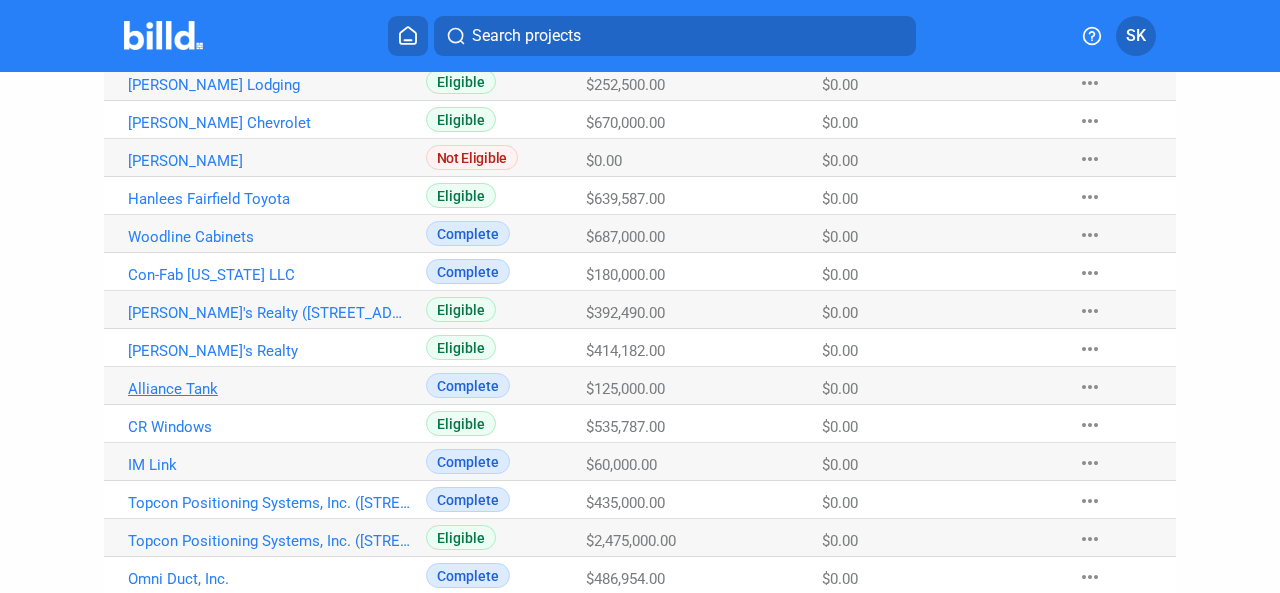 copy on "Alliance Tank" 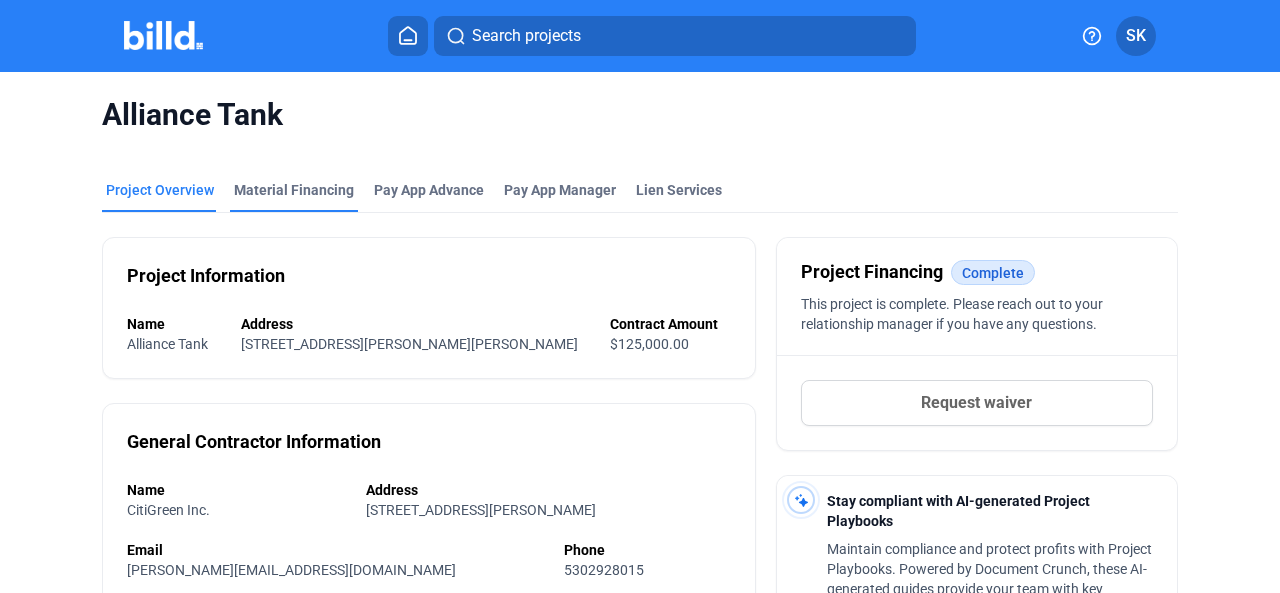 click on "Material Financing" at bounding box center (294, 190) 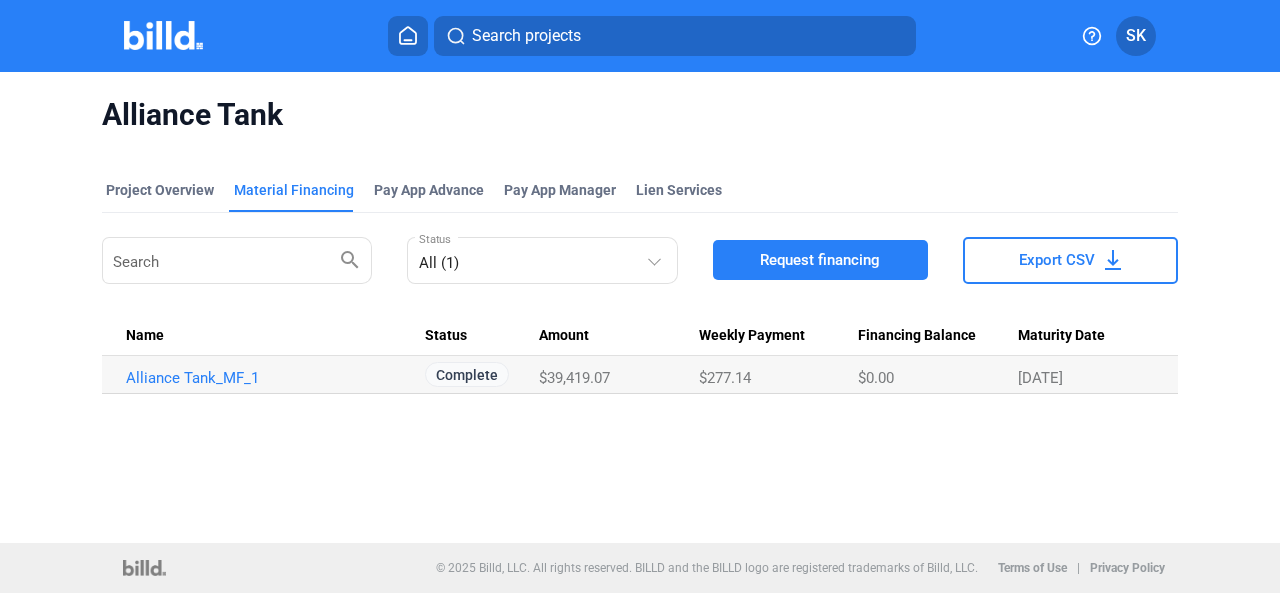 click on "Export CSV" at bounding box center [1057, 260] 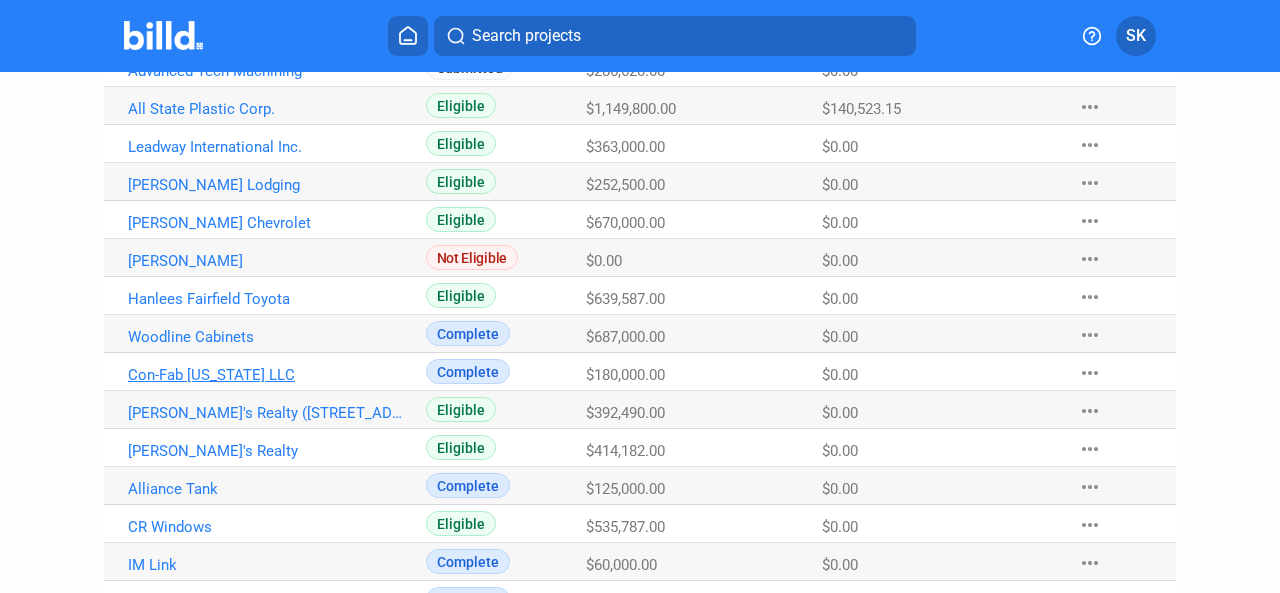 scroll, scrollTop: 500, scrollLeft: 0, axis: vertical 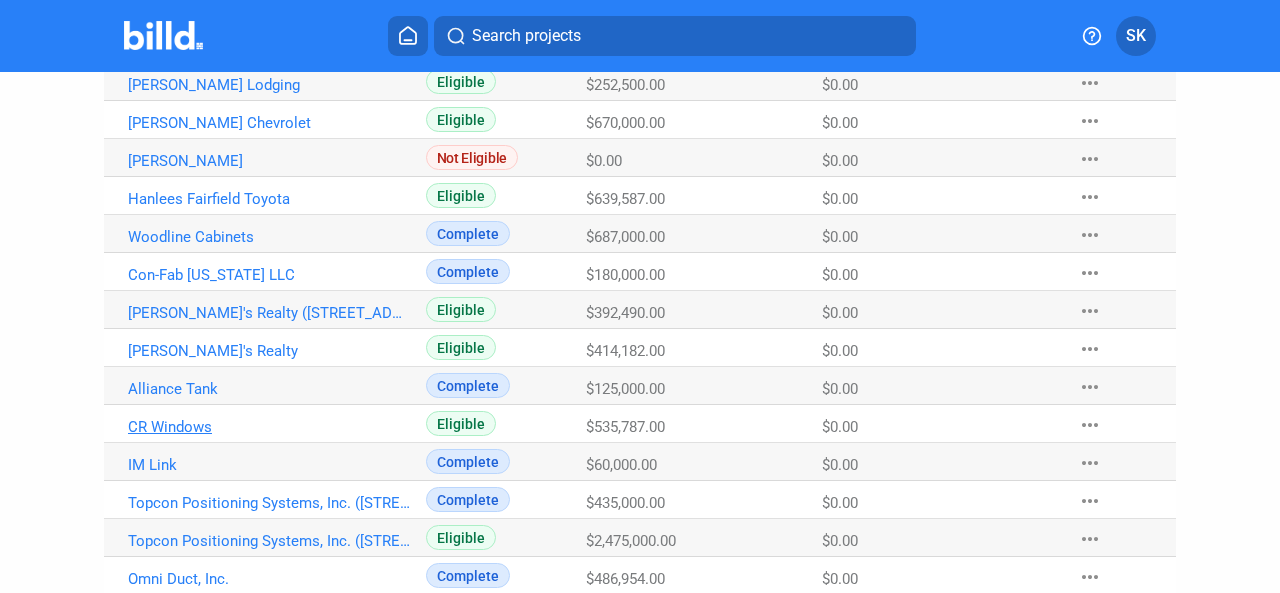 click on "CR Windows" at bounding box center (269, -143) 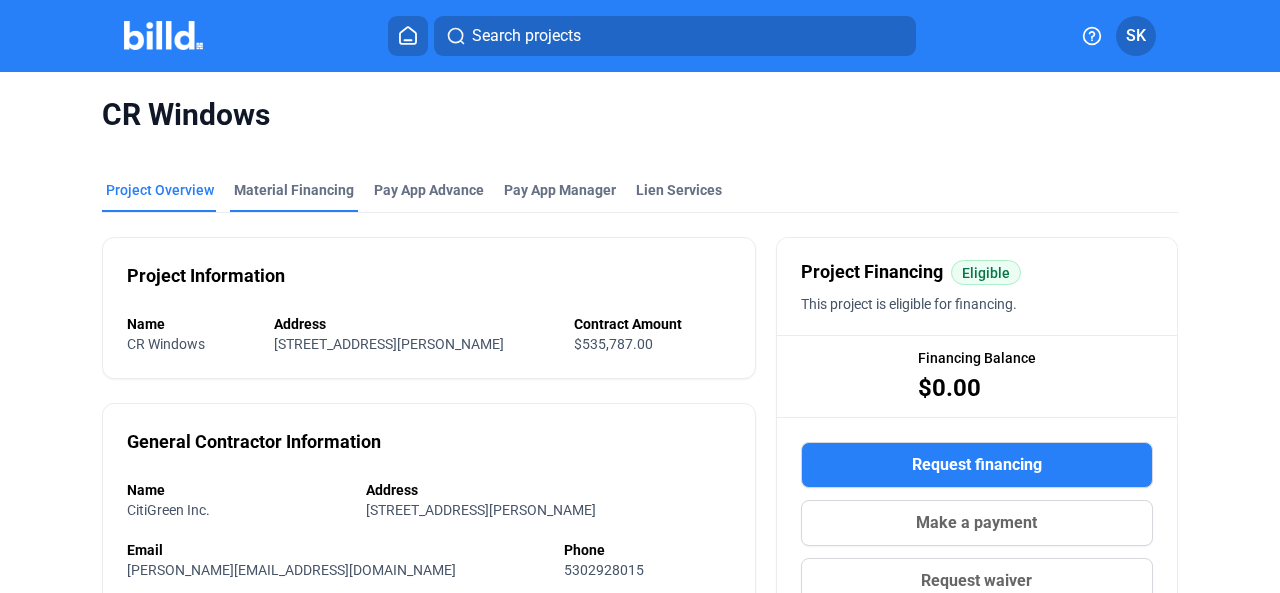 click on "Material Financing" at bounding box center [294, 190] 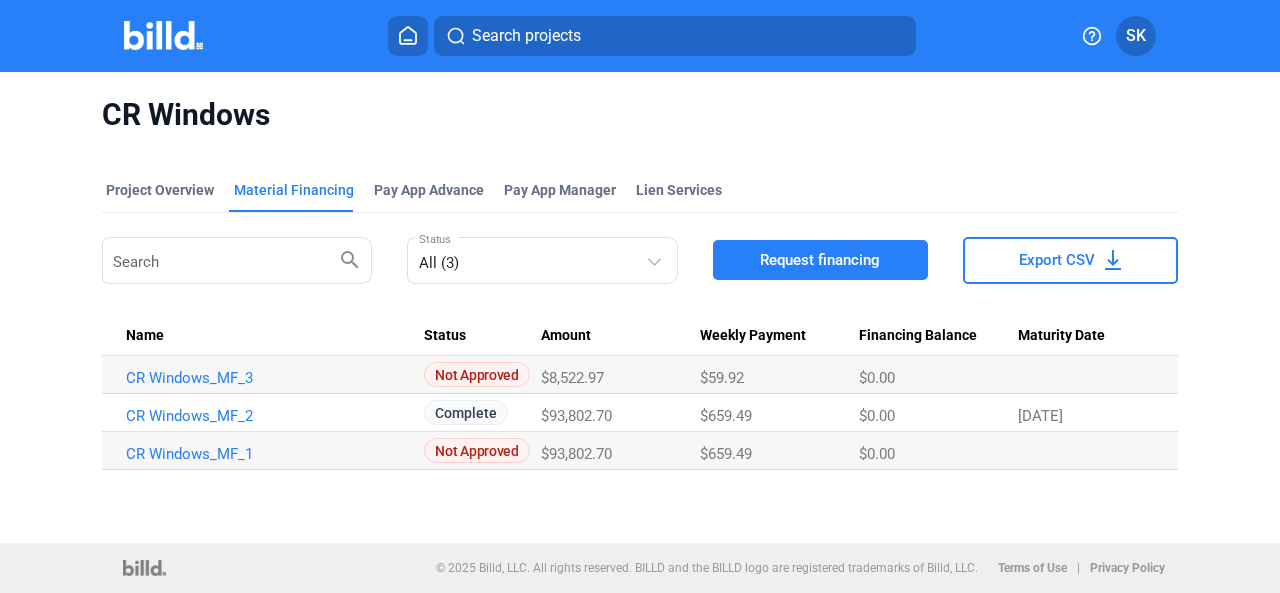 click on "Export CSV" at bounding box center [1057, 260] 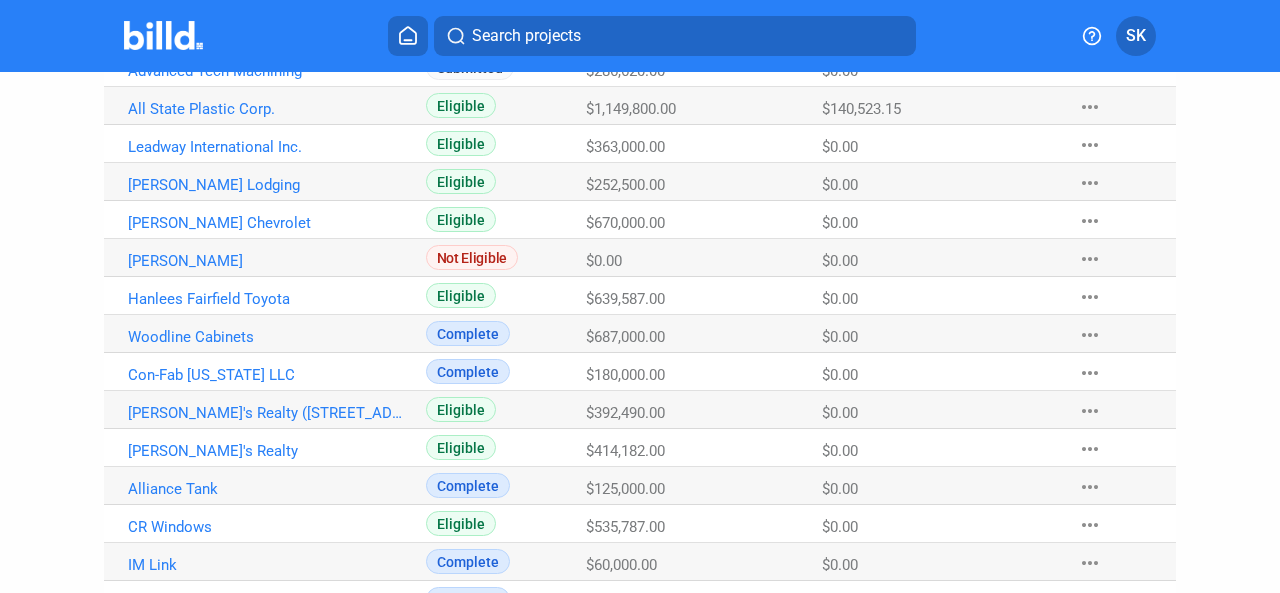 scroll, scrollTop: 600, scrollLeft: 0, axis: vertical 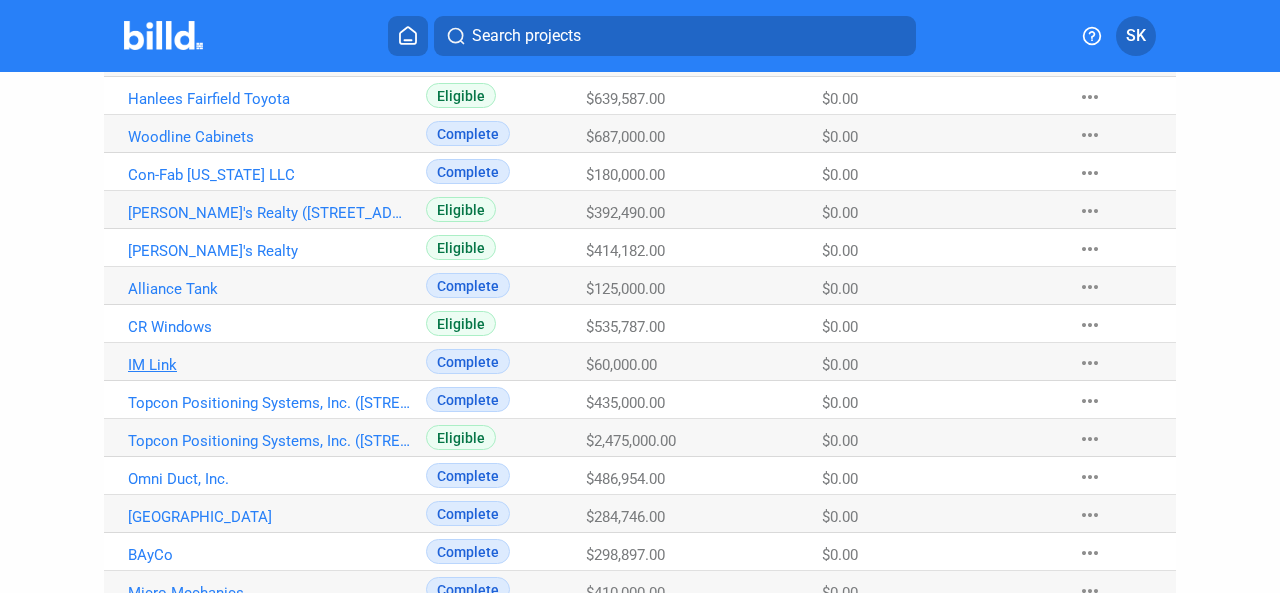 click on "IM Link" at bounding box center [269, -243] 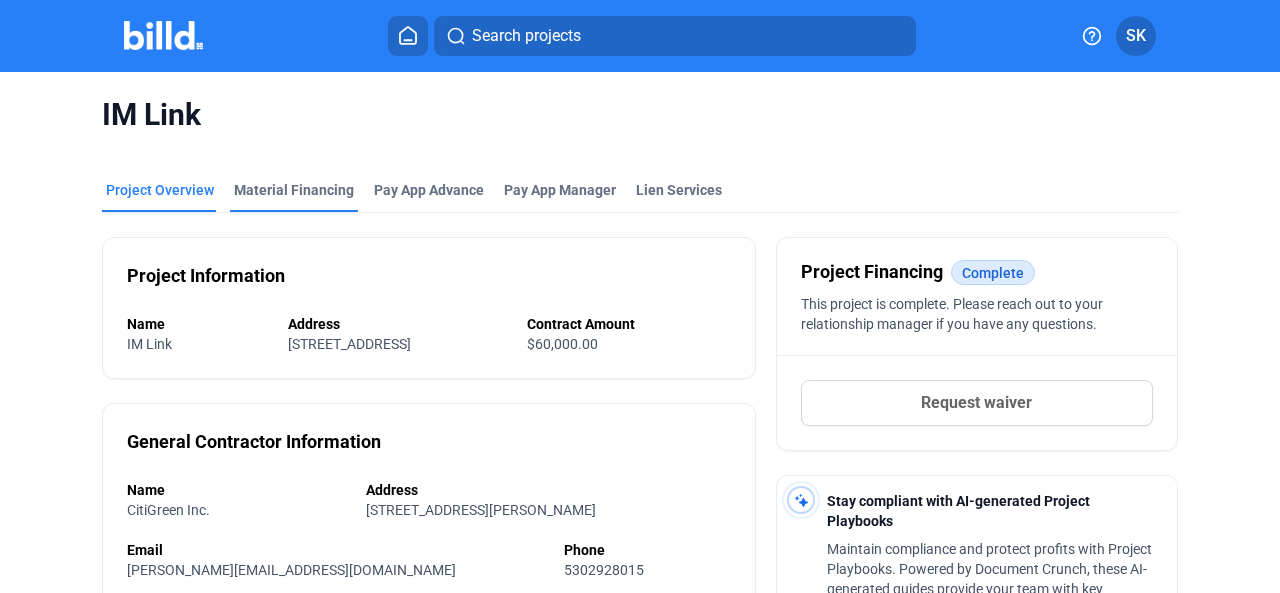 click on "Material Financing" at bounding box center (294, 190) 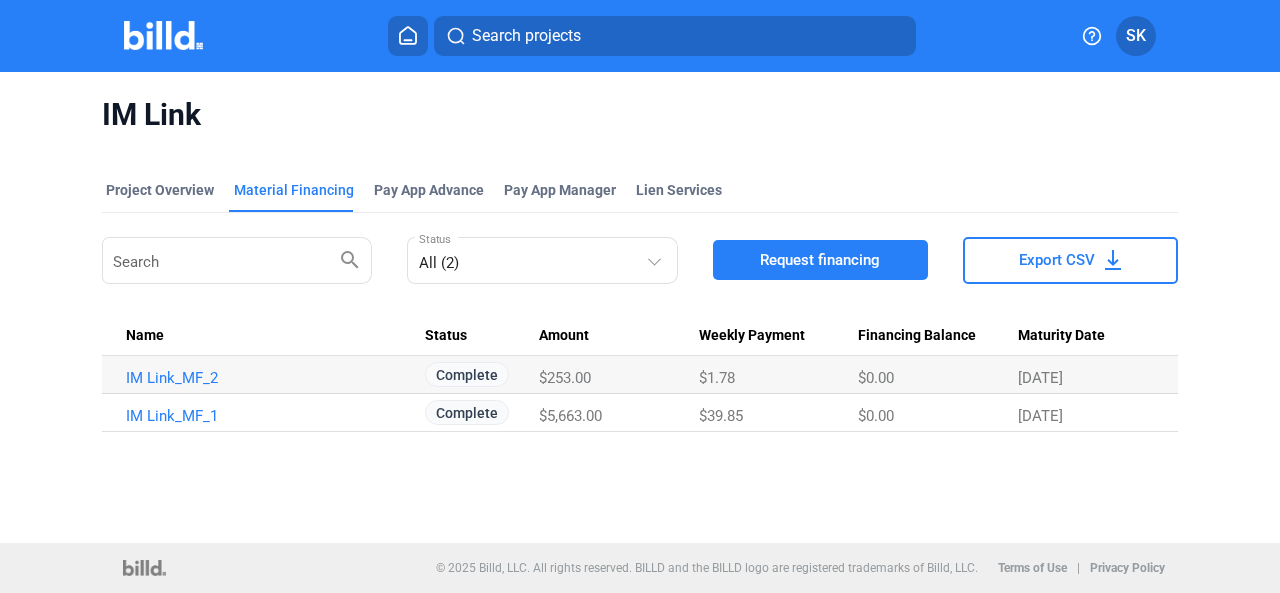 click on "Export CSV" at bounding box center (1057, 260) 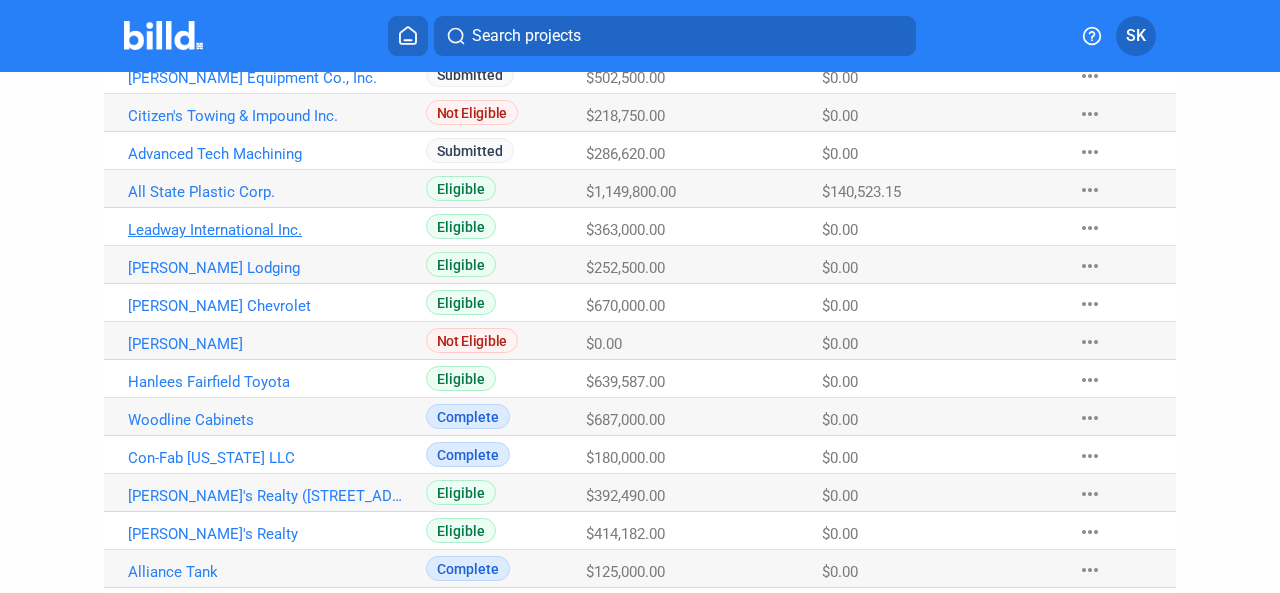 scroll, scrollTop: 500, scrollLeft: 0, axis: vertical 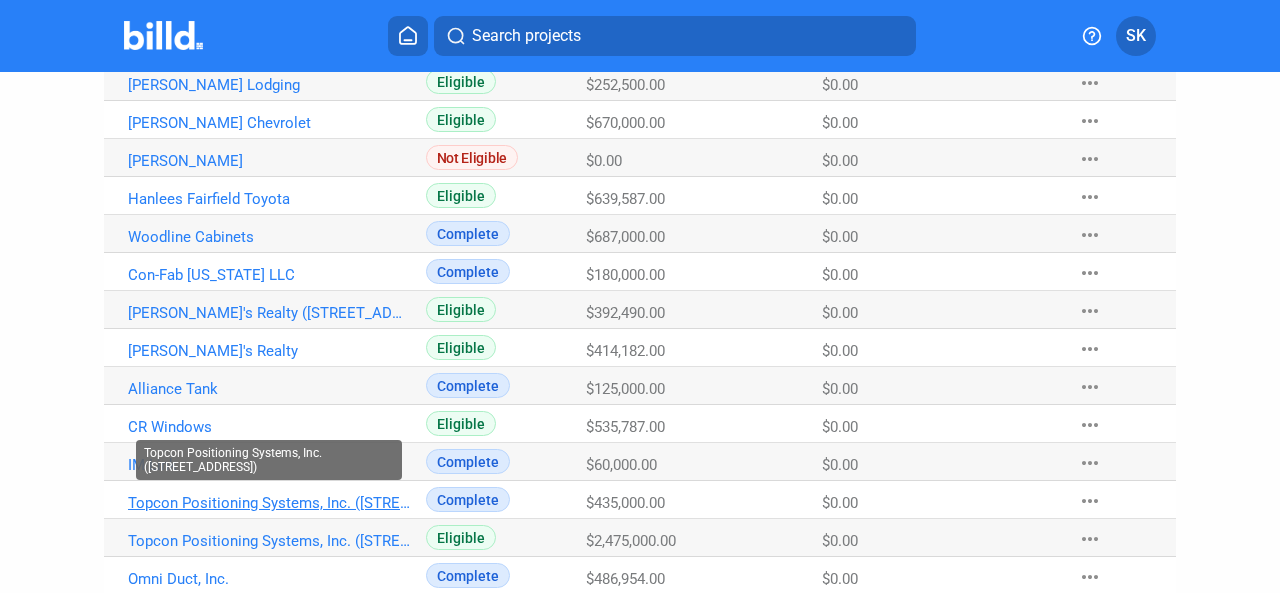 click on "Topcon Positioning Systems, Inc. ([STREET_ADDRESS])" at bounding box center (269, -143) 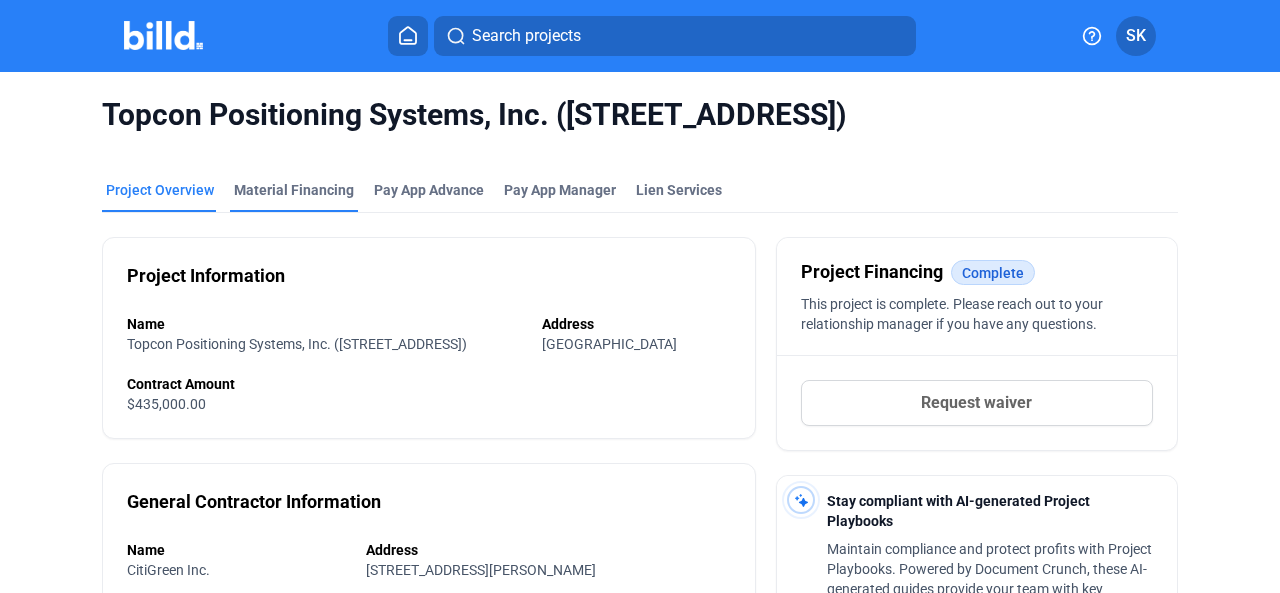 click on "Material Financing" at bounding box center (294, 190) 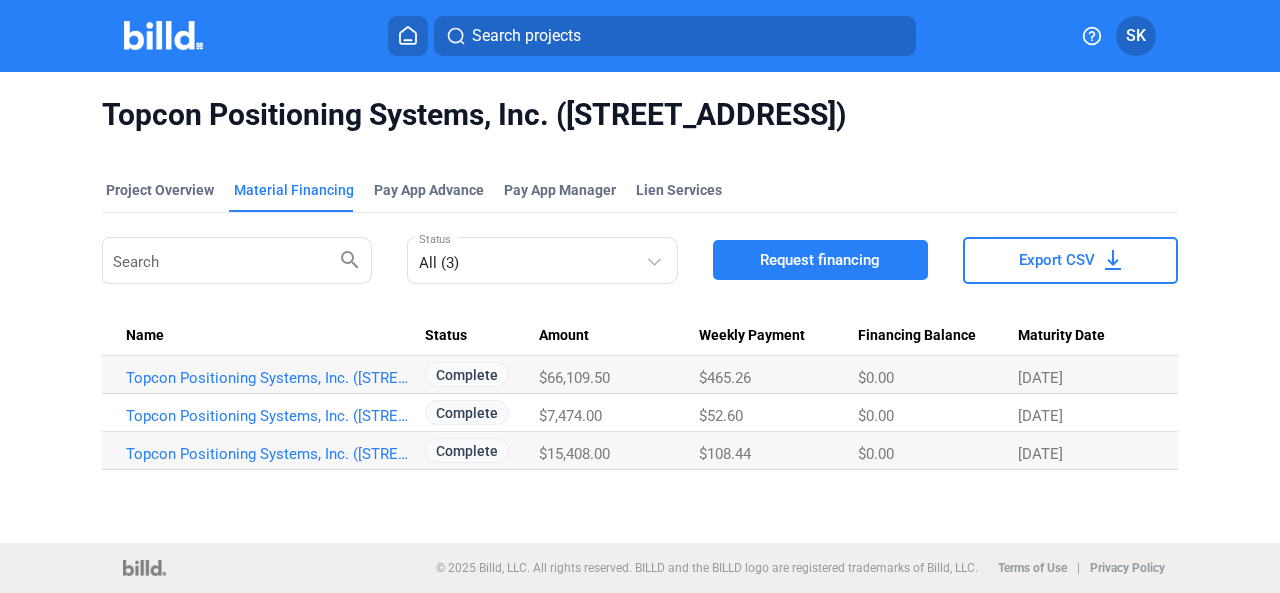 click on "Export CSV" at bounding box center [1057, 260] 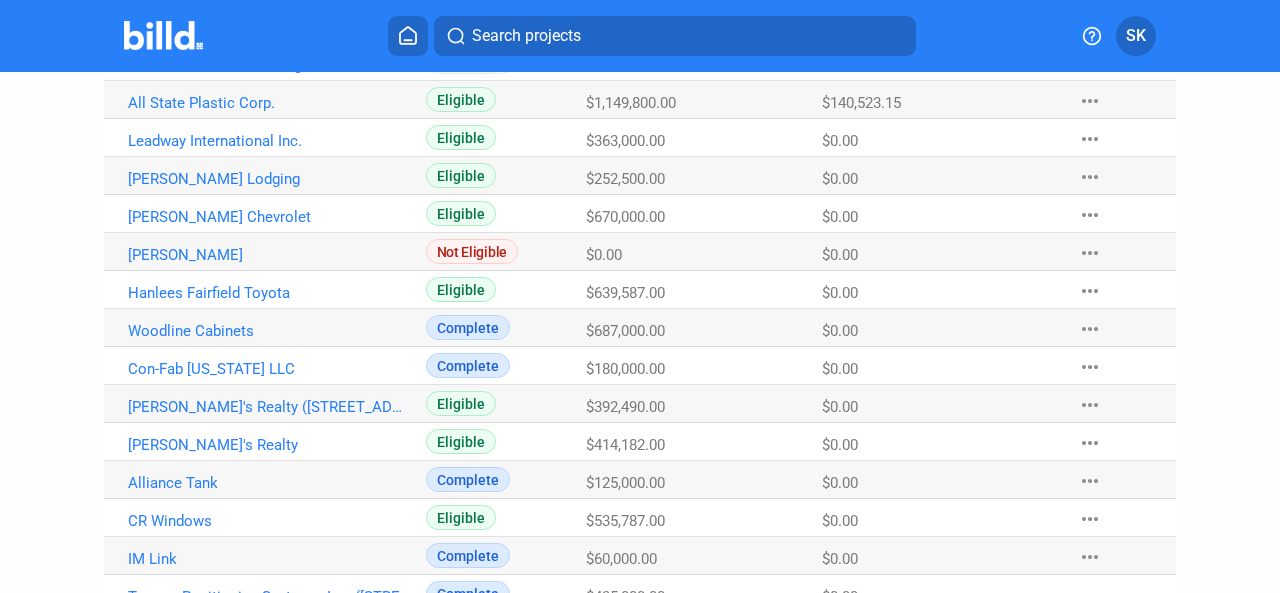 scroll, scrollTop: 700, scrollLeft: 0, axis: vertical 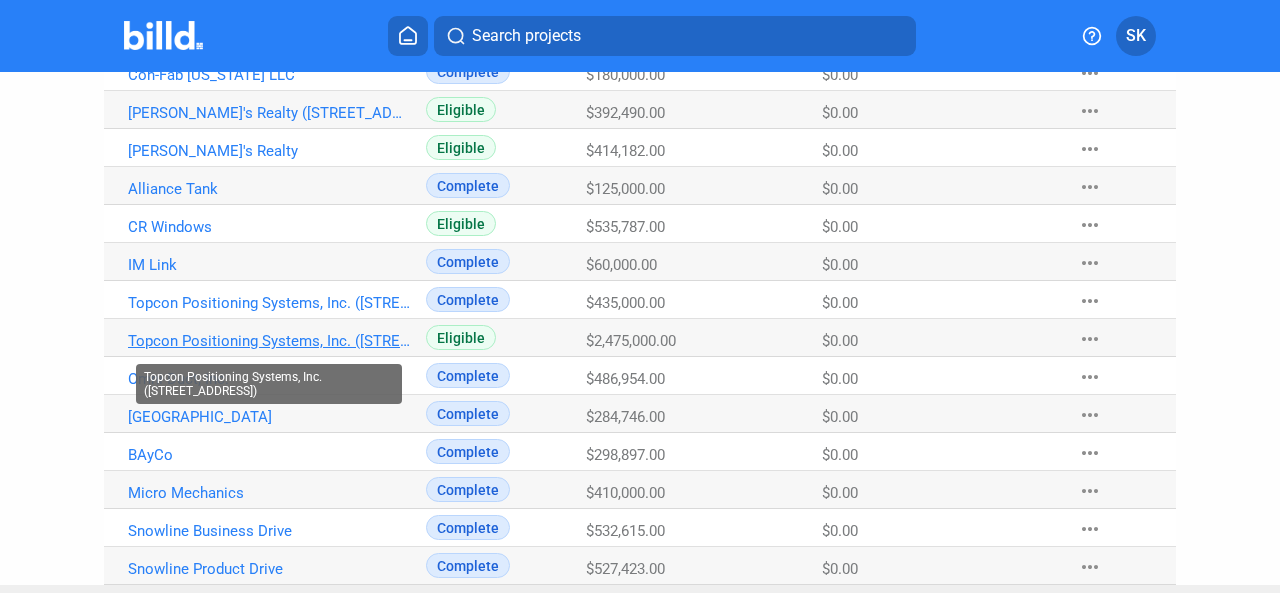 click on "Topcon Positioning Systems, Inc. ([STREET_ADDRESS])" at bounding box center [269, -343] 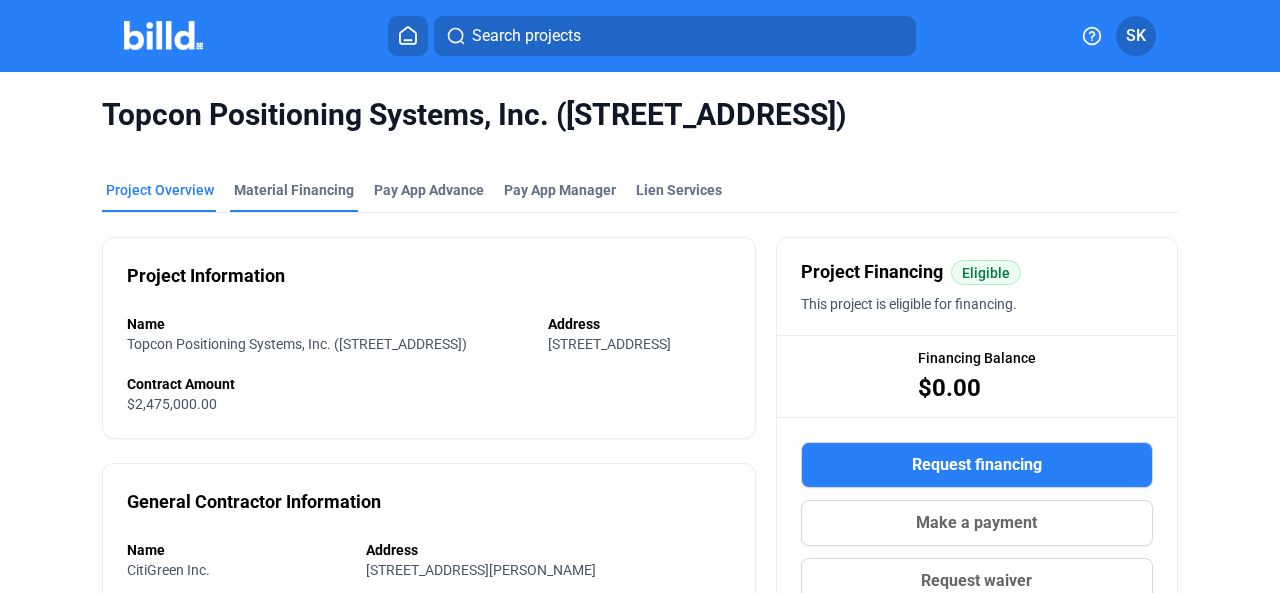 click on "Material Financing" at bounding box center [294, 190] 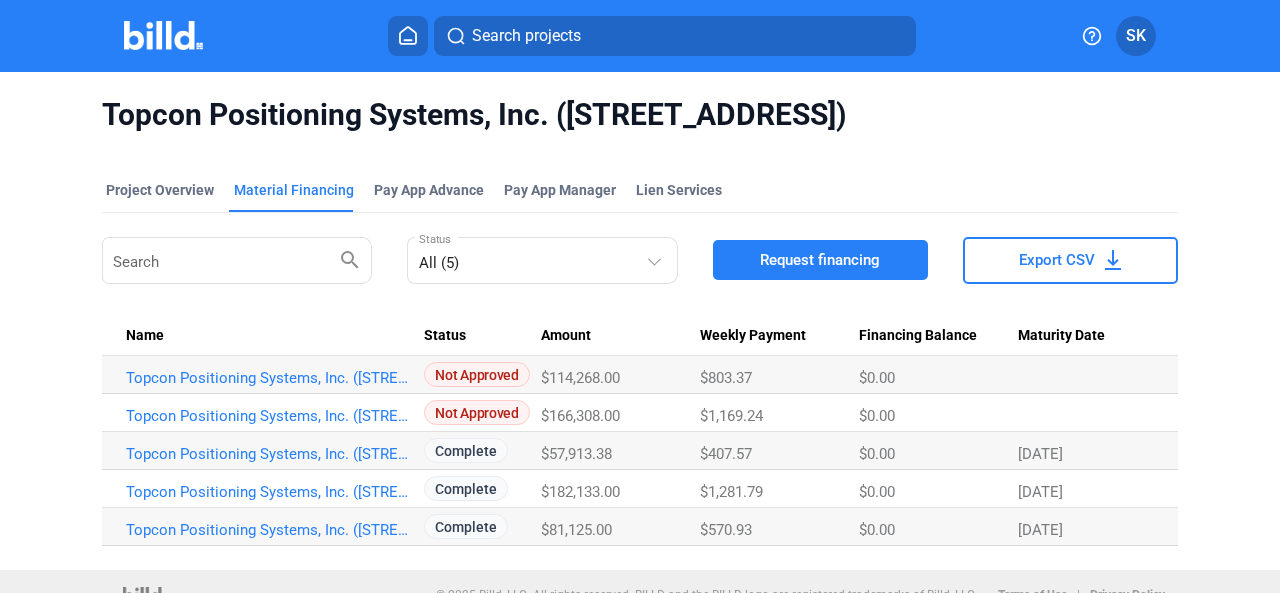 click on "Export CSV" at bounding box center [1057, 260] 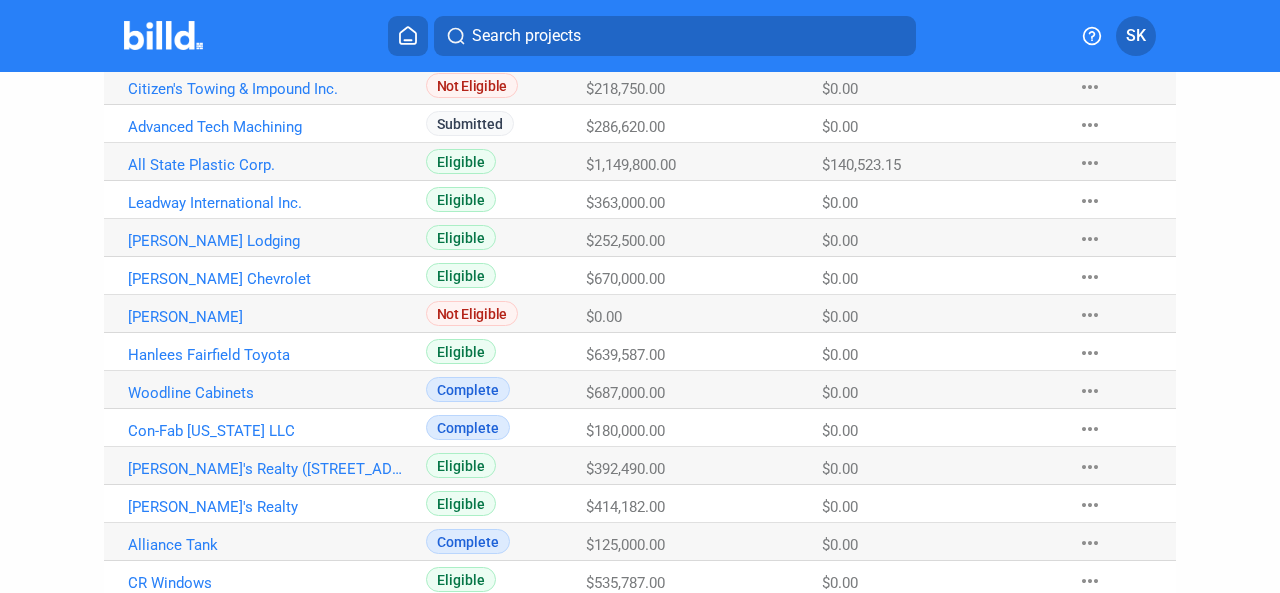 scroll, scrollTop: 700, scrollLeft: 0, axis: vertical 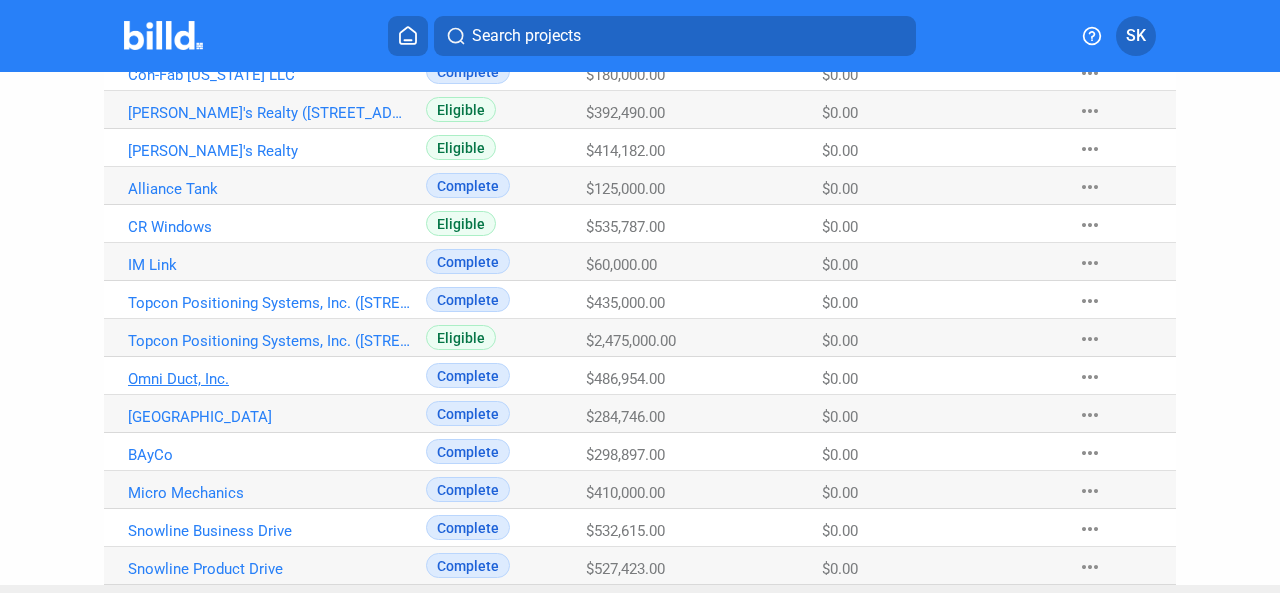 click on "Omni Duct, Inc." at bounding box center [269, -343] 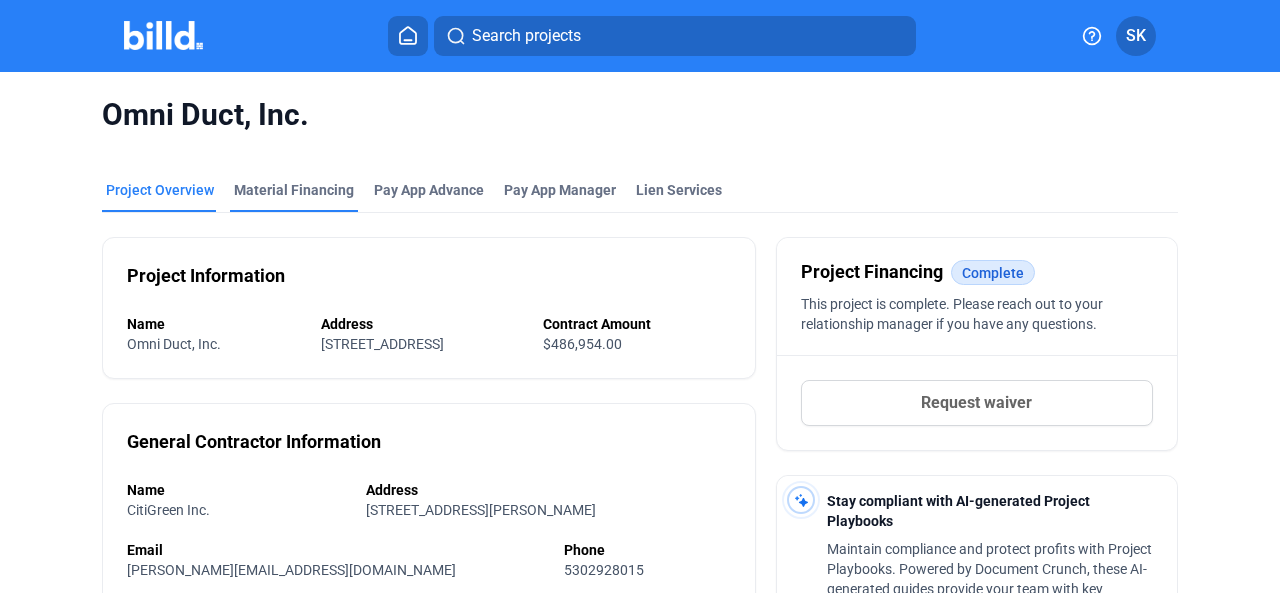 click on "Material Financing" at bounding box center [294, 190] 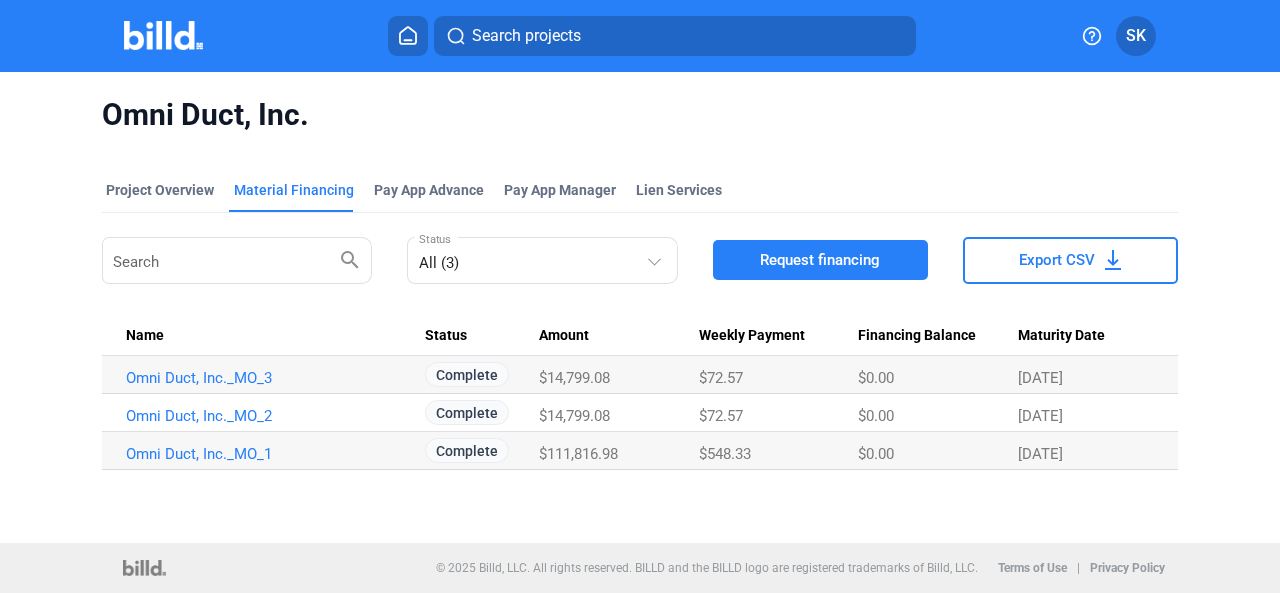 click on "Export CSV" at bounding box center [1057, 260] 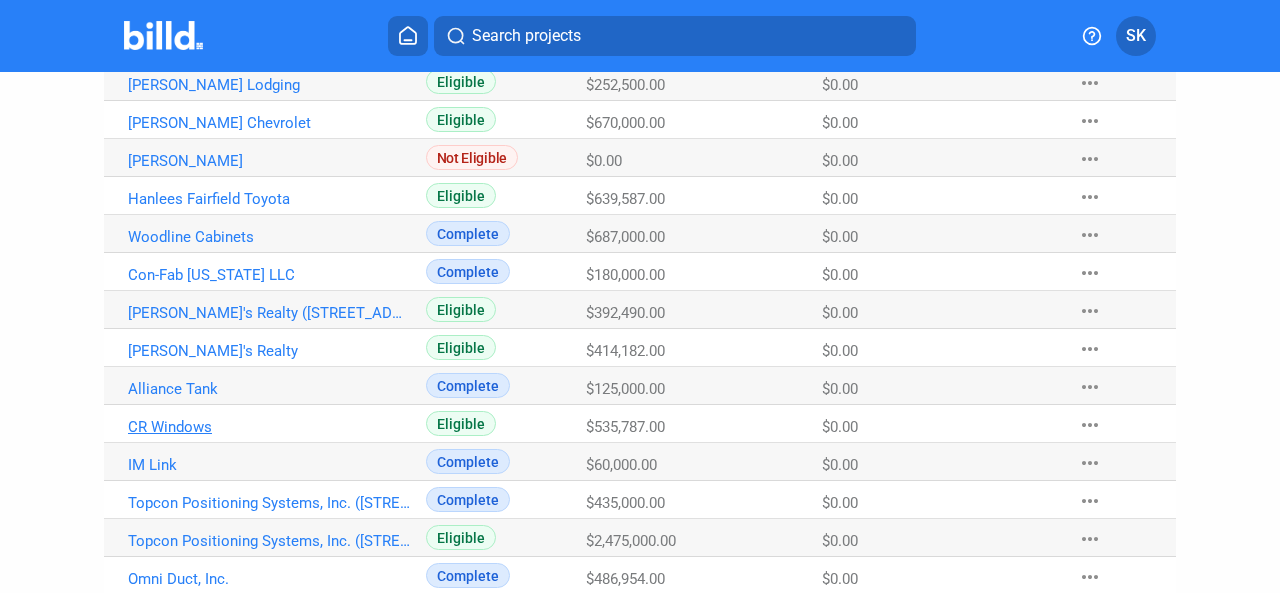 scroll, scrollTop: 700, scrollLeft: 0, axis: vertical 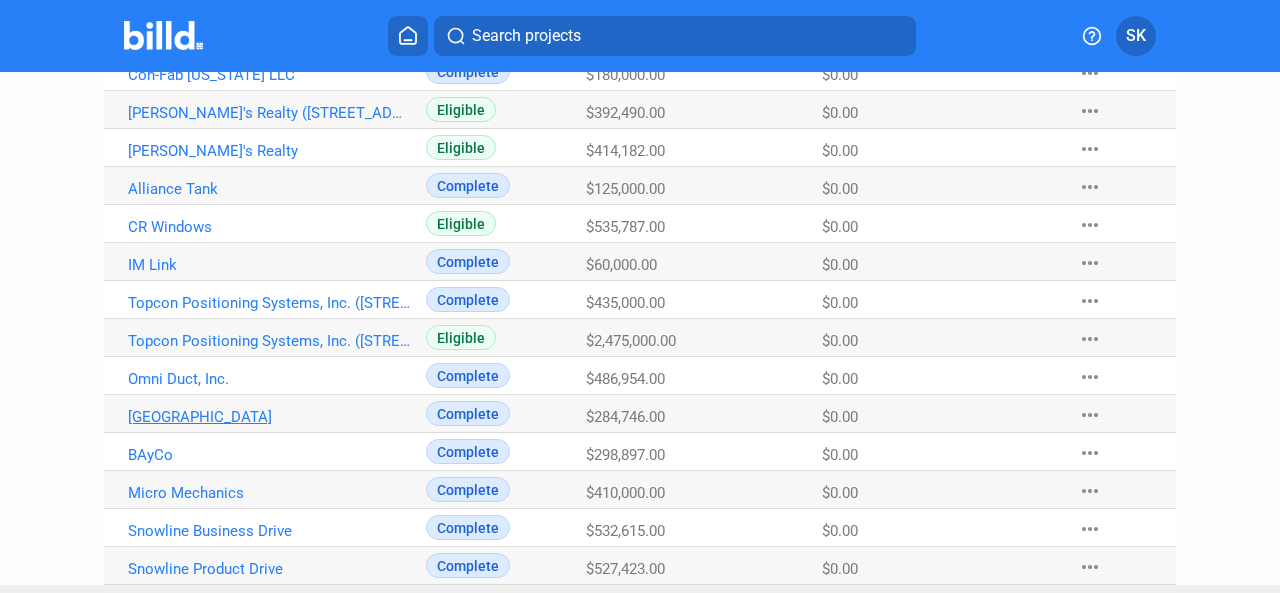 click on "[GEOGRAPHIC_DATA]" at bounding box center (269, -343) 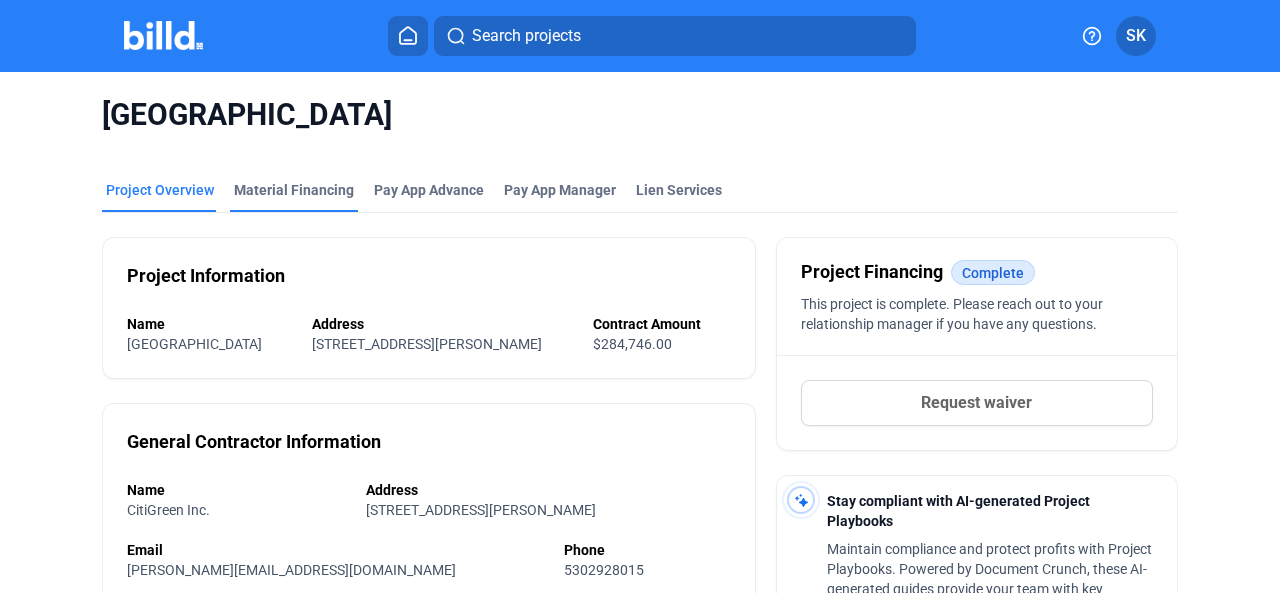 click on "Material Financing" at bounding box center (294, 190) 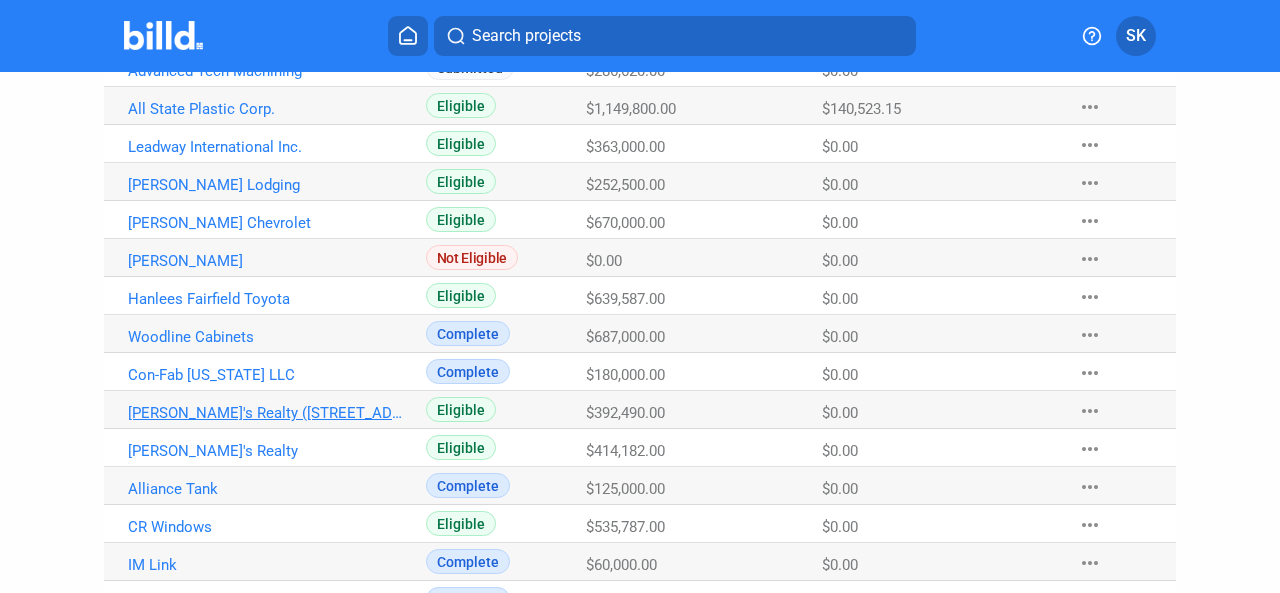scroll, scrollTop: 741, scrollLeft: 0, axis: vertical 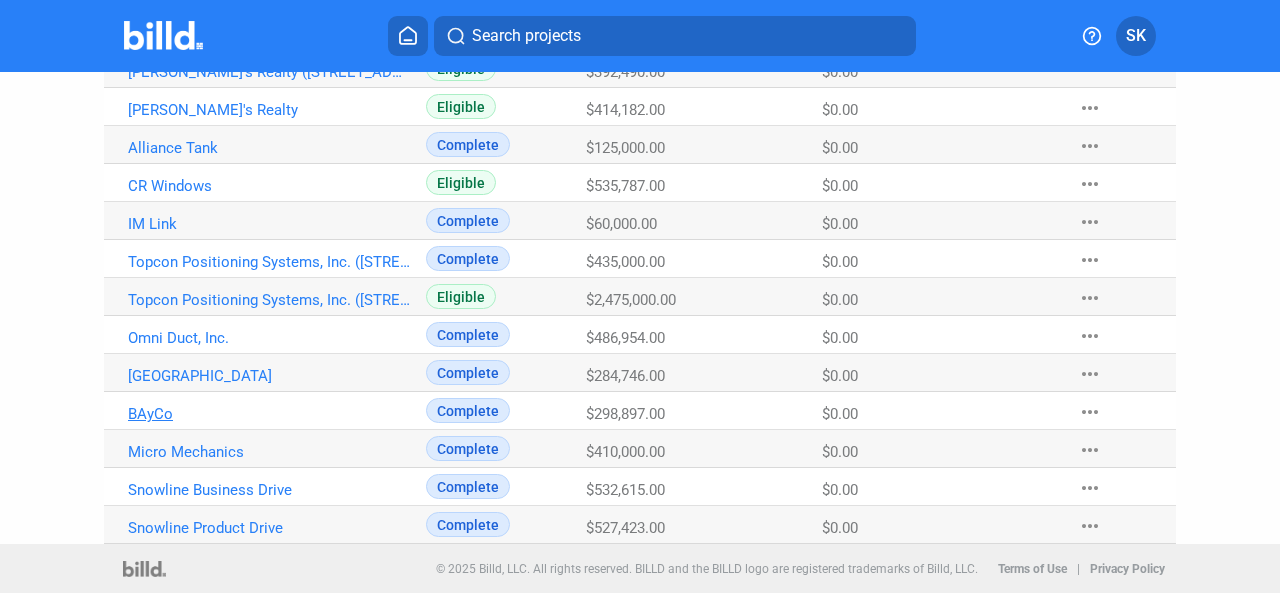 click on "BAyCo" at bounding box center (269, -384) 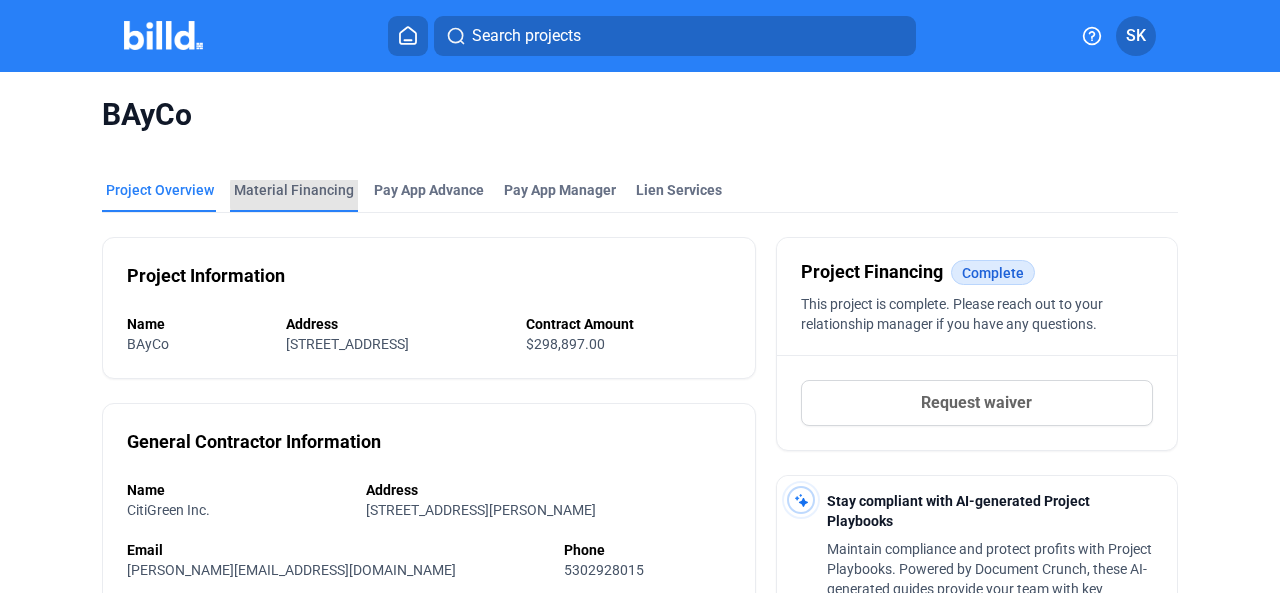 click on "Material Financing" at bounding box center [294, 190] 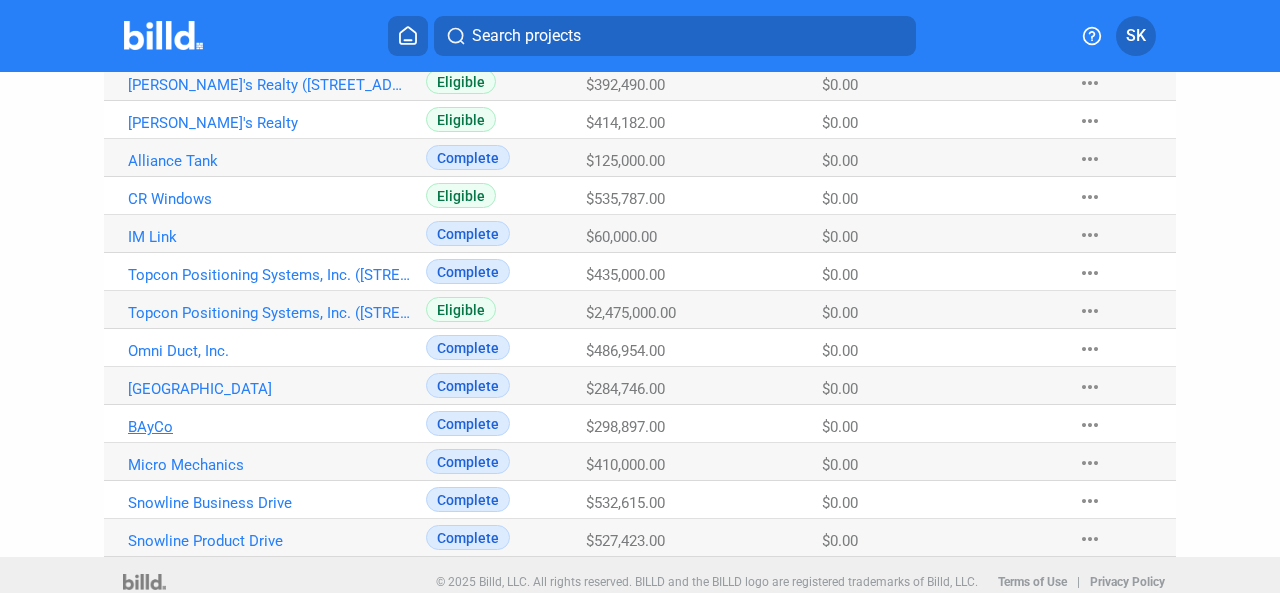 scroll, scrollTop: 741, scrollLeft: 0, axis: vertical 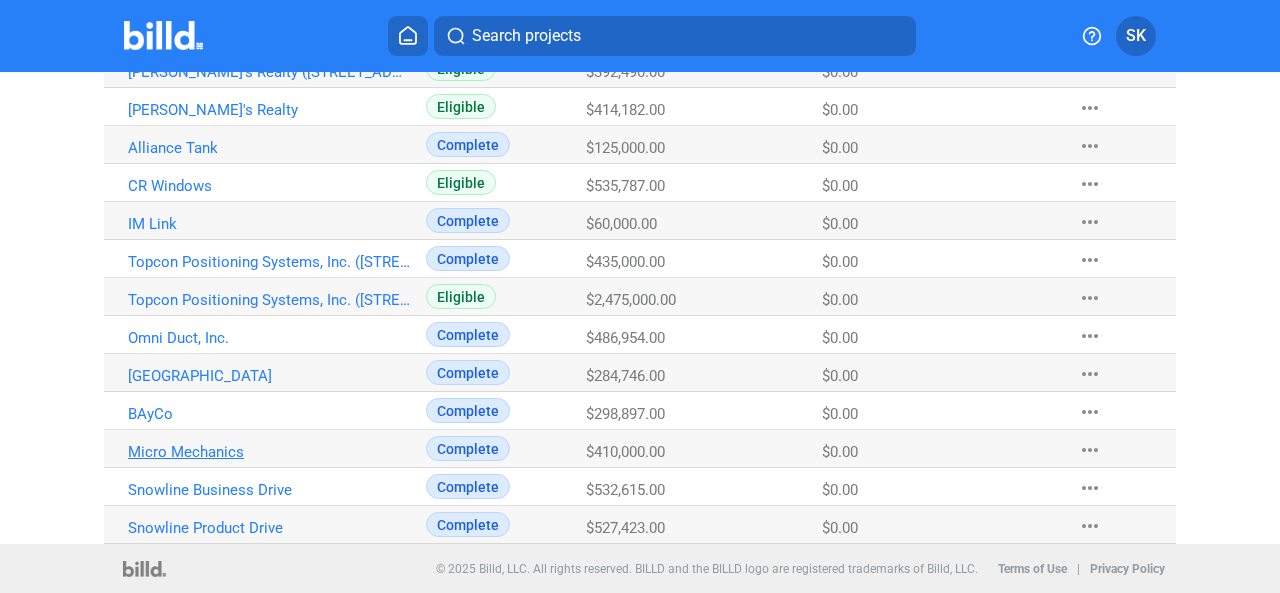 click on "Micro Mechanics" at bounding box center [269, -384] 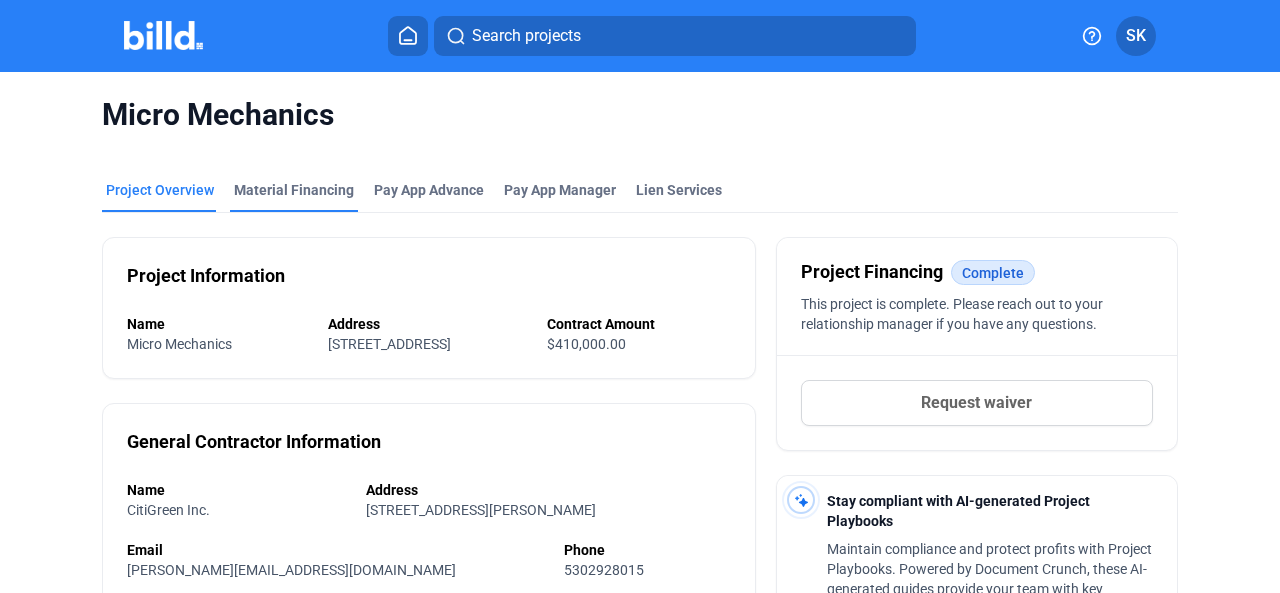 click on "Material Financing" at bounding box center (294, 190) 